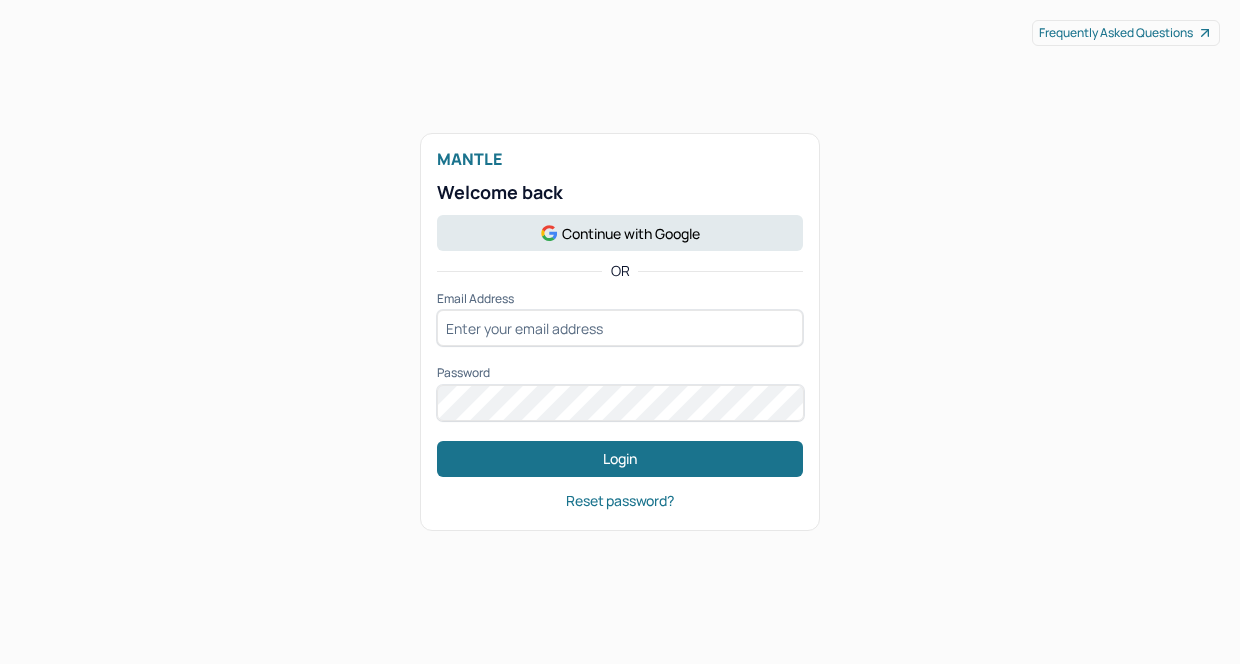 scroll, scrollTop: 0, scrollLeft: 0, axis: both 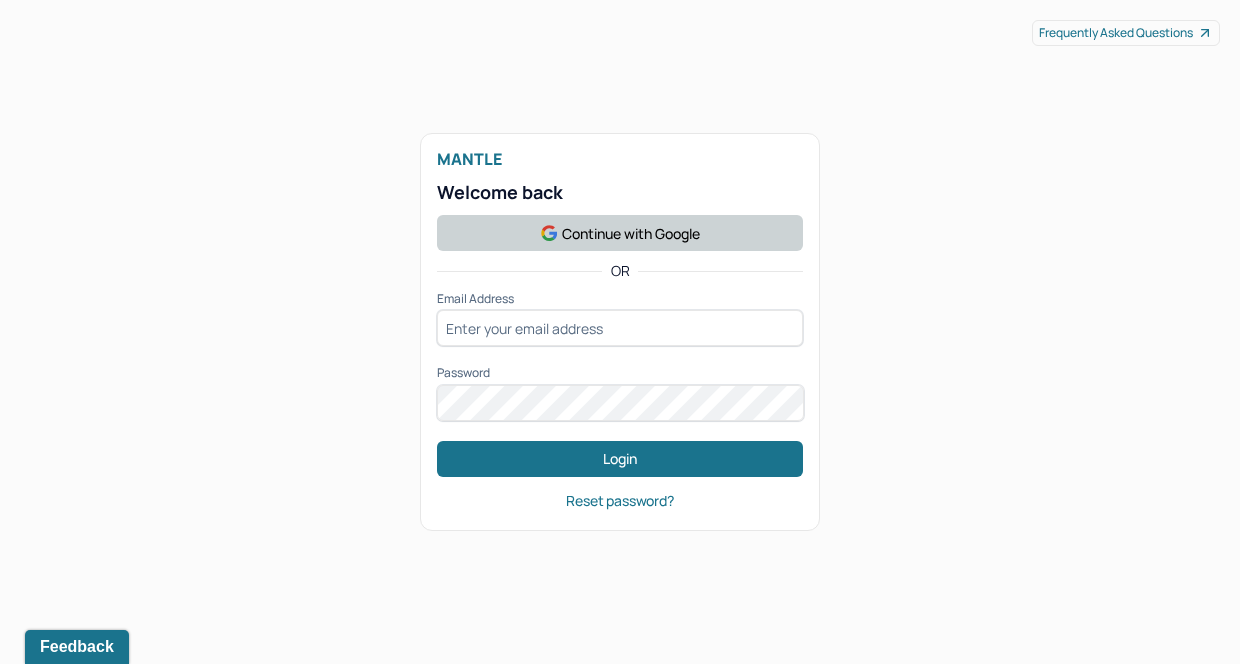 click on "Continue with Google" at bounding box center (620, 233) 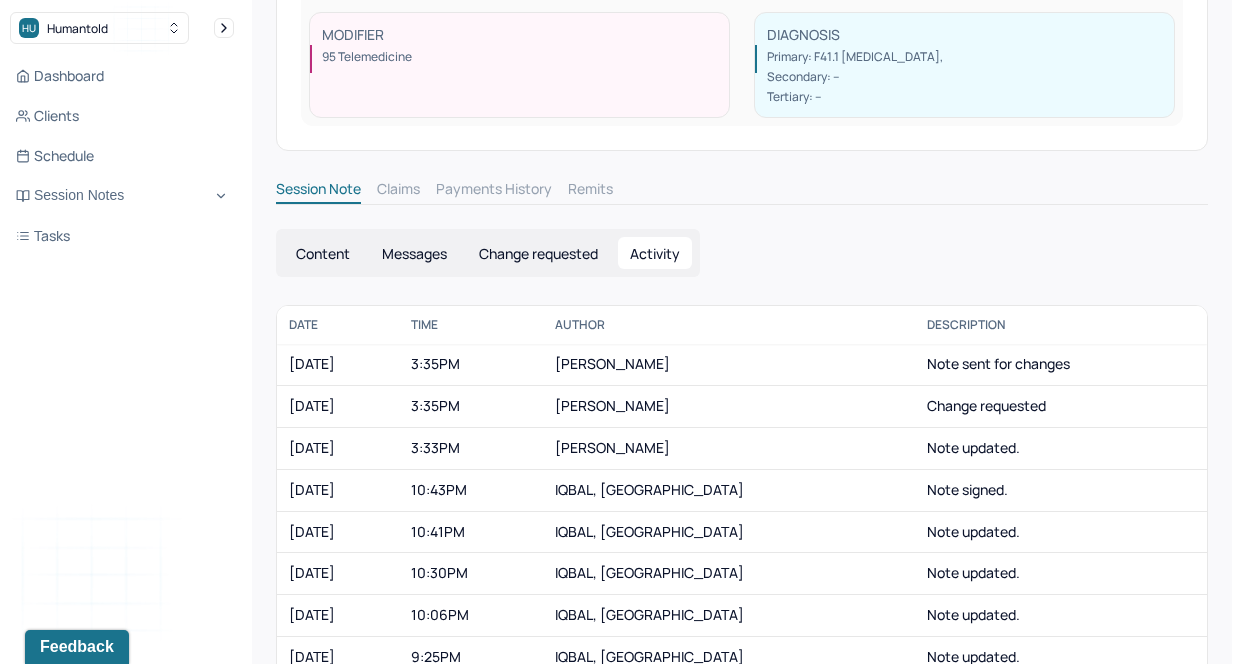 scroll, scrollTop: 372, scrollLeft: 0, axis: vertical 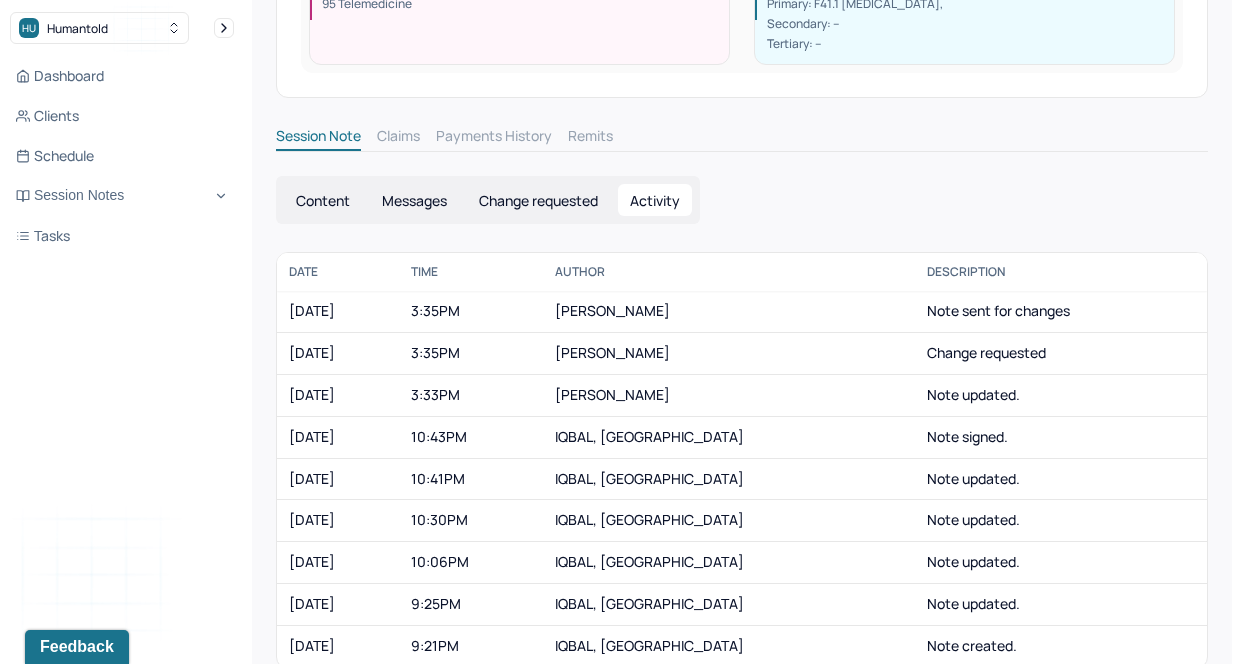 click on "Change requested" at bounding box center (538, 200) 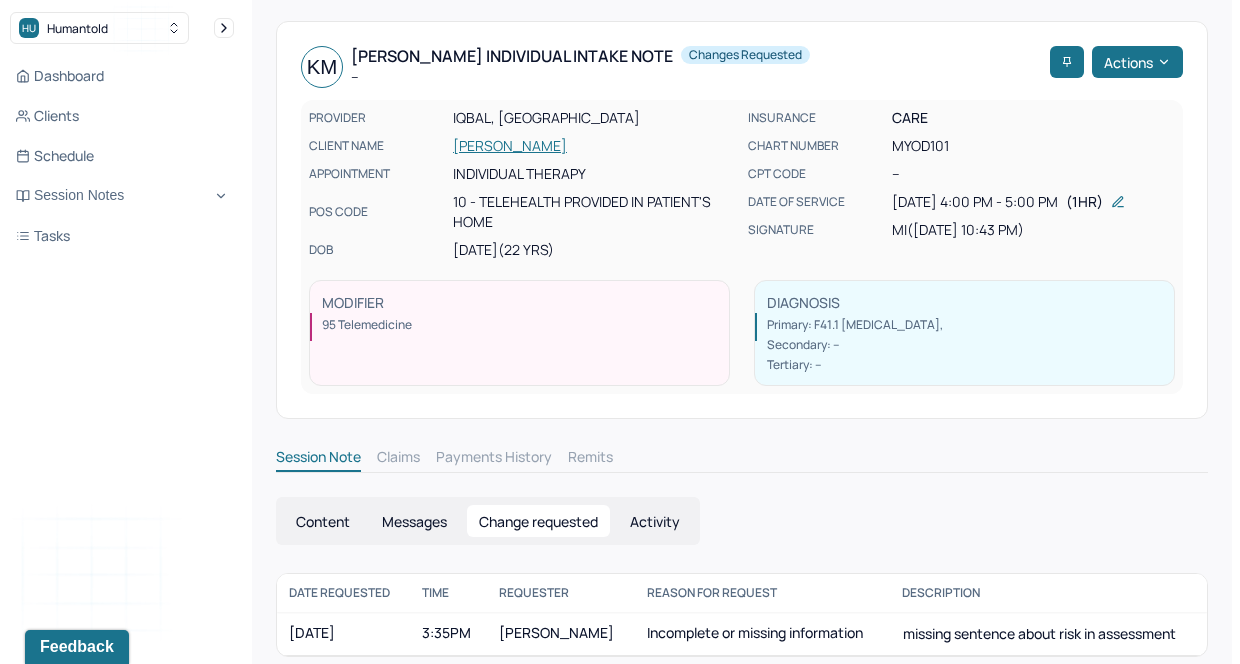 scroll, scrollTop: 0, scrollLeft: 0, axis: both 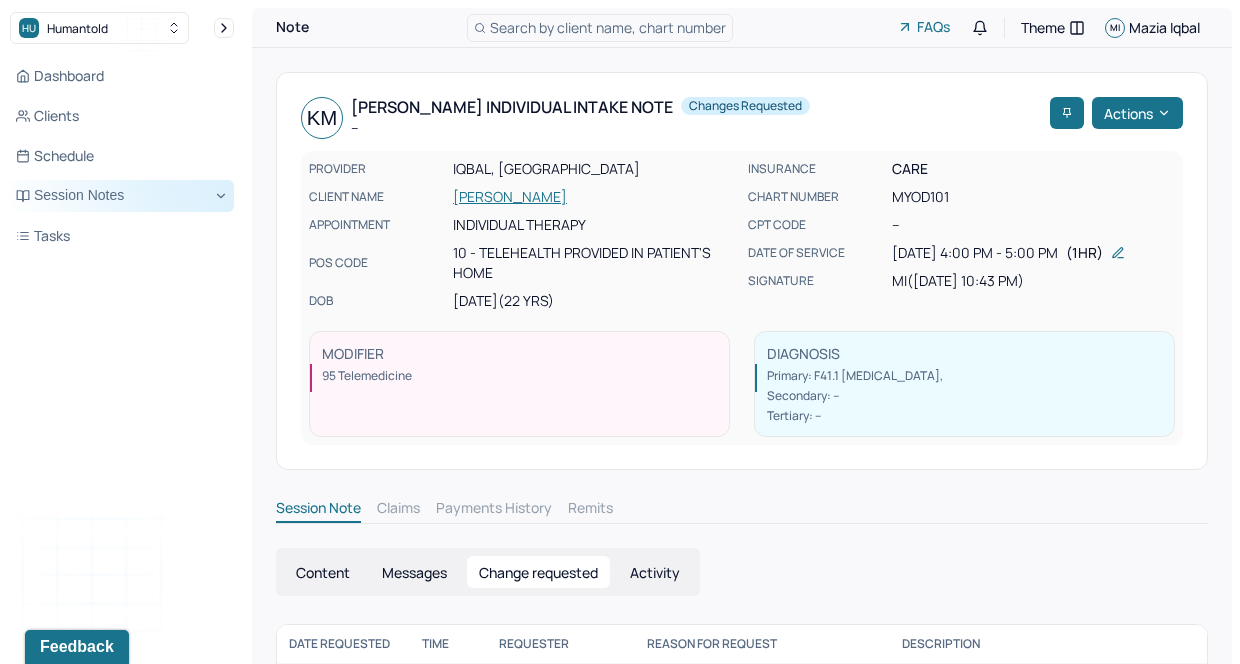click on "Session Notes" at bounding box center (122, 196) 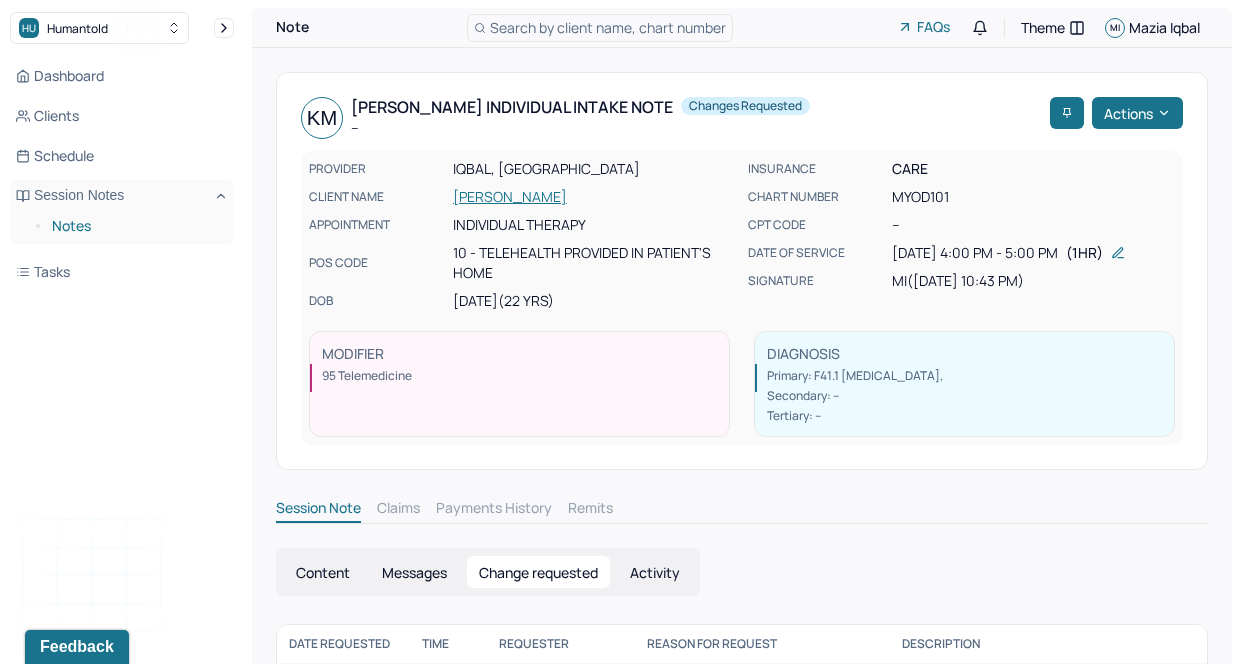 click on "Notes" at bounding box center (135, 226) 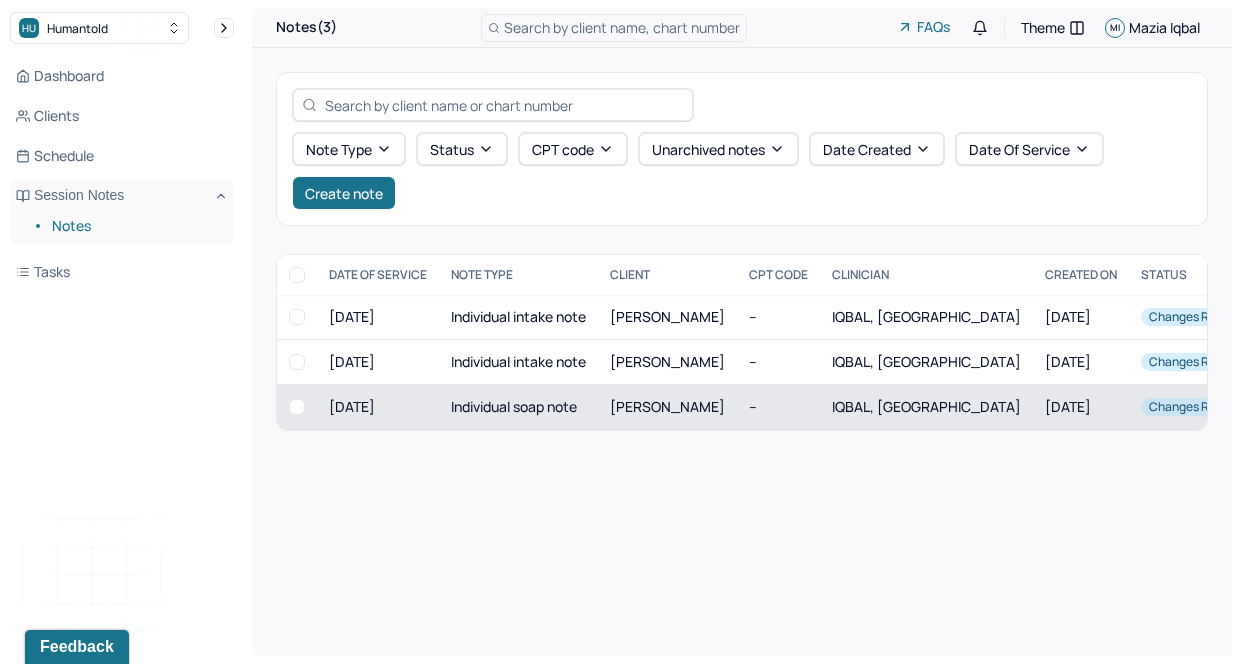 click on "[DATE]" at bounding box center [1081, 407] 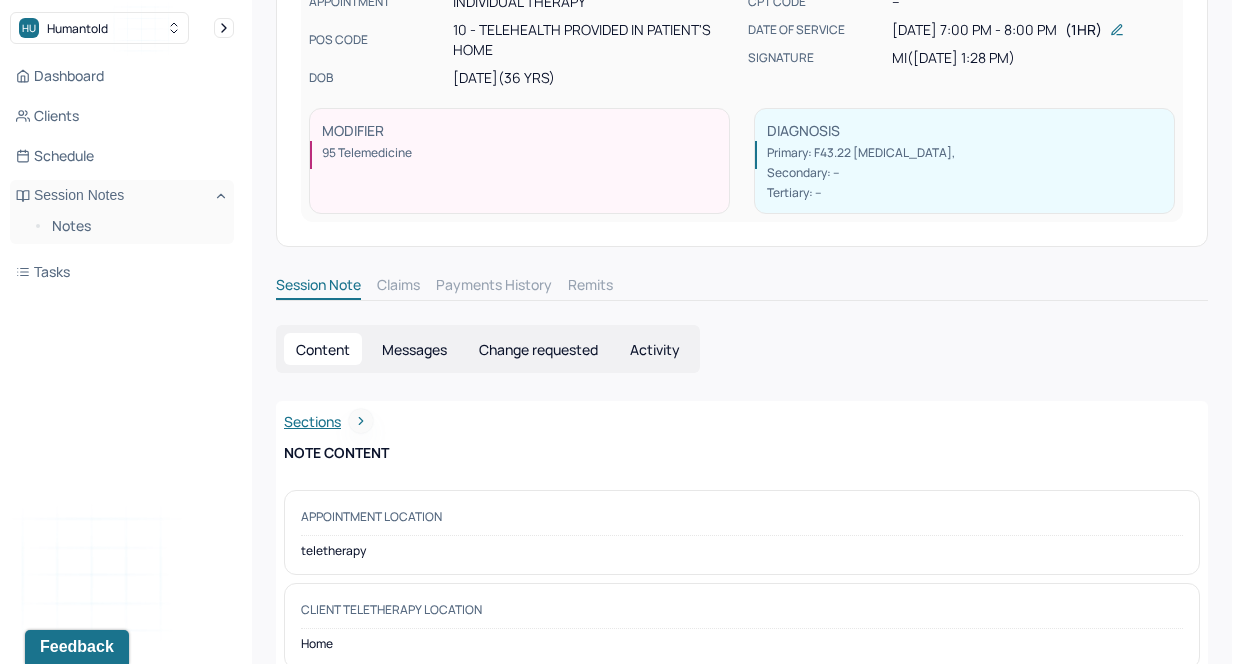 click on "Change requested" at bounding box center (538, 349) 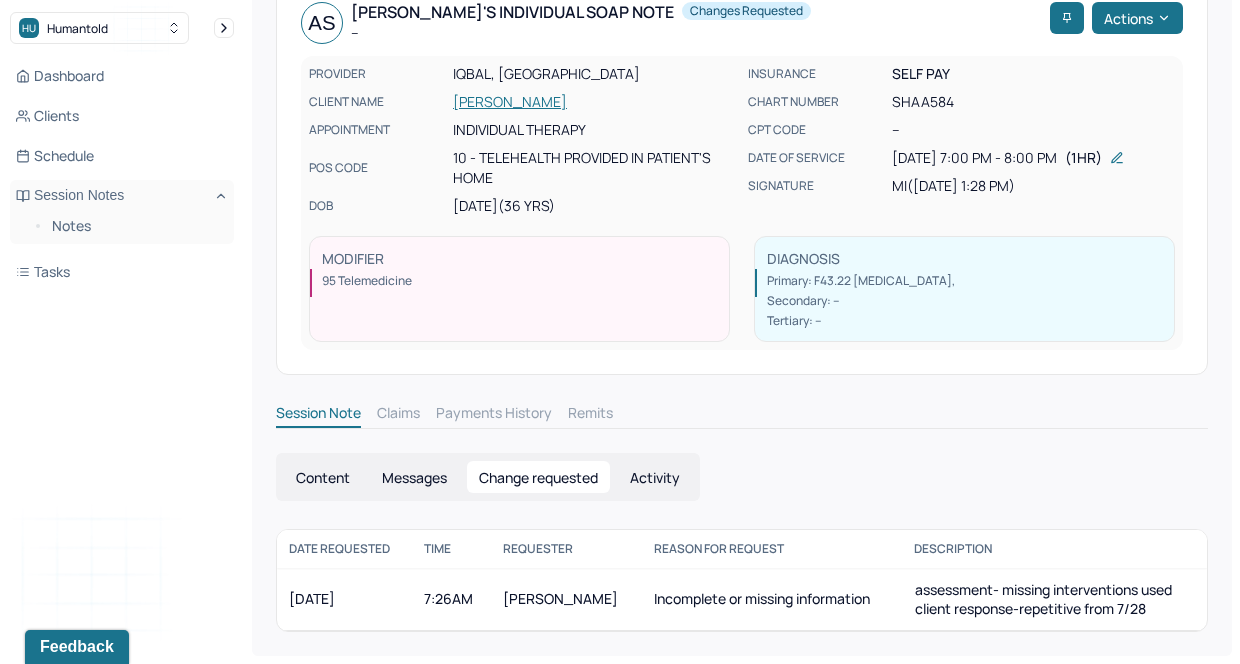 scroll, scrollTop: 92, scrollLeft: 0, axis: vertical 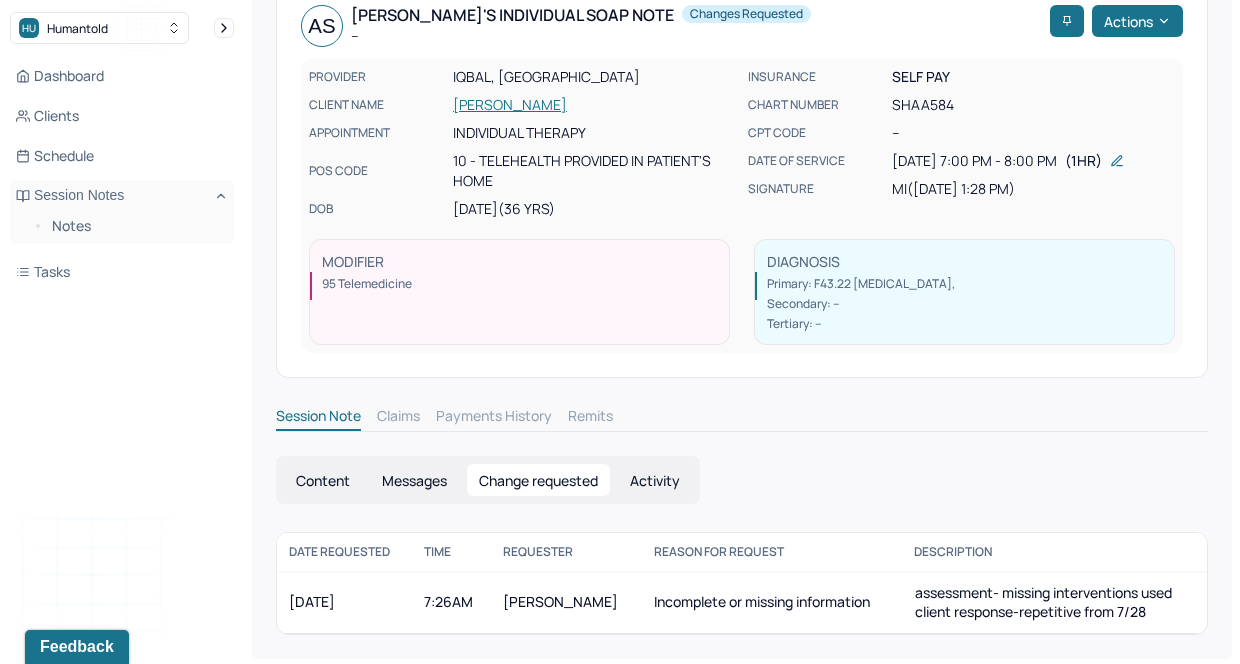 click on "Content" at bounding box center [323, 480] 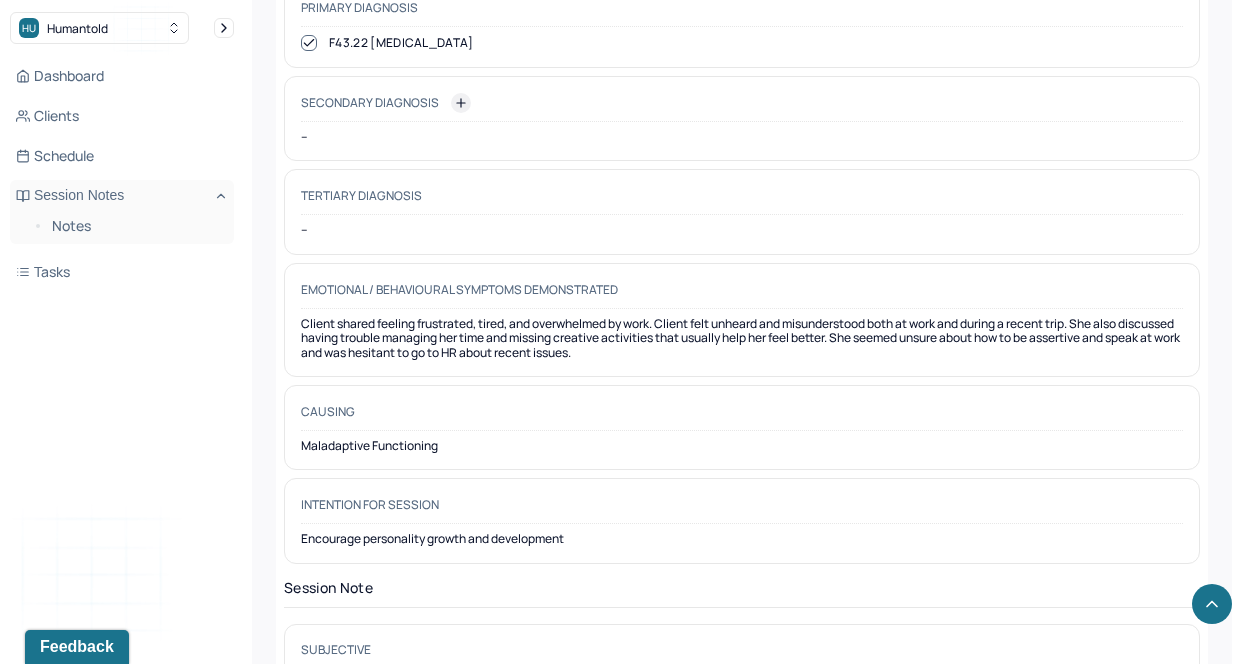 scroll, scrollTop: 1304, scrollLeft: 0, axis: vertical 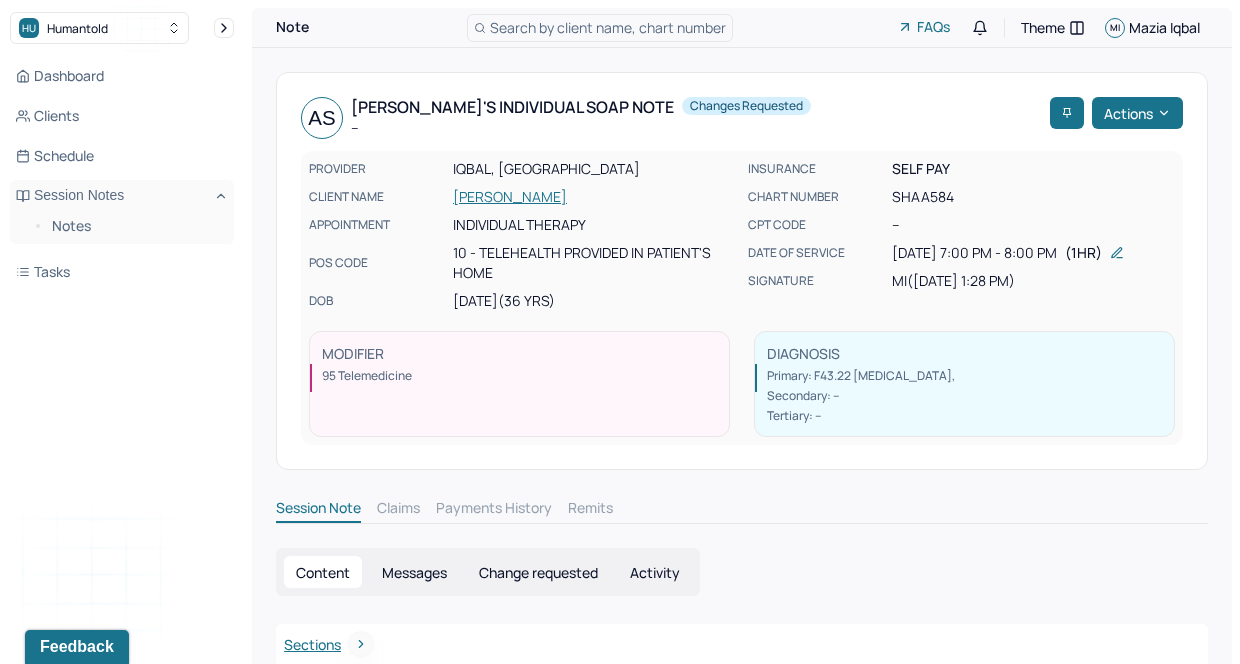 click on "Change requested" at bounding box center (538, 572) 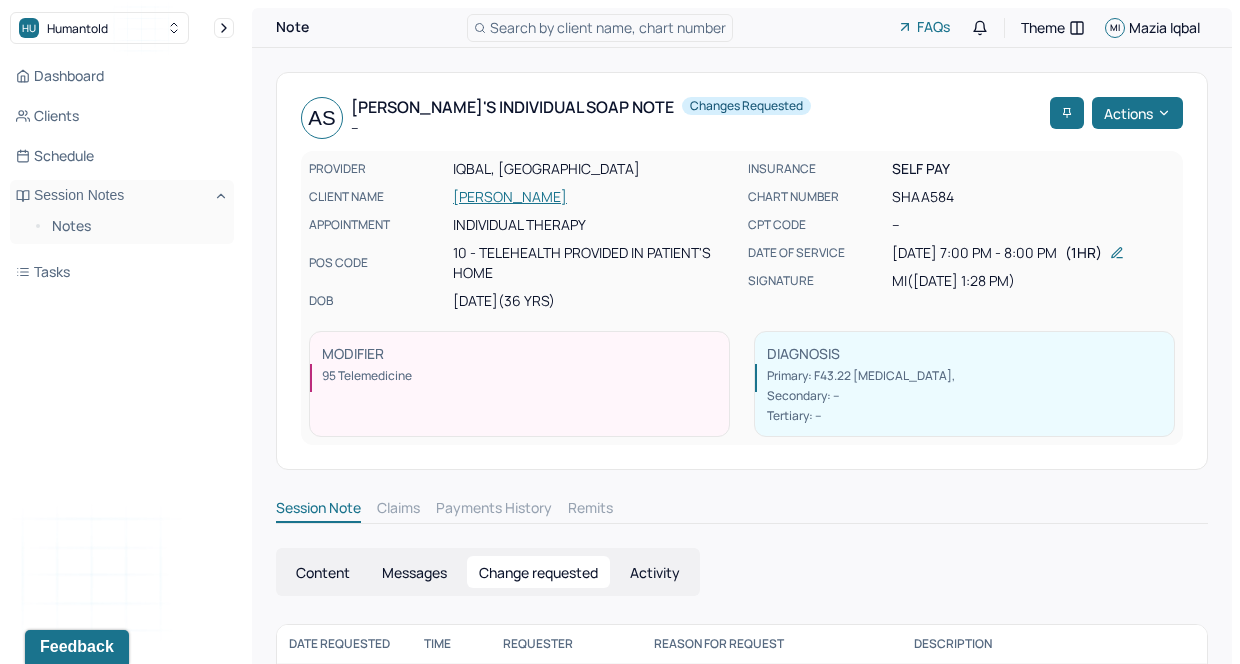 scroll, scrollTop: 92, scrollLeft: 0, axis: vertical 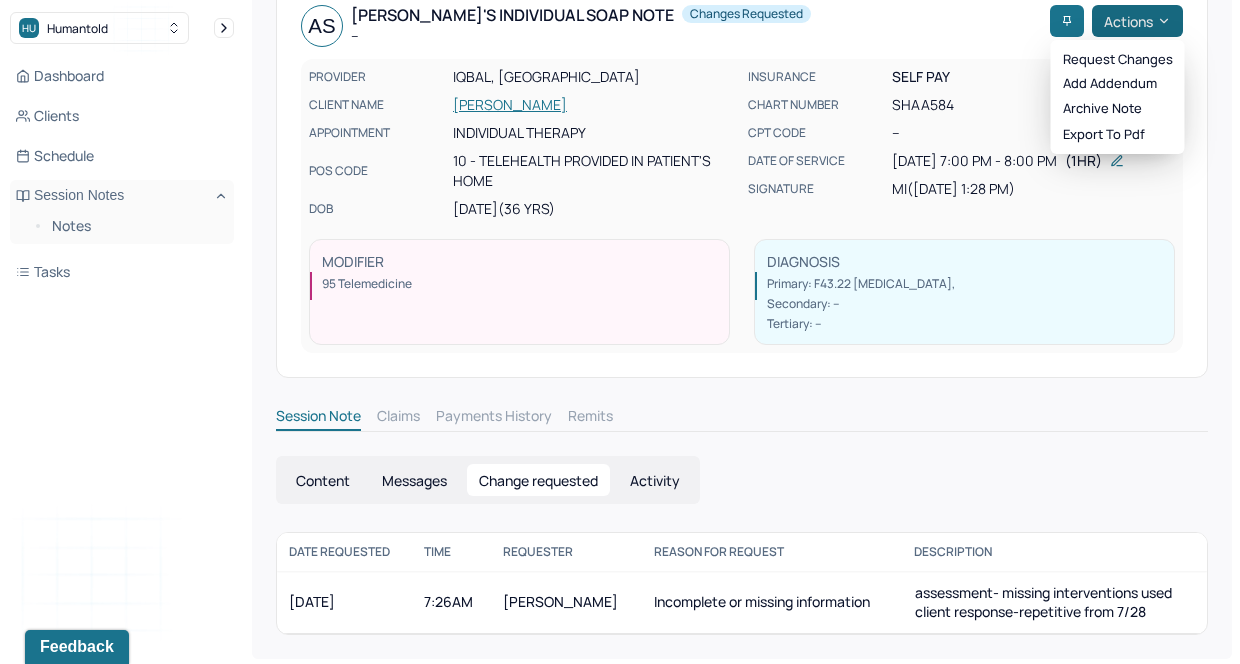 click on "Actions" at bounding box center [1137, 21] 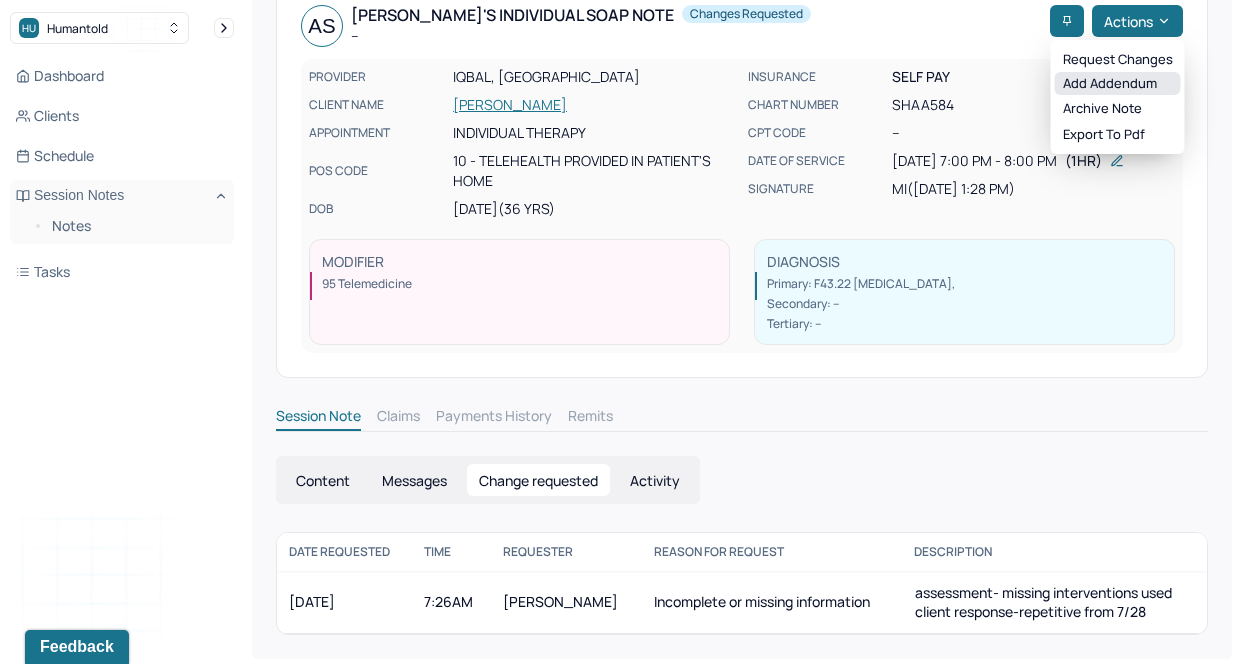 click on "Add addendum" at bounding box center (1118, 84) 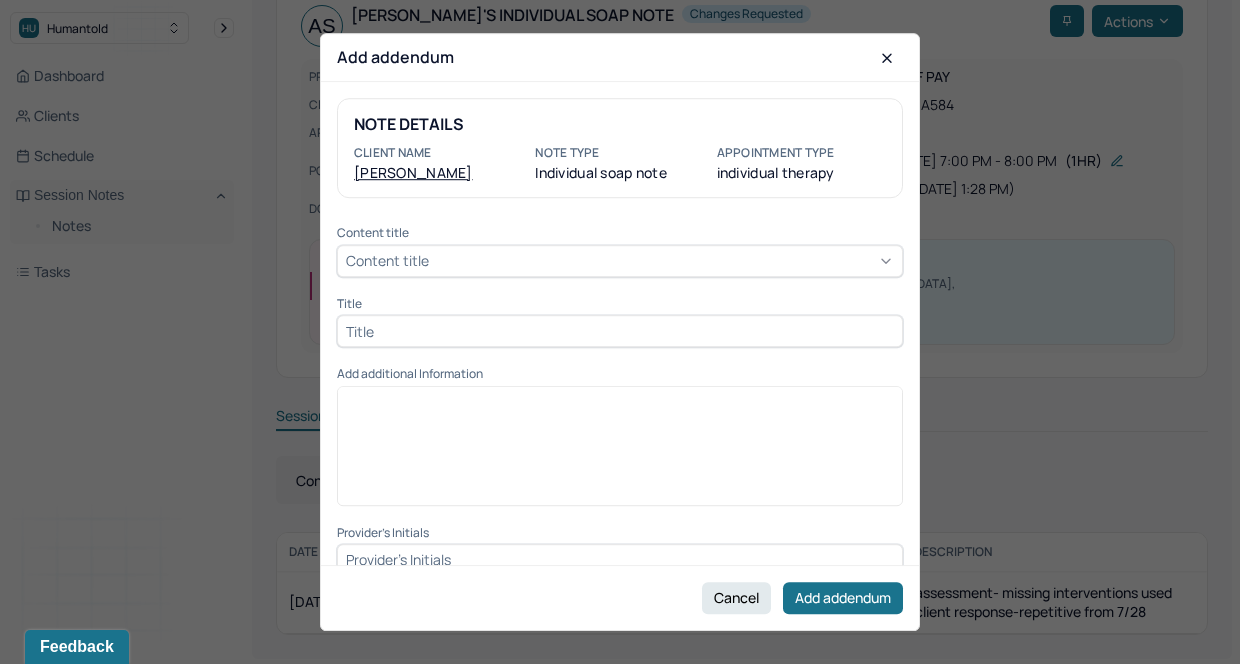 click at bounding box center [620, 331] 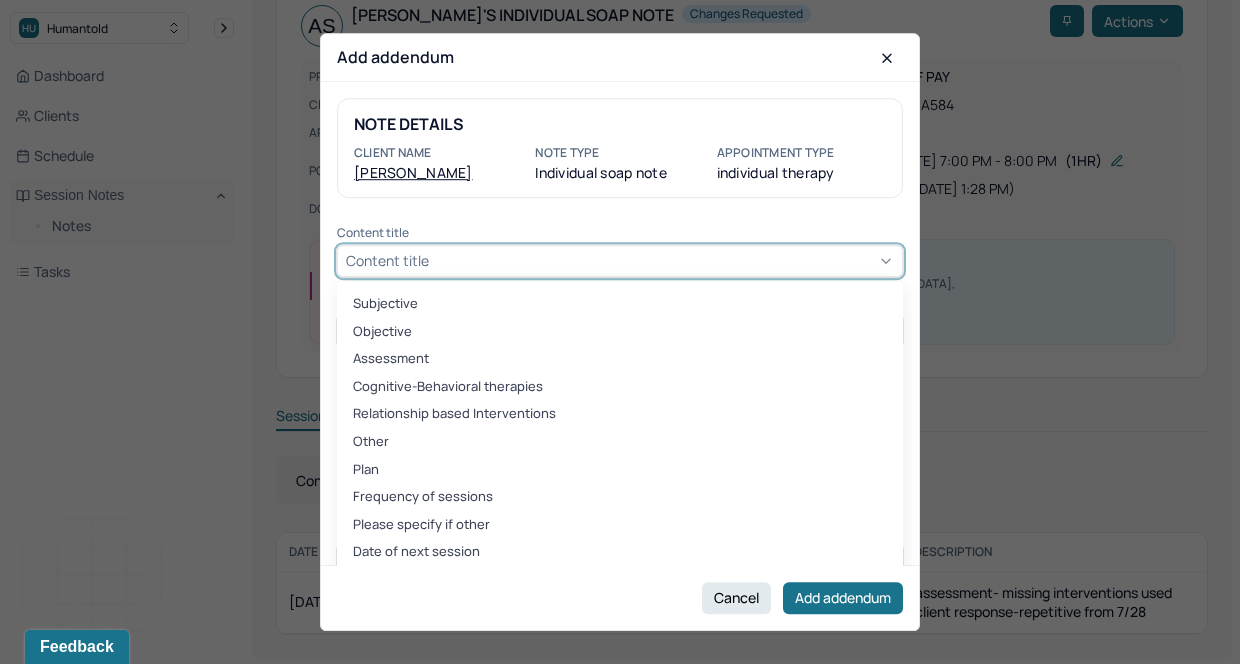 scroll, scrollTop: 650, scrollLeft: 0, axis: vertical 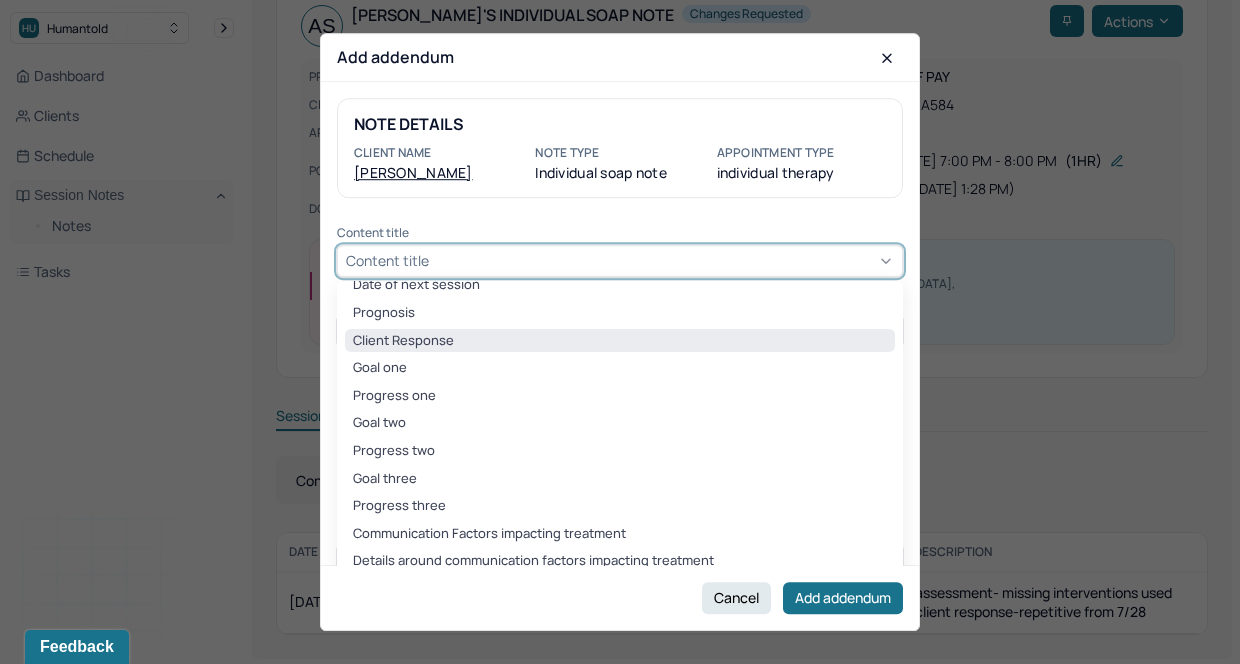 click on "Client Response" at bounding box center (620, 341) 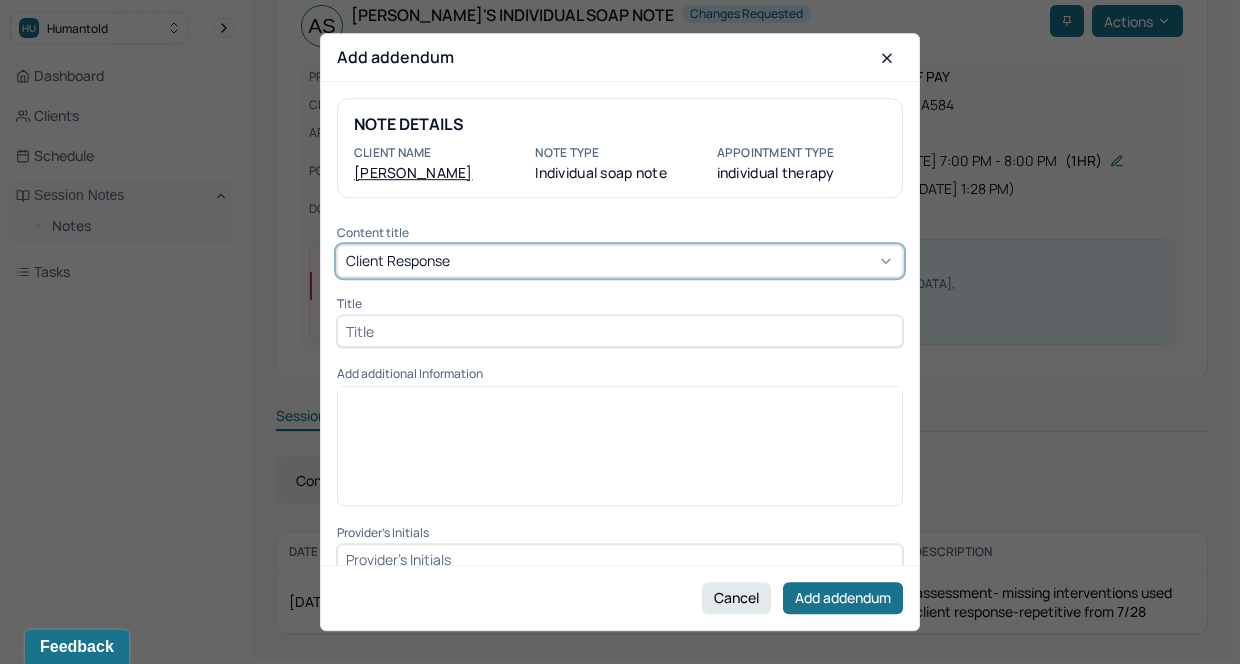 click at bounding box center (620, 331) 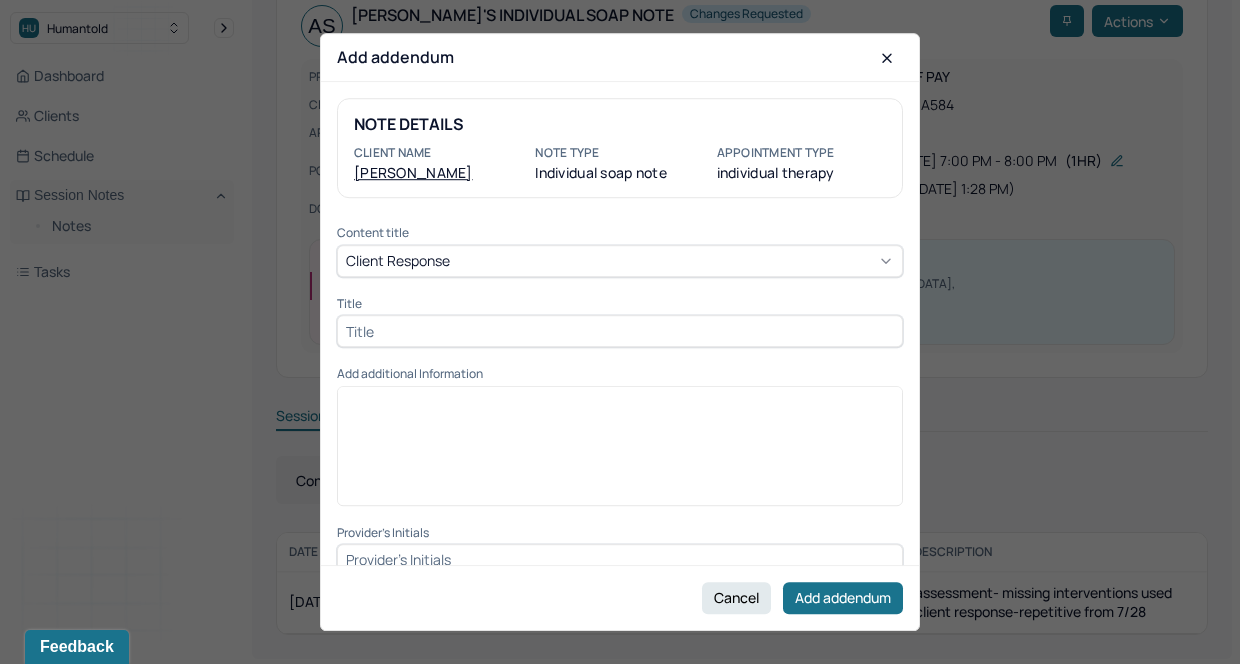 click at bounding box center [620, 331] 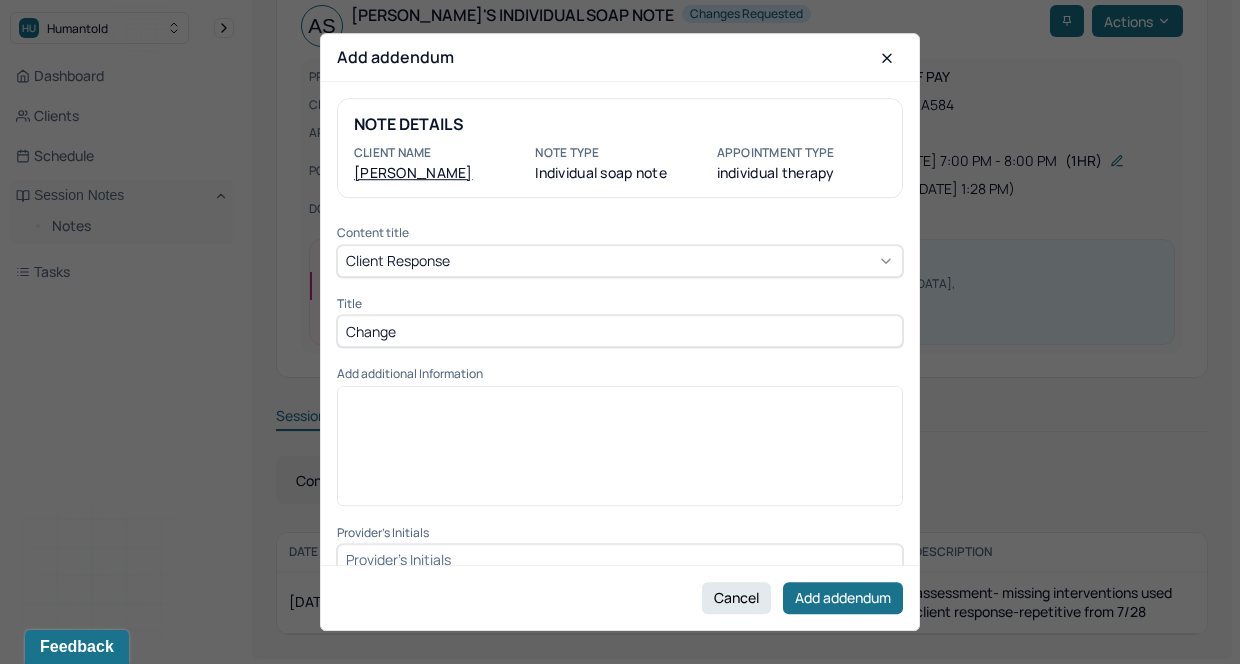 type on "Change" 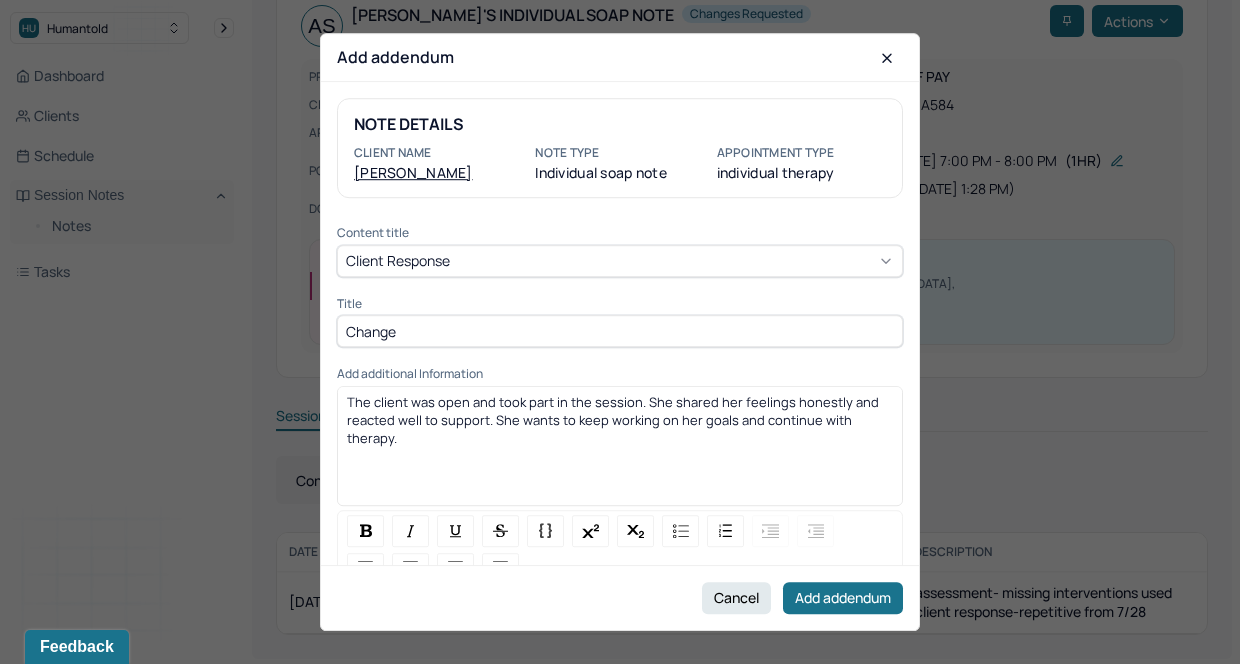 click on "The client was open and took part in the session. She shared her feelings honestly and reacted well to support. She wants to keep working on her goals and continue with therapy." at bounding box center (614, 420) 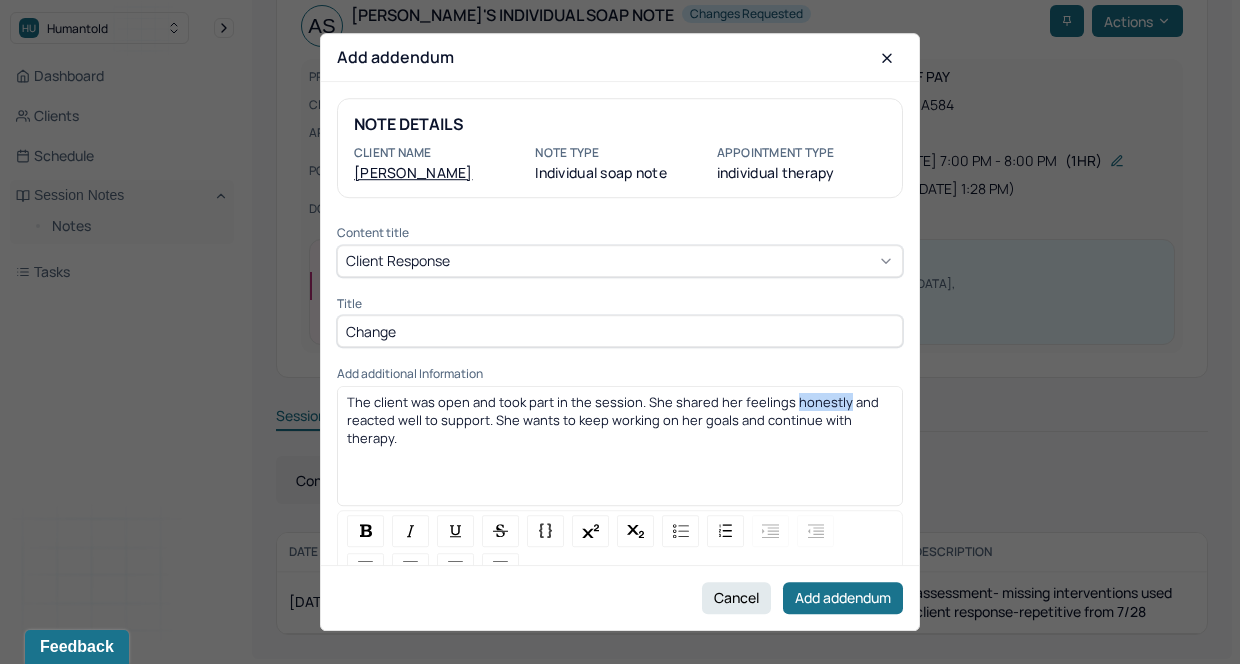 click on "The client was open and took part in the session. She shared her feelings honestly and reacted well to support. She wants to keep working on her goals and continue with therapy." at bounding box center (614, 420) 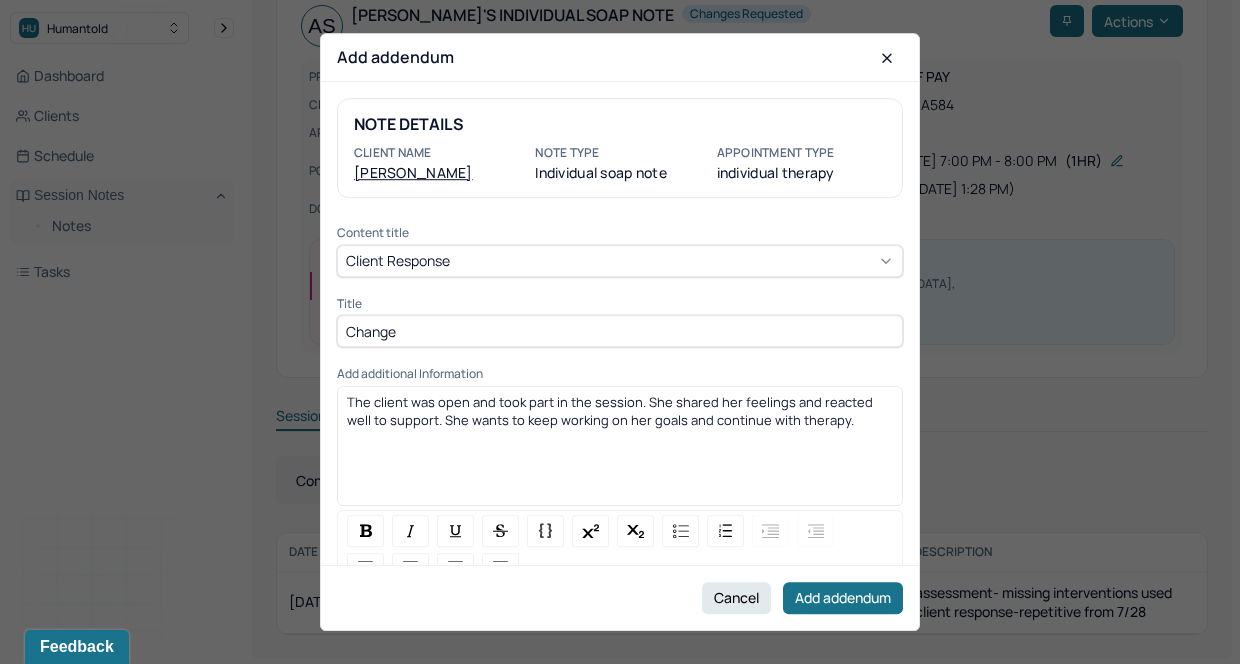click on "The client was open and took part in the session. She shared her feelings and reacted well to support. She wants to keep working on her goals and continue with therapy." at bounding box center [611, 411] 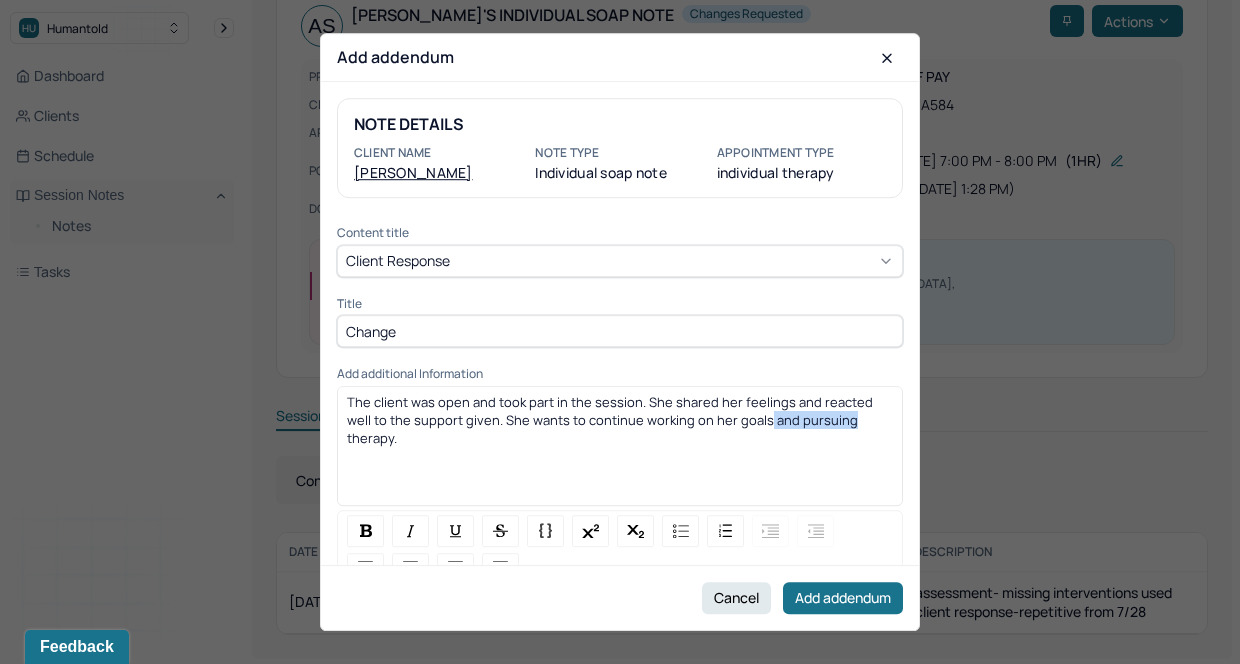 drag, startPoint x: 717, startPoint y: 418, endPoint x: 798, endPoint y: 418, distance: 81 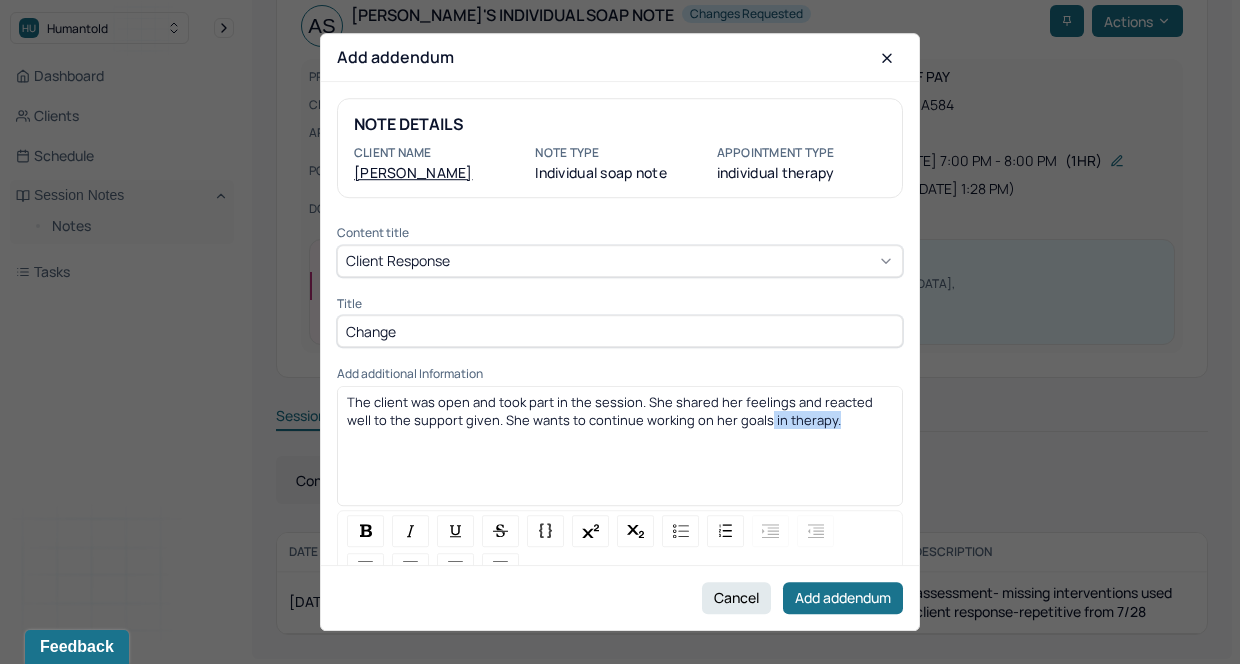 drag, startPoint x: 717, startPoint y: 422, endPoint x: 848, endPoint y: 422, distance: 131 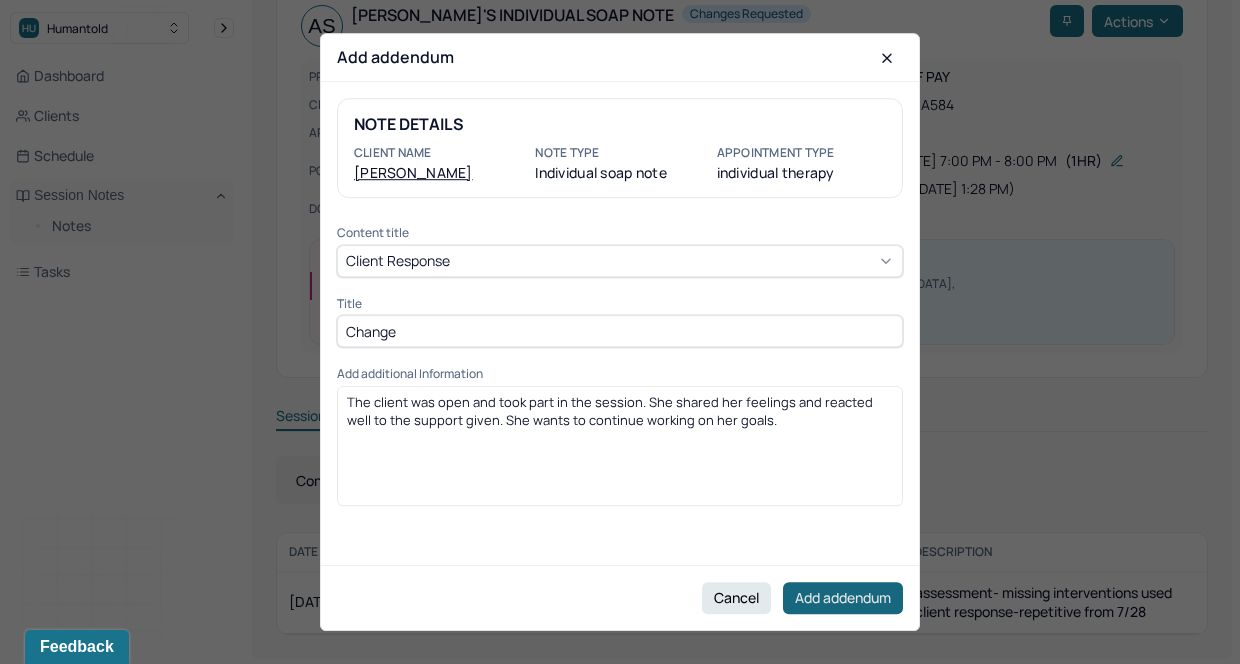 click on "Add addendum" at bounding box center [843, 598] 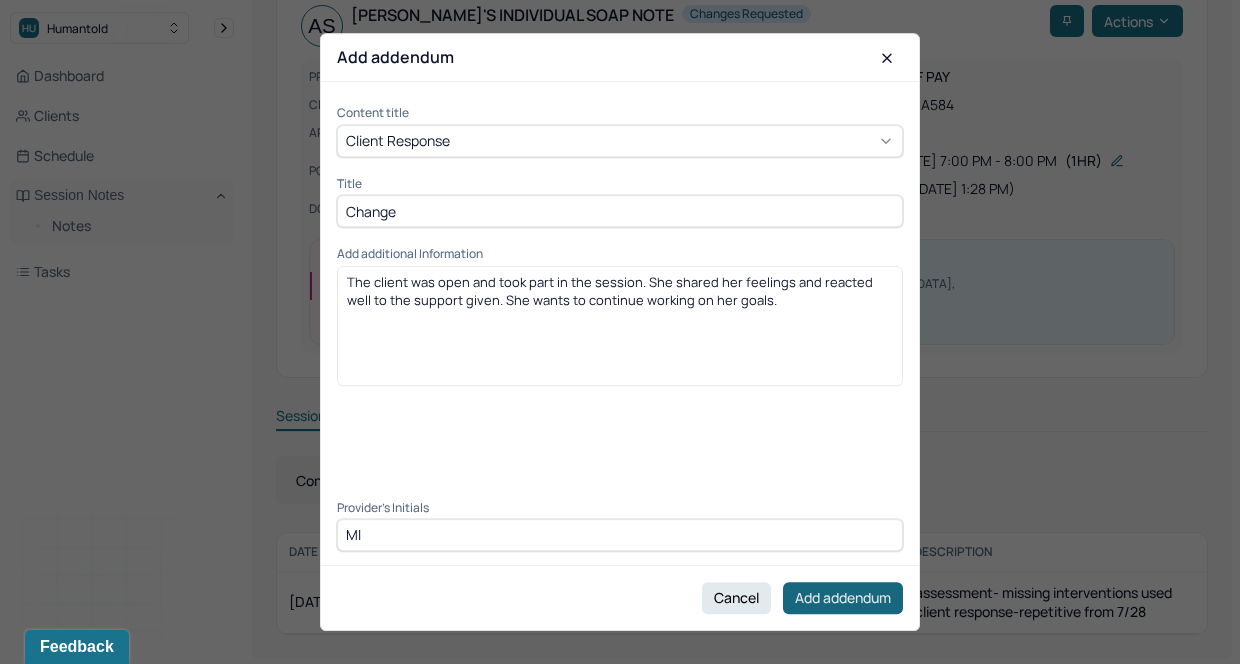 type on "MI" 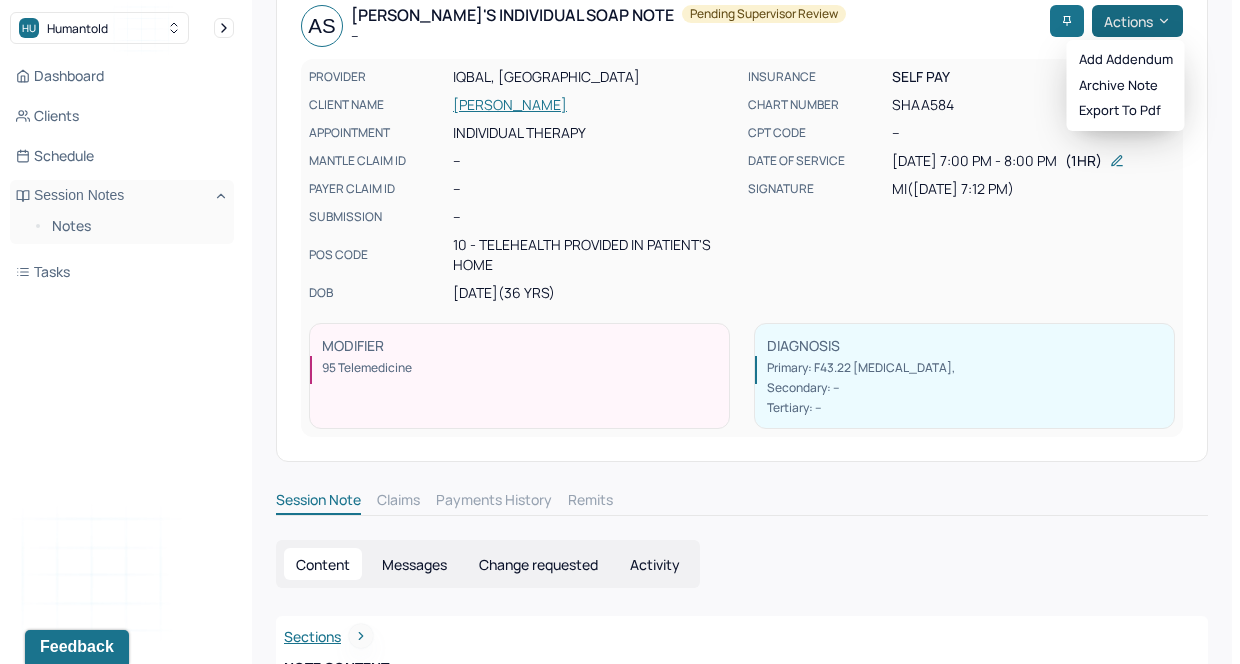 click on "Actions" at bounding box center [1137, 21] 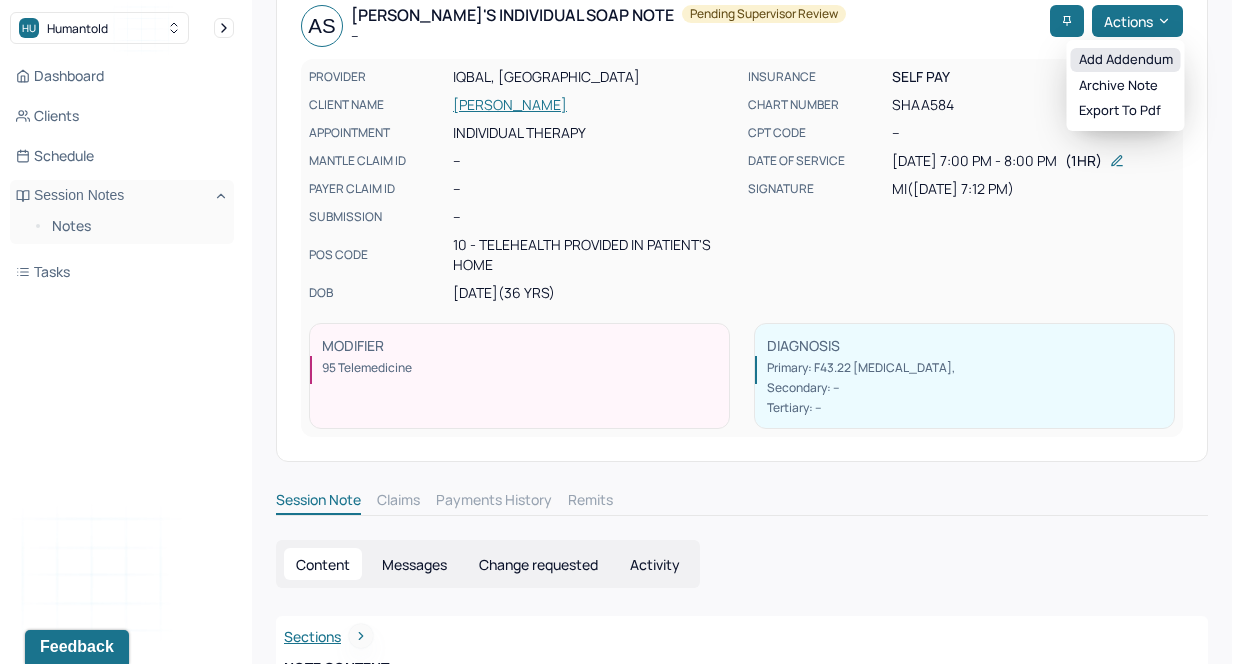 click on "Add addendum" at bounding box center [1126, 60] 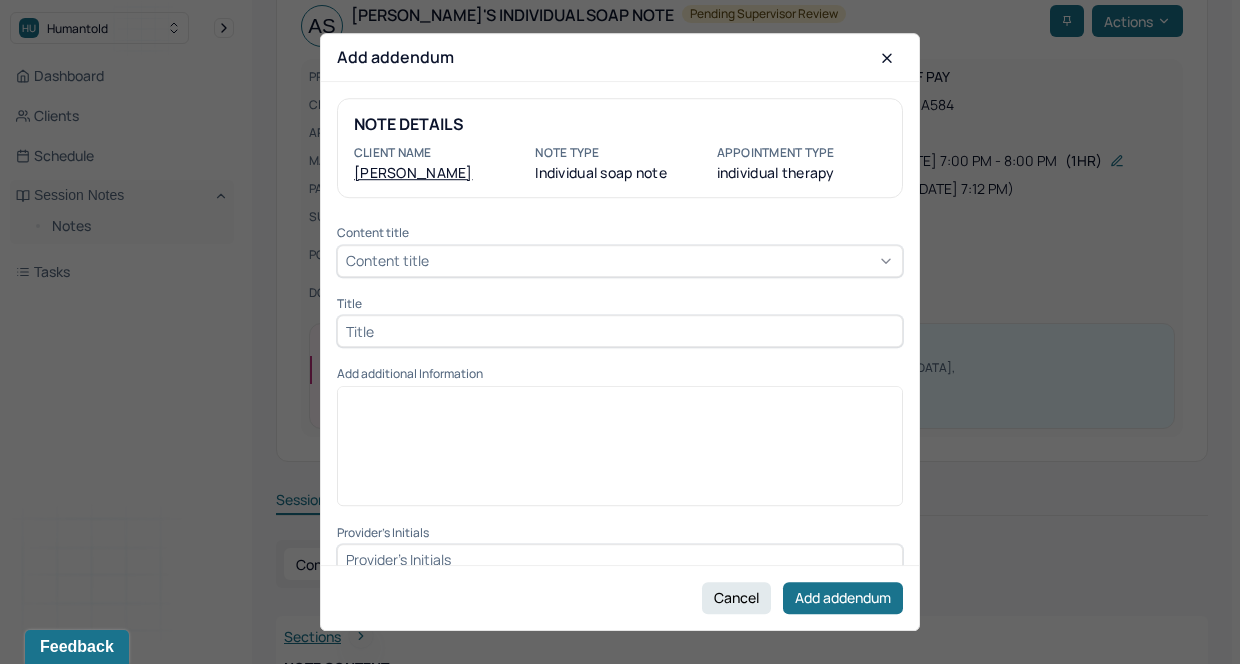 click at bounding box center (620, 331) 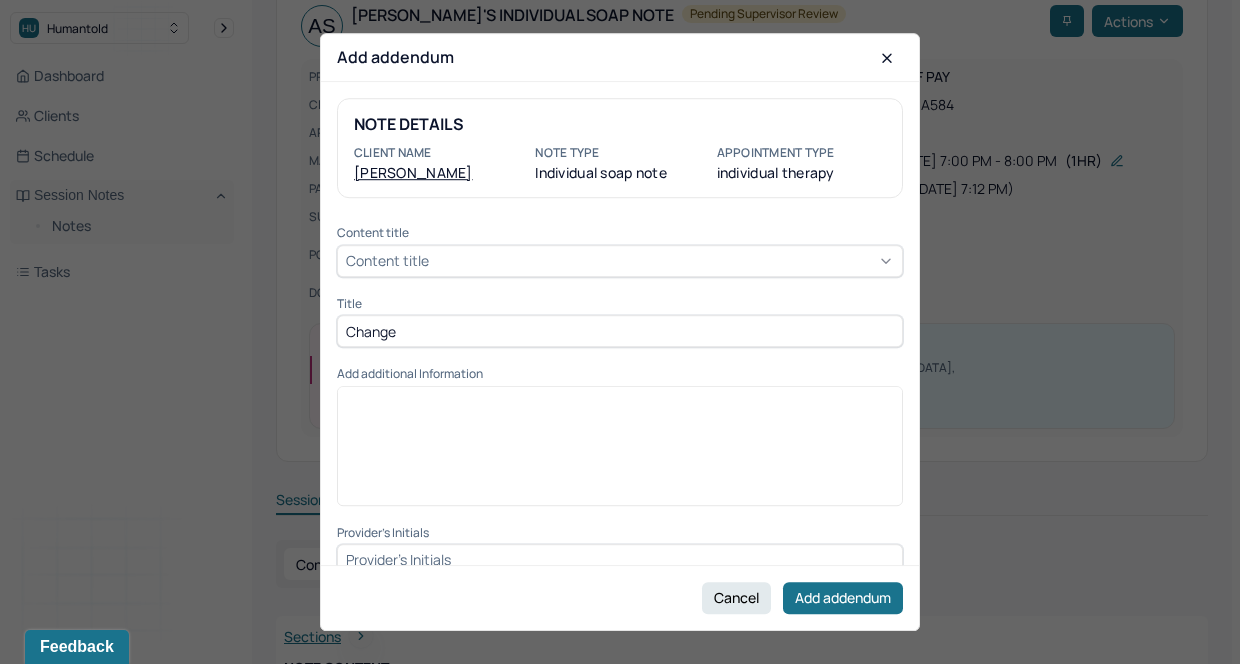 type on "Change" 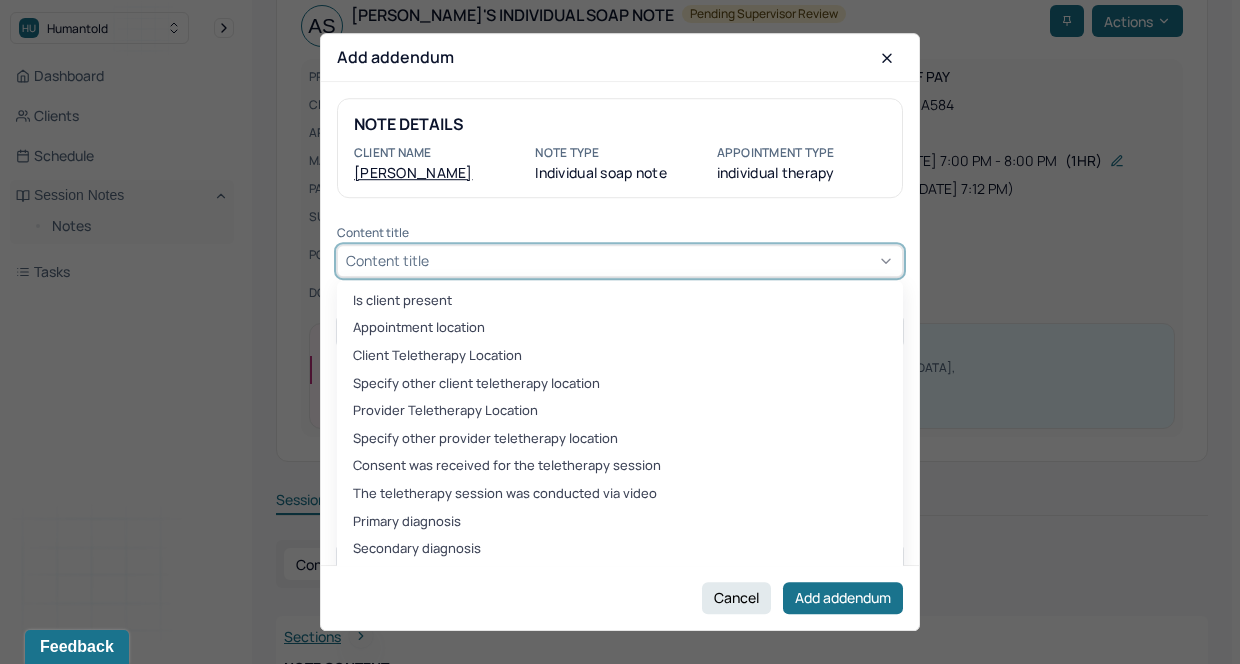 click on "Content title" at bounding box center (620, 261) 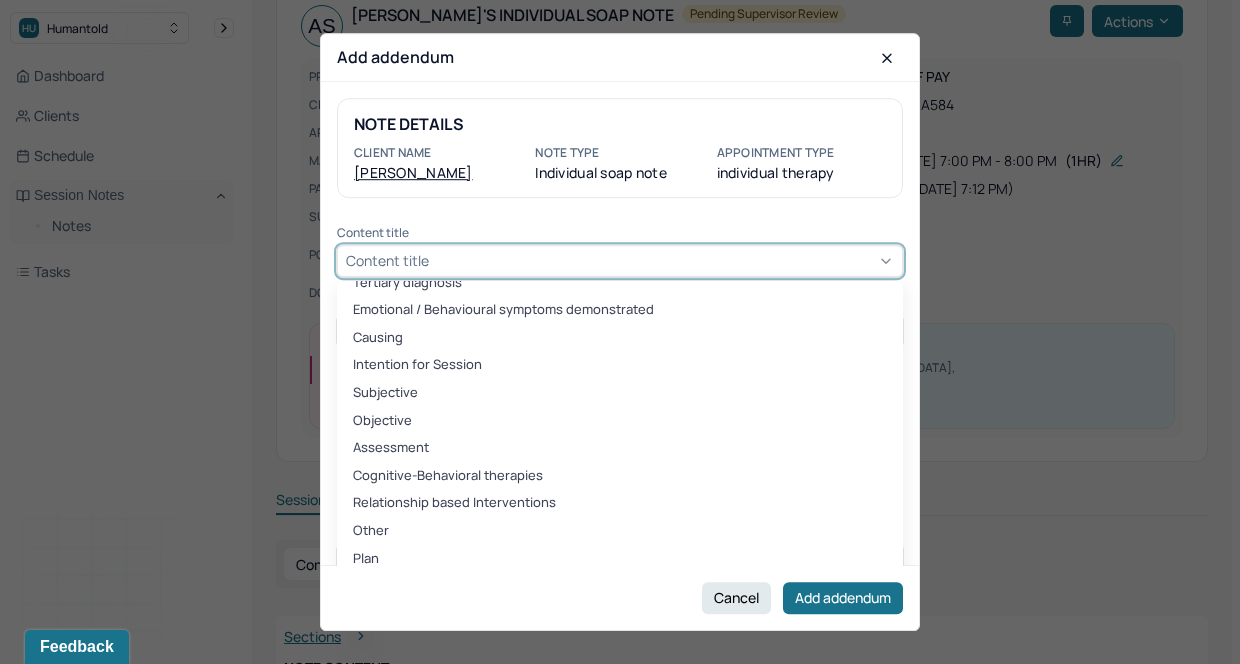 scroll, scrollTop: 305, scrollLeft: 0, axis: vertical 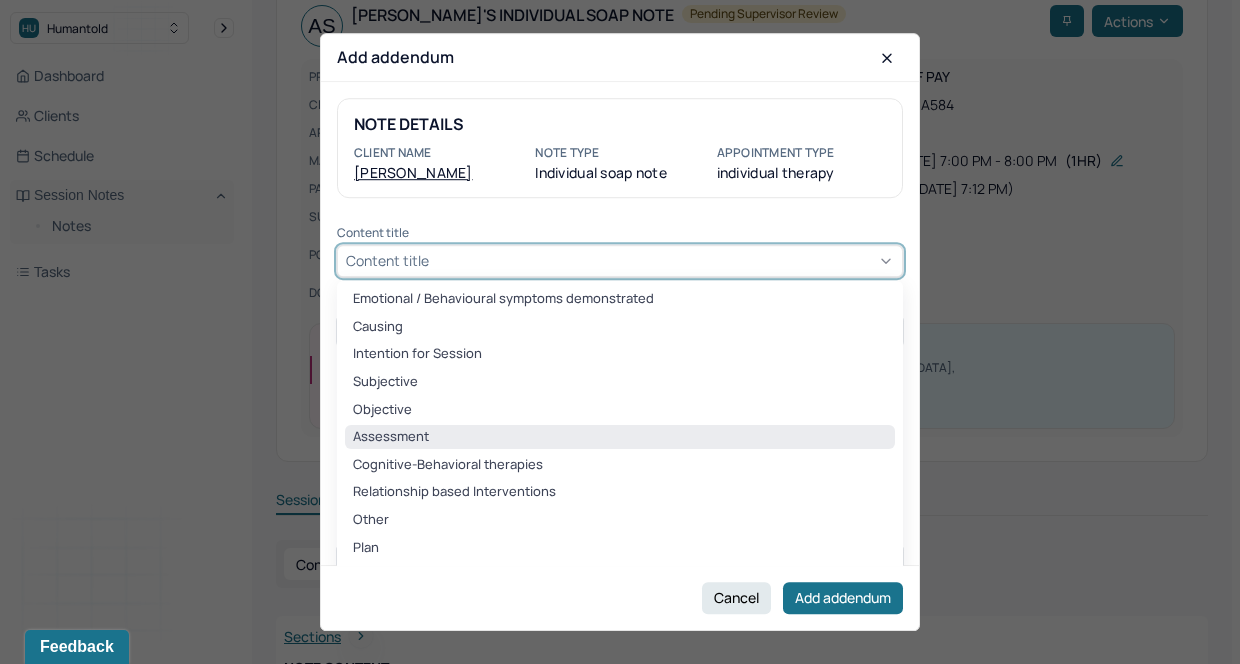 click on "Assessment" at bounding box center [620, 437] 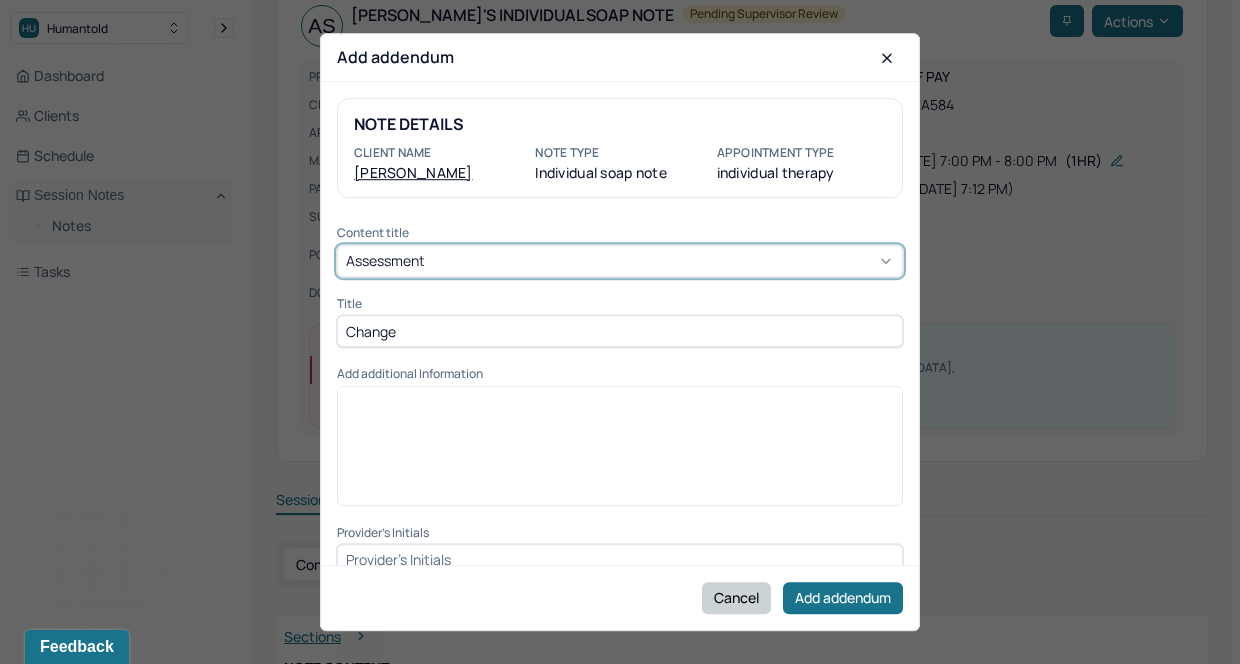 click on "Cancel" at bounding box center (736, 598) 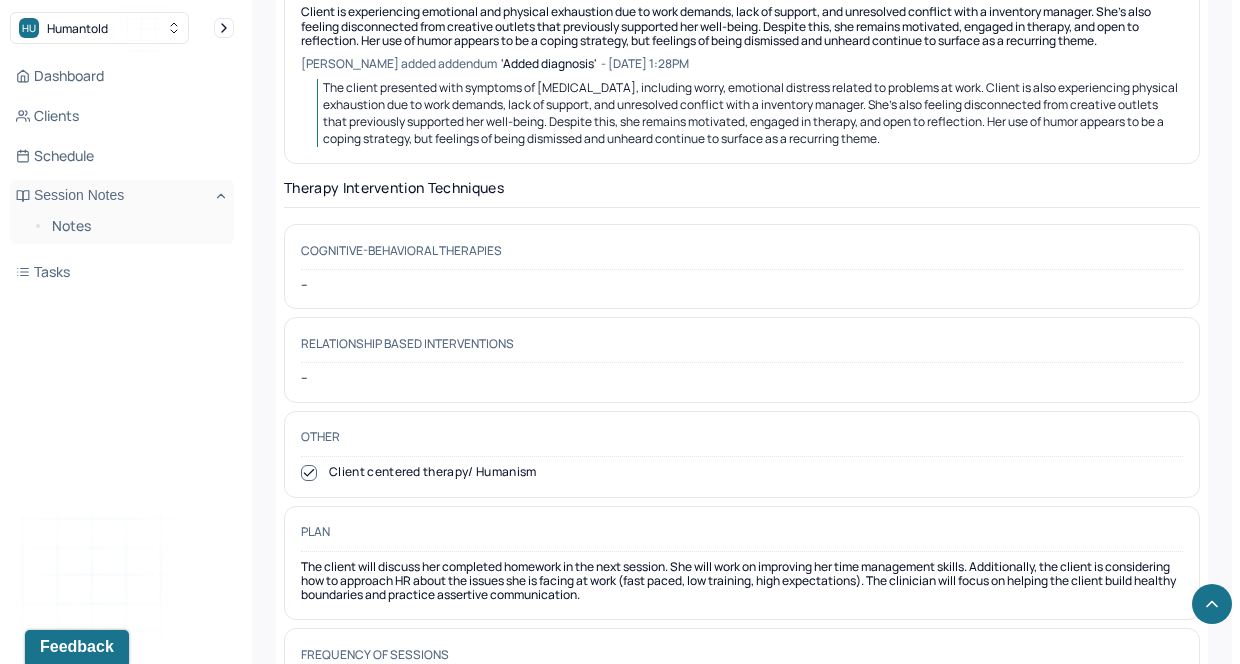 scroll, scrollTop: 2261, scrollLeft: 0, axis: vertical 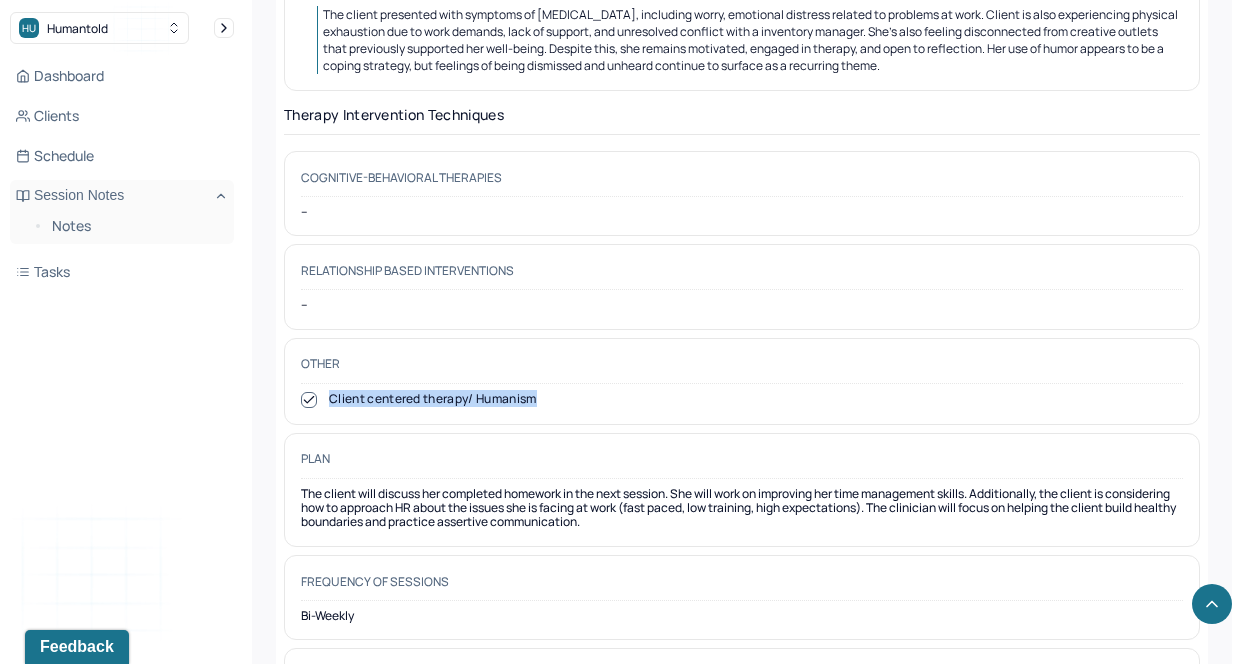 drag, startPoint x: 640, startPoint y: 377, endPoint x: 330, endPoint y: 384, distance: 310.079 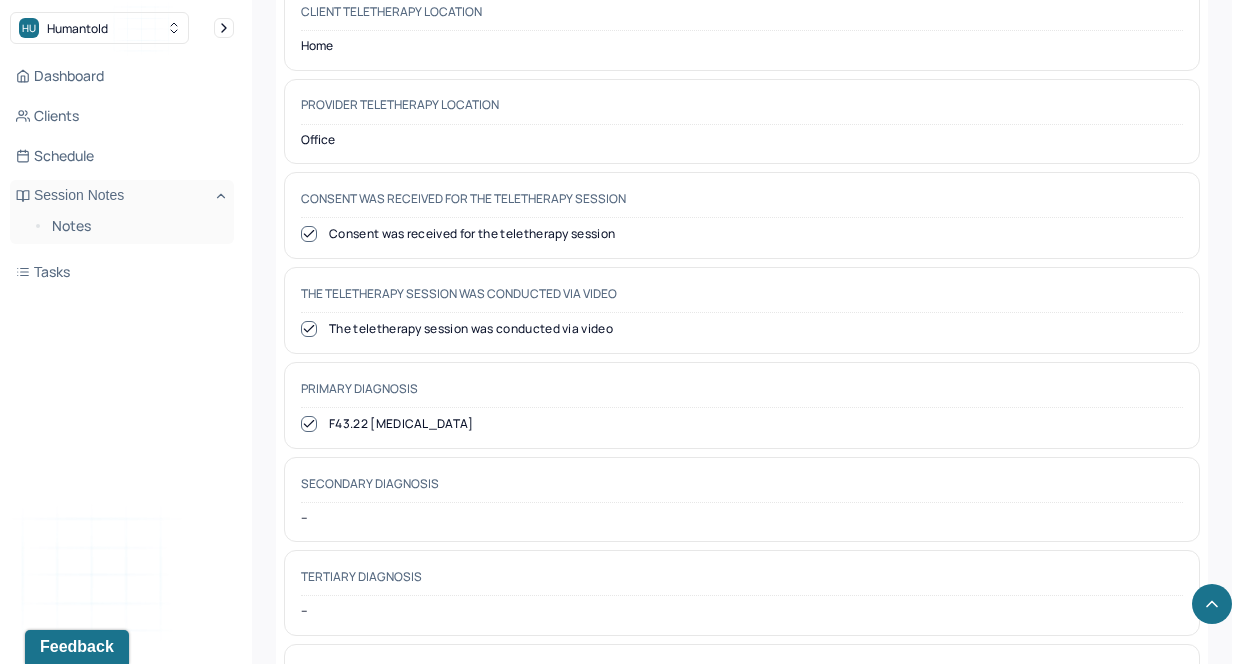 scroll, scrollTop: 0, scrollLeft: 0, axis: both 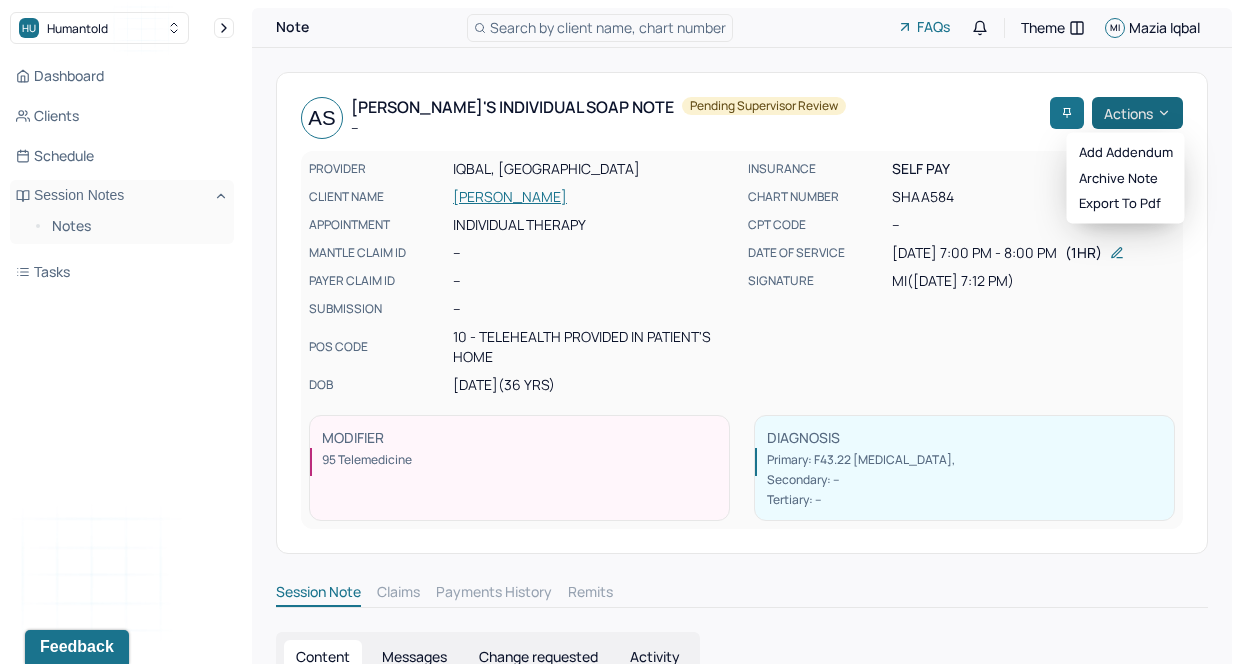 click on "Actions" at bounding box center [1137, 113] 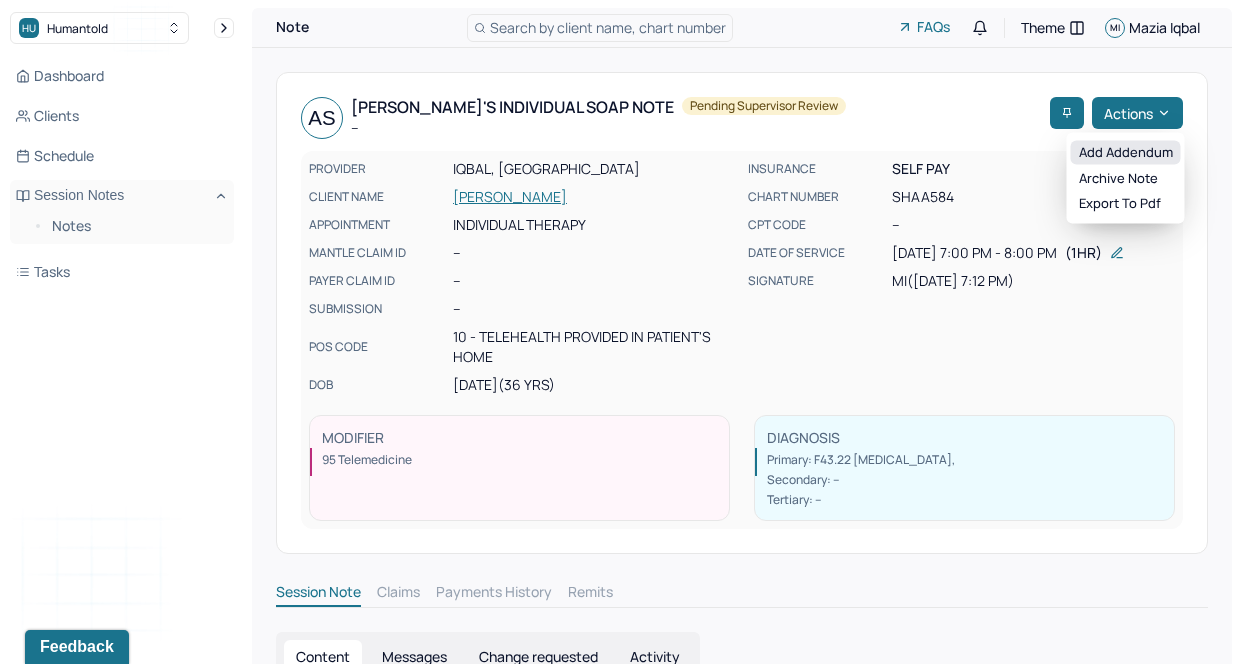 click on "Add addendum" at bounding box center [1126, 153] 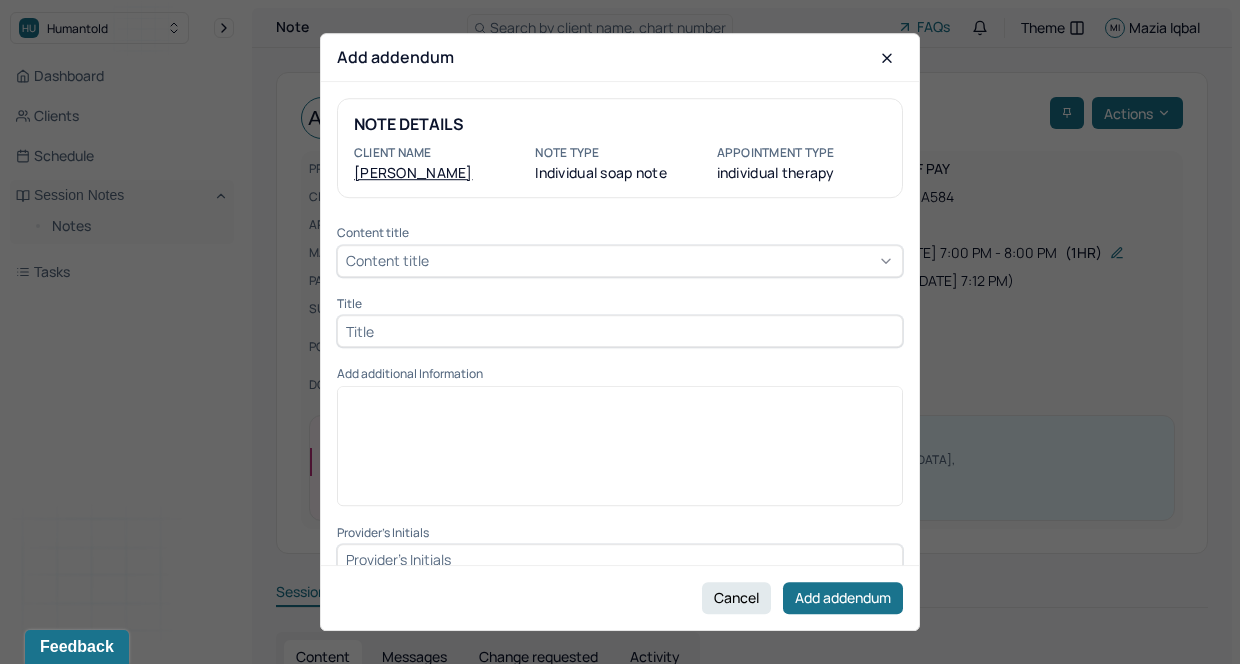 click on "Content title Content title Title Add additional Information Provider's Initials" at bounding box center (620, 402) 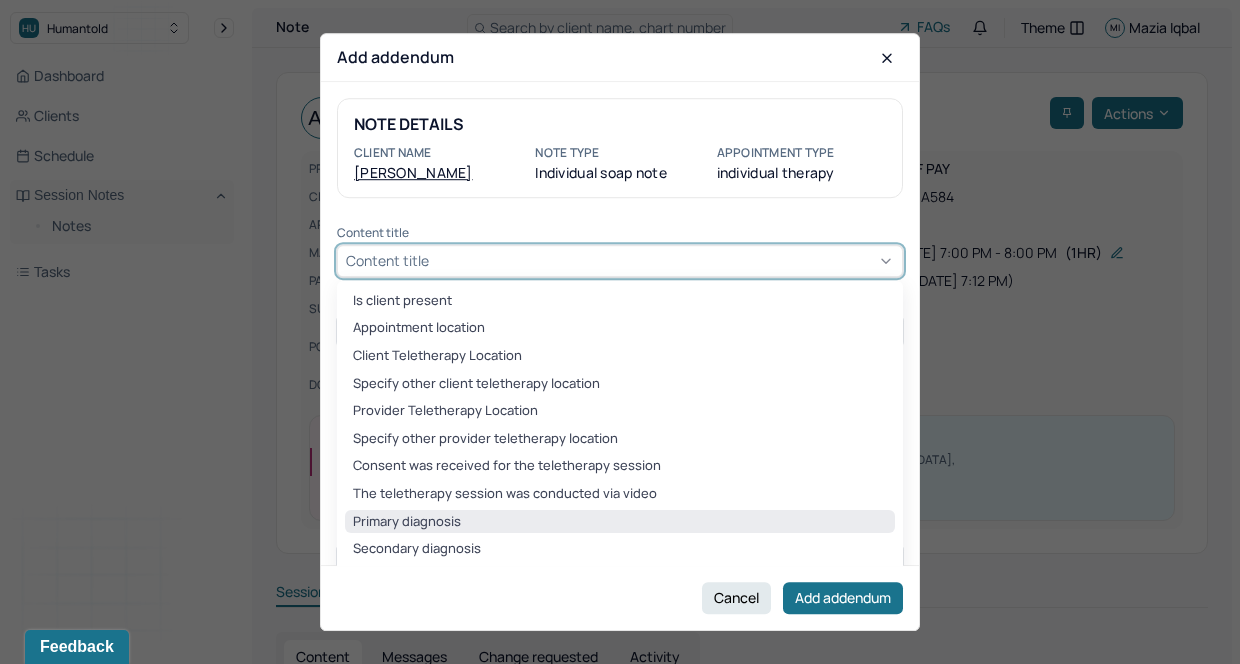 type 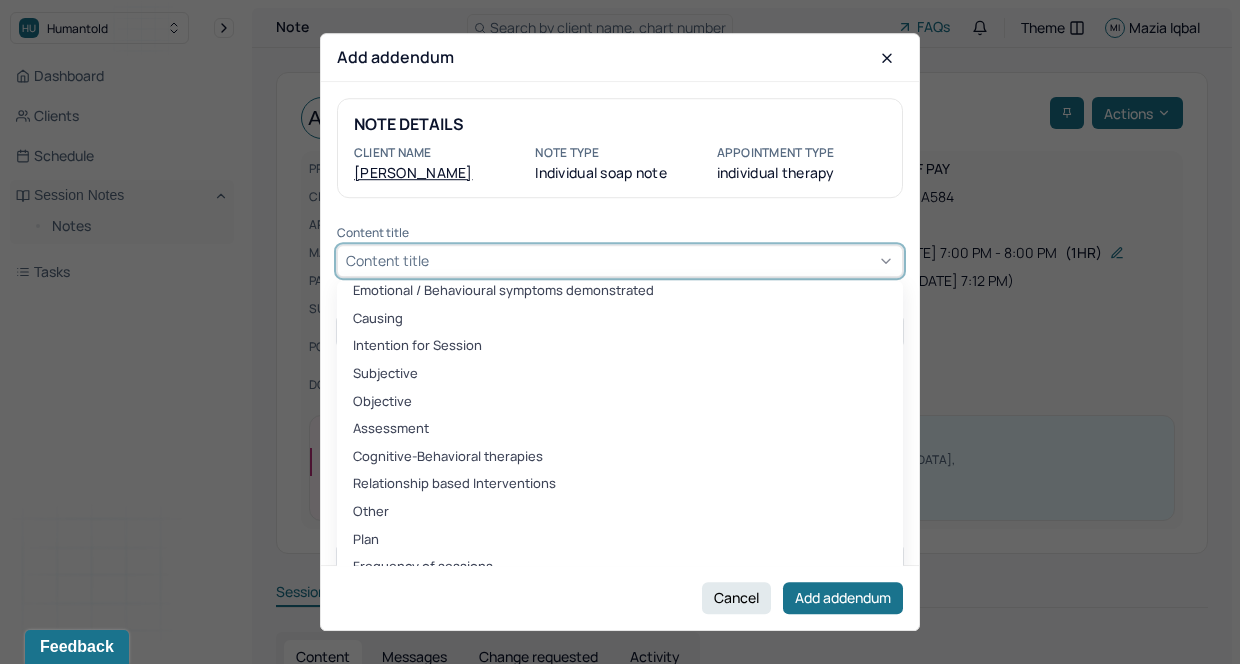 scroll, scrollTop: 379, scrollLeft: 0, axis: vertical 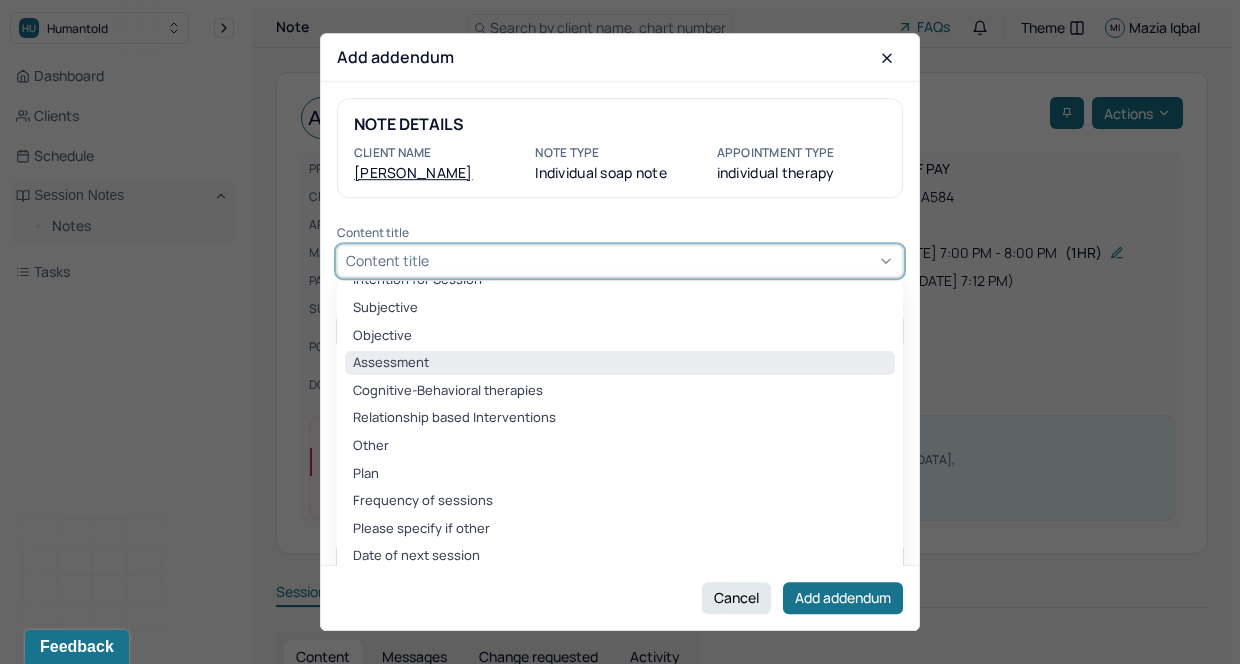 click on "Assessment" at bounding box center (620, 363) 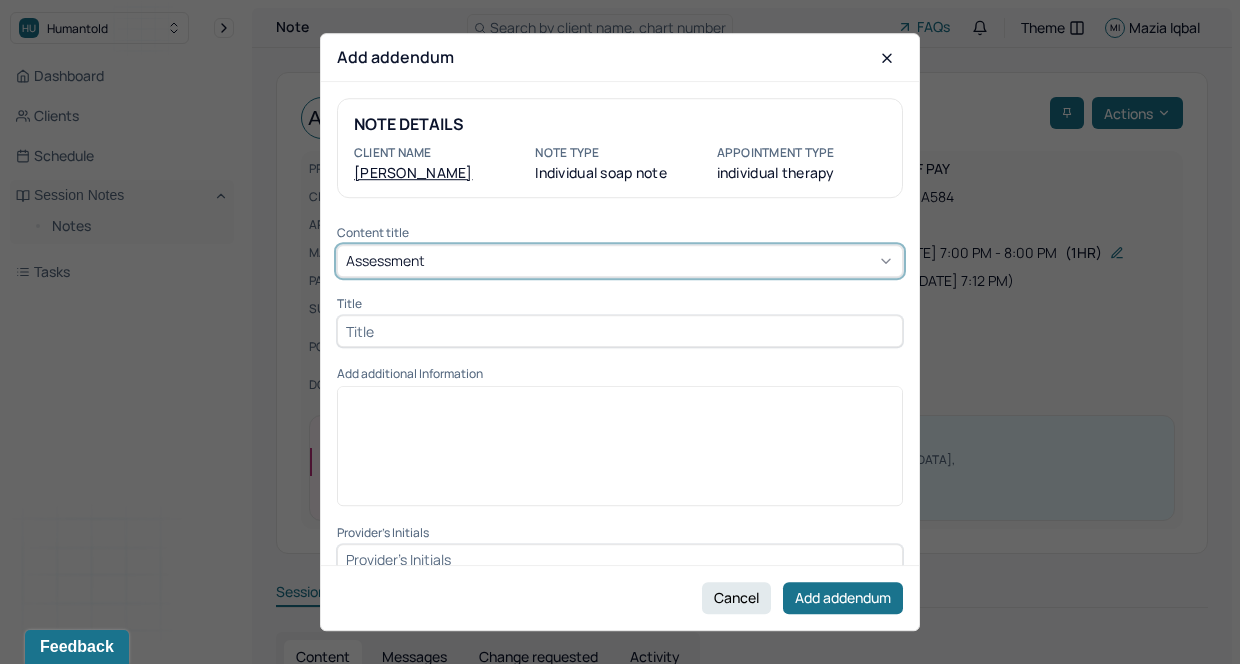 click at bounding box center [620, 331] 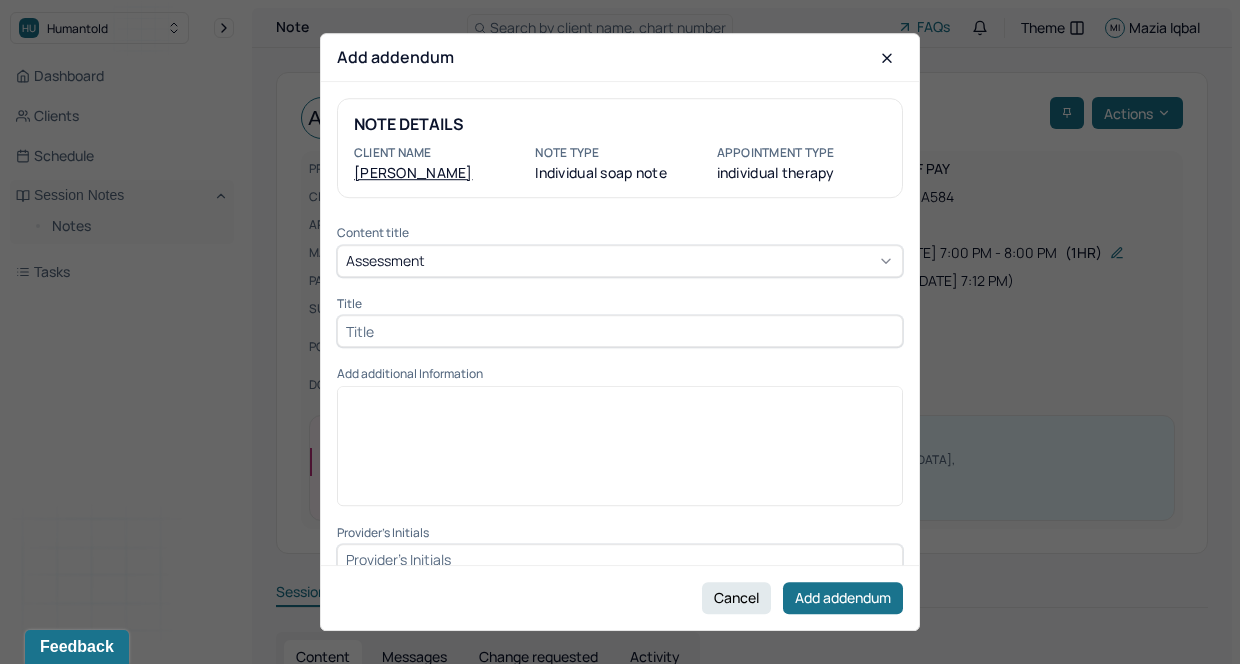 click at bounding box center (620, 331) 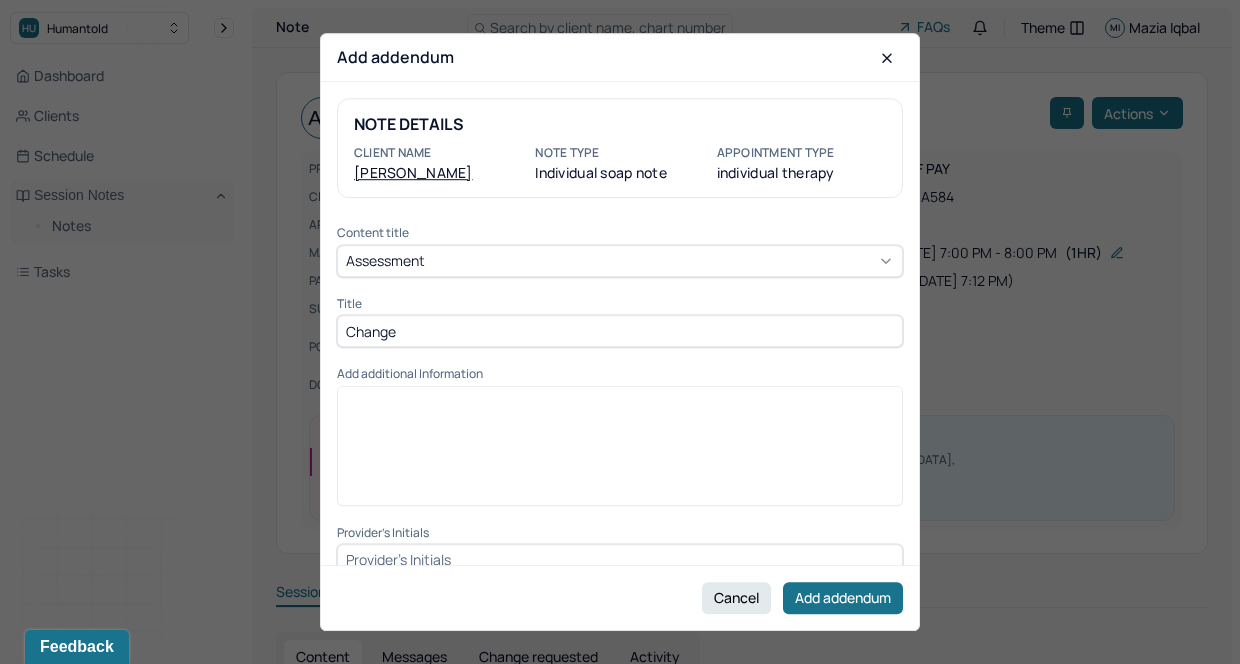 type on "Change" 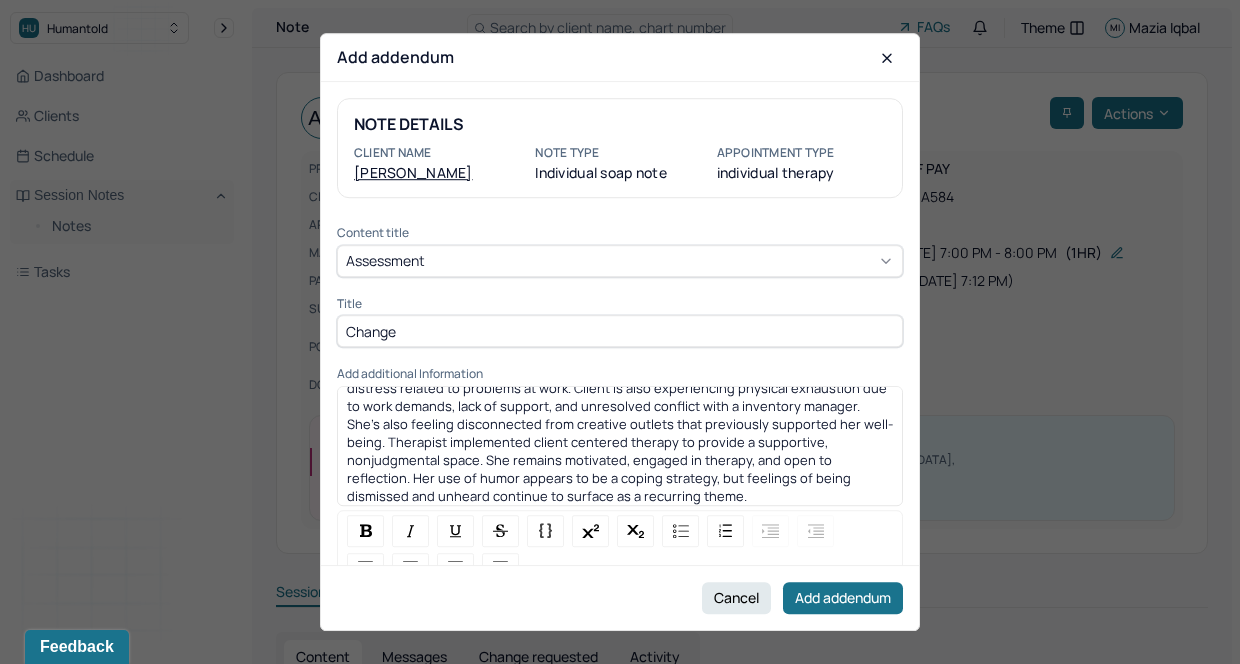 scroll, scrollTop: 0, scrollLeft: 0, axis: both 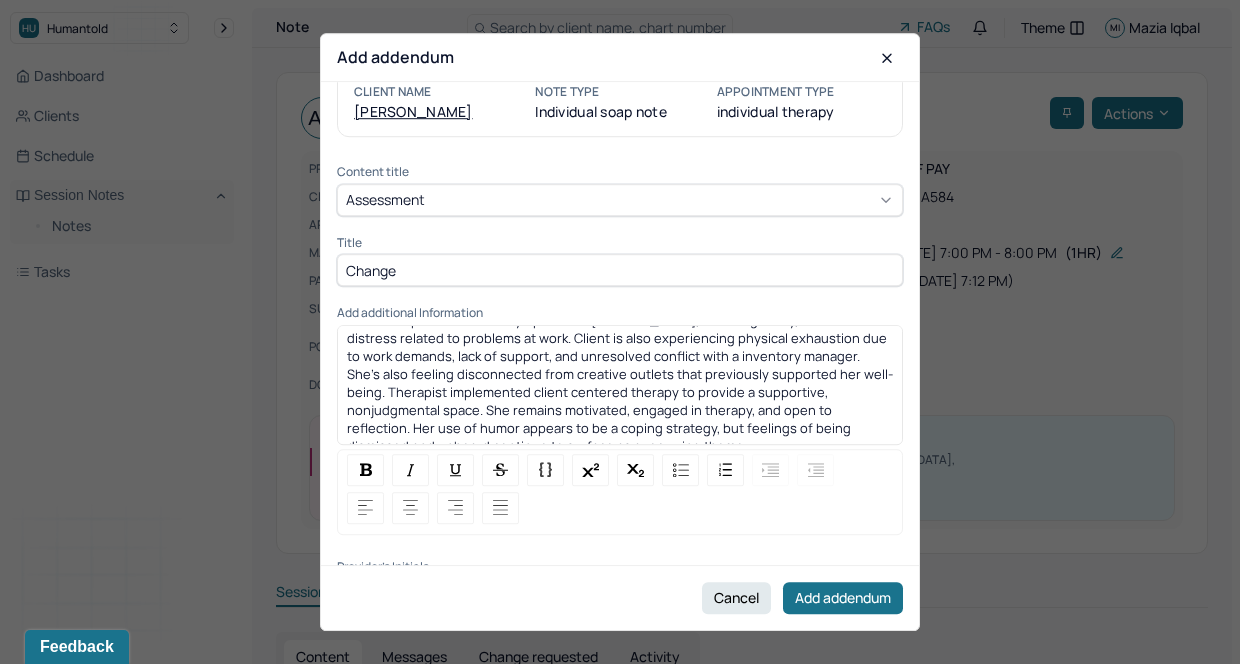 type 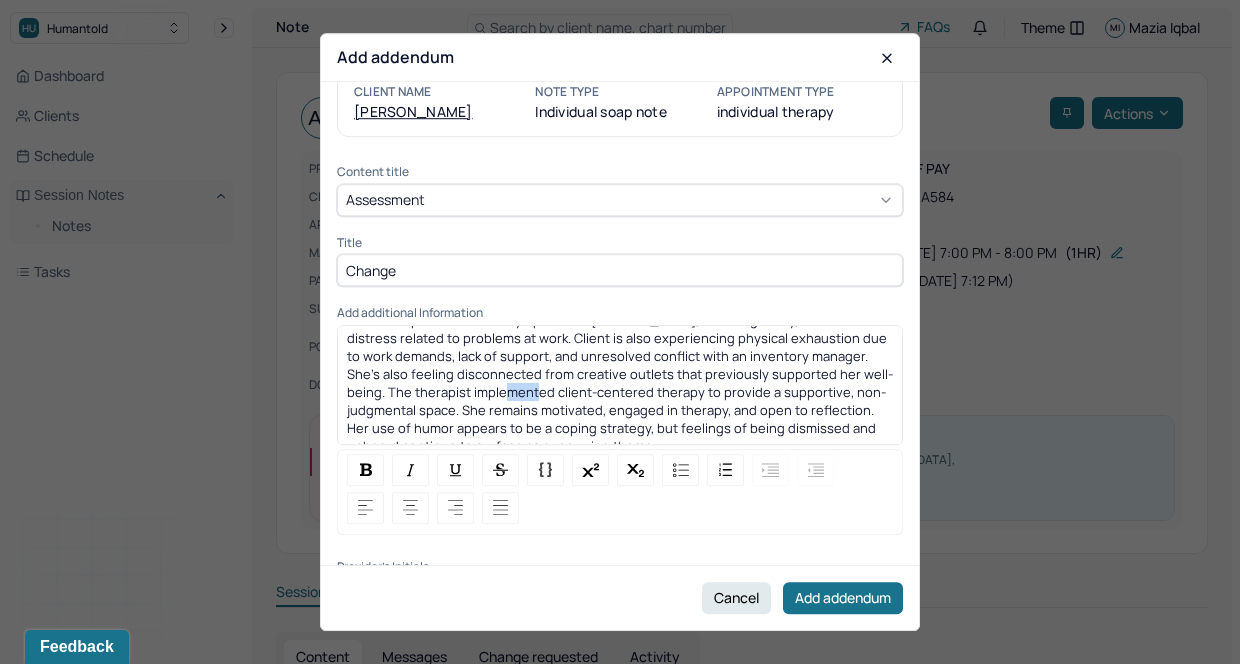 drag, startPoint x: 468, startPoint y: 394, endPoint x: 446, endPoint y: 394, distance: 22 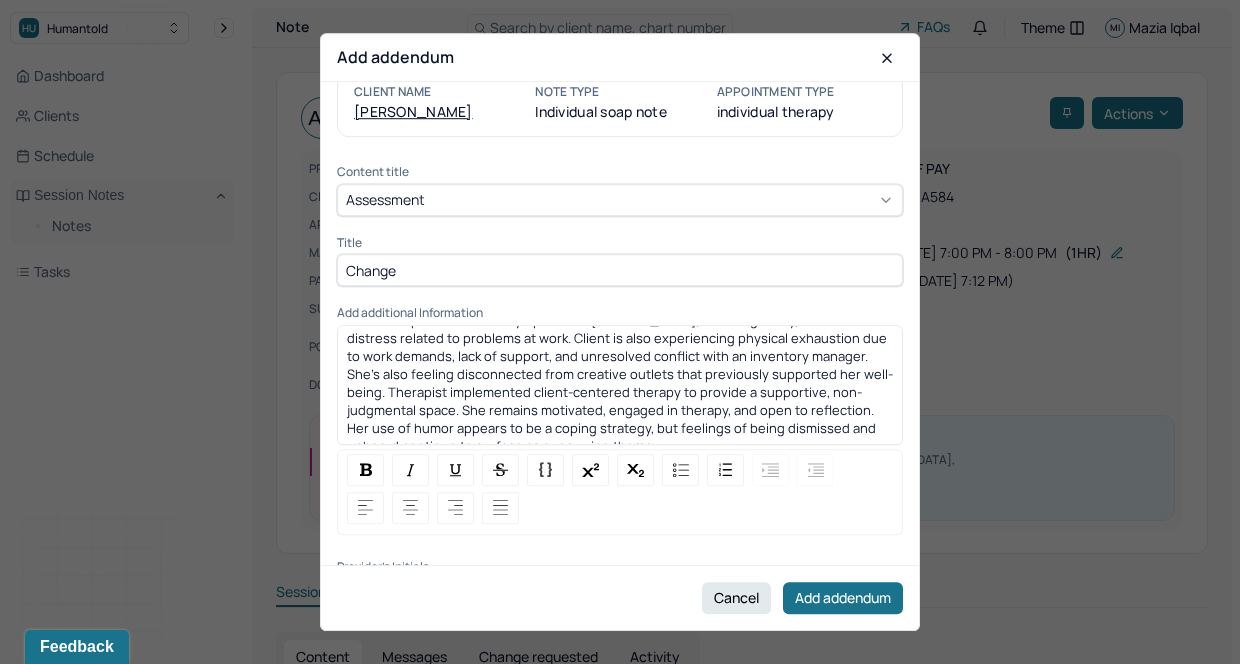 scroll, scrollTop: 32, scrollLeft: 0, axis: vertical 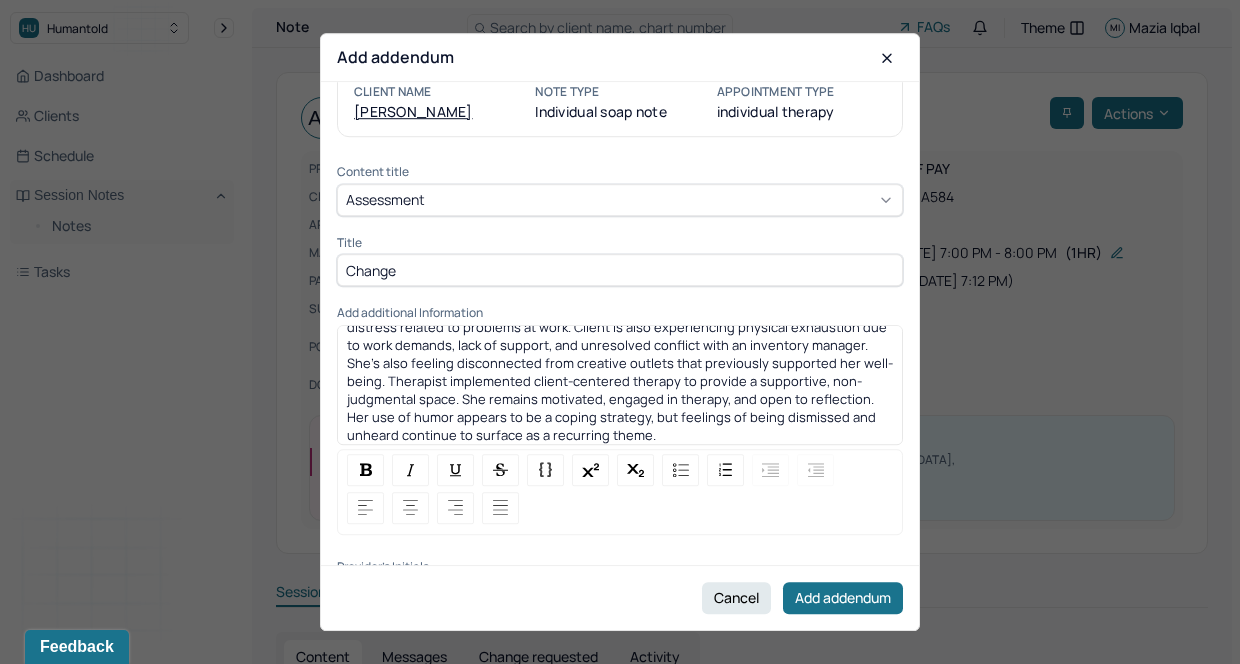 click on "The client presented with symptoms of [MEDICAL_DATA], including worry, emotional distress related to problems at work. Client is also experiencing physical exhaustion due to work demands, lack of support, and unresolved conflict with an inventory manager. She’s also feeling disconnected from creative outlets that previously supported her well-being. Therapist implemented client-centered therapy to provide a supportive, non-judgmental space. She remains motivated, engaged in therapy, and open to reflection. Her use of humor appears to be a coping strategy, but feelings of being dismissed and unheard continue to surface as a recurring theme." at bounding box center [620, 372] 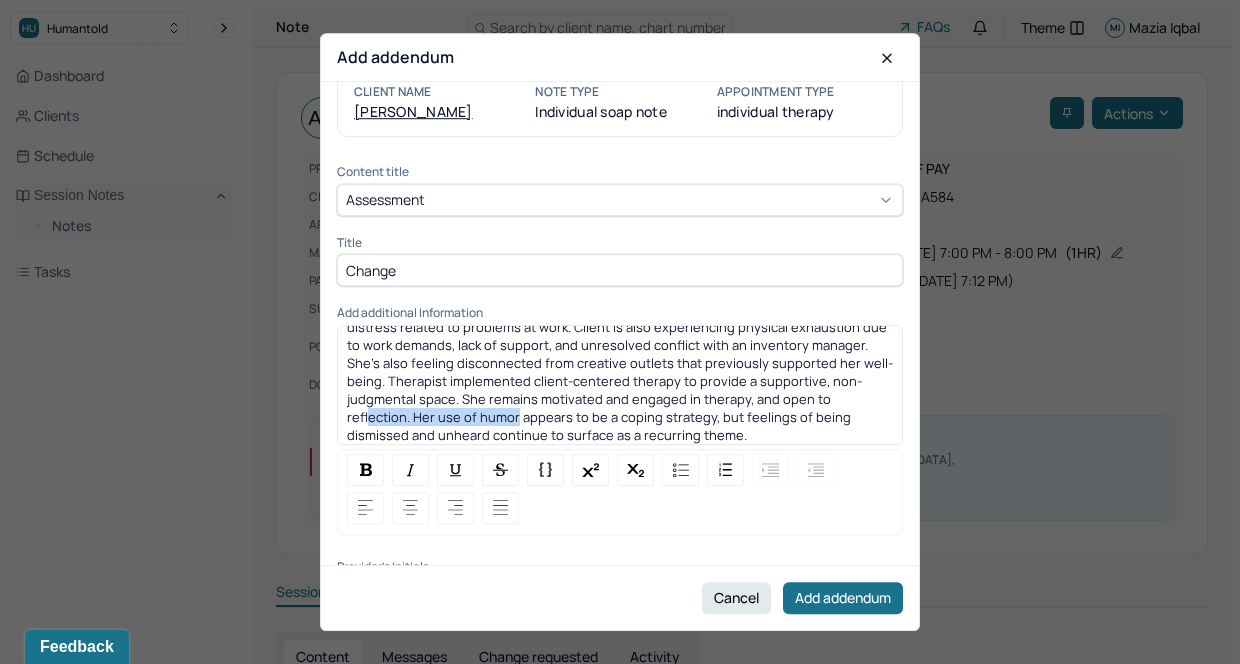 drag, startPoint x: 766, startPoint y: 401, endPoint x: 404, endPoint y: 408, distance: 362.0677 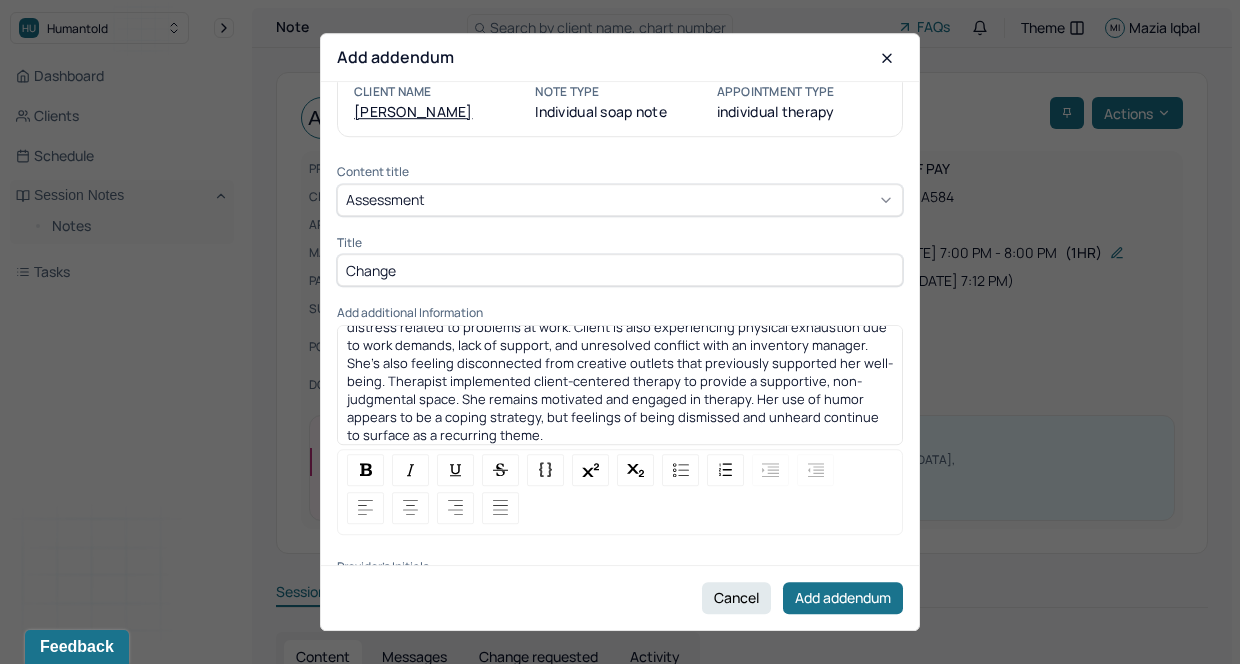 click on "The client presented with symptoms of [MEDICAL_DATA], including worry, emotional distress related to problems at work. Client is also experiencing physical exhaustion due to work demands, lack of support, and unresolved conflict with an inventory manager. She’s also feeling disconnected from creative outlets that previously supported her well-being. Therapist implemented client-centered therapy to provide a supportive, non-judgmental space. She remains motivated and engaged in therapy. Her use of humor appears to be a coping strategy, but feelings of being dismissed and unheard continue to surface as a recurring theme." at bounding box center (620, 372) 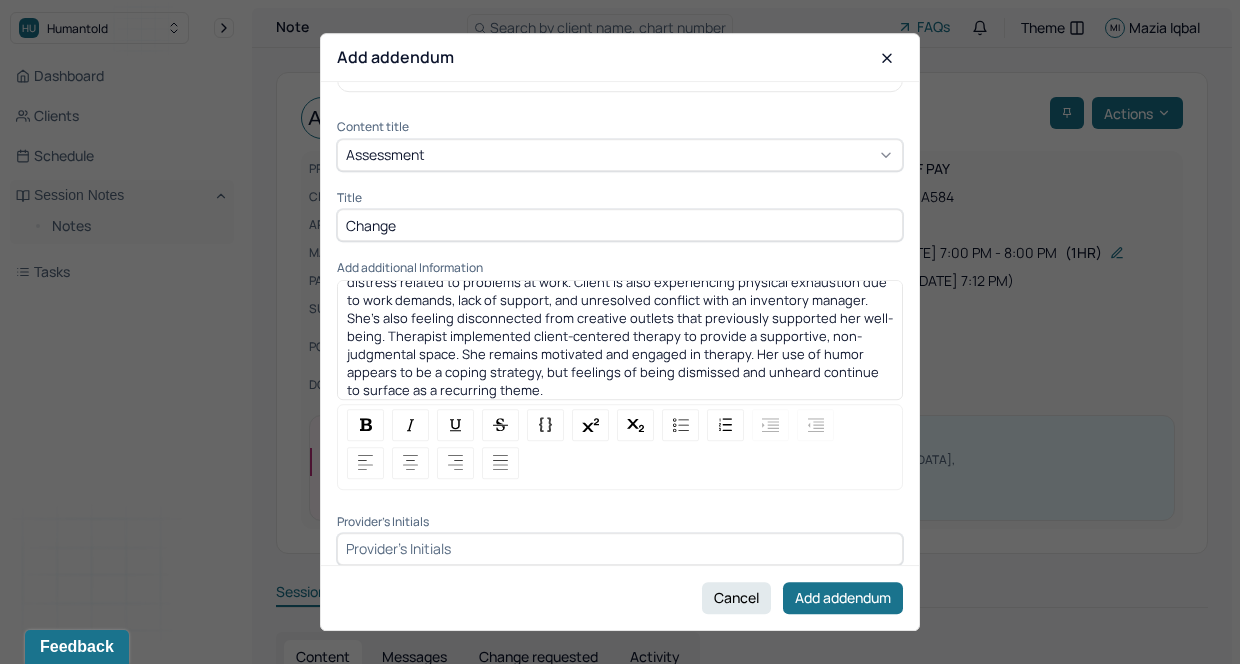 scroll, scrollTop: 109, scrollLeft: 0, axis: vertical 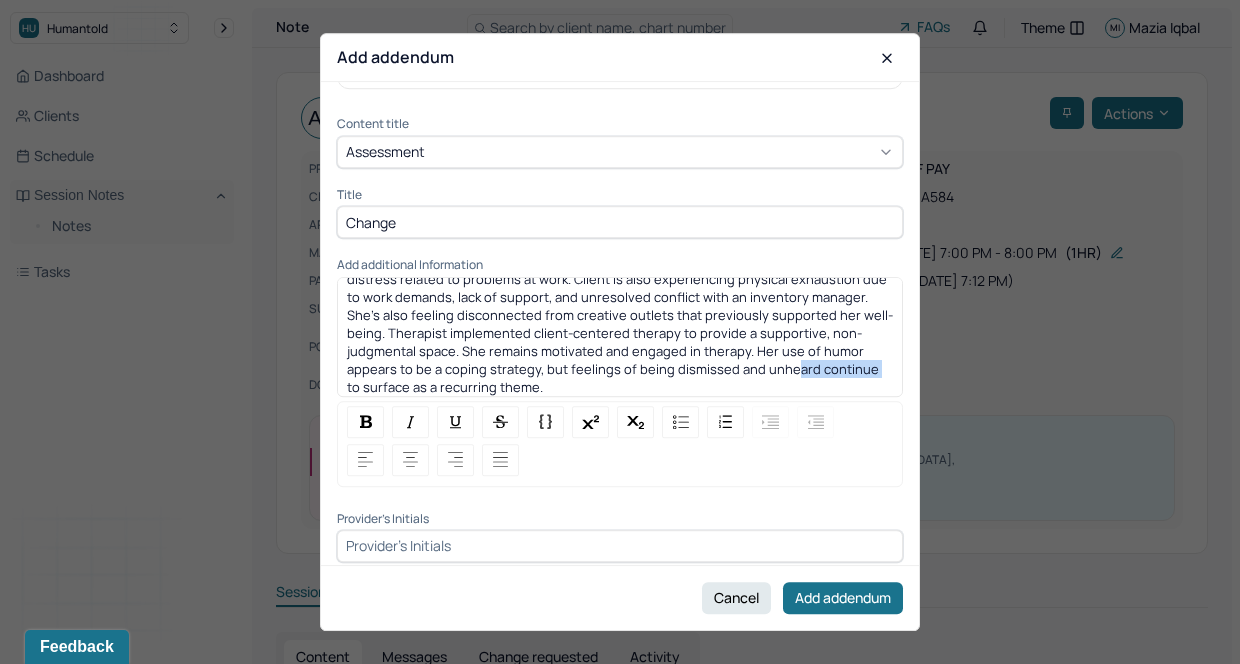 drag, startPoint x: 750, startPoint y: 369, endPoint x: 662, endPoint y: 368, distance: 88.005684 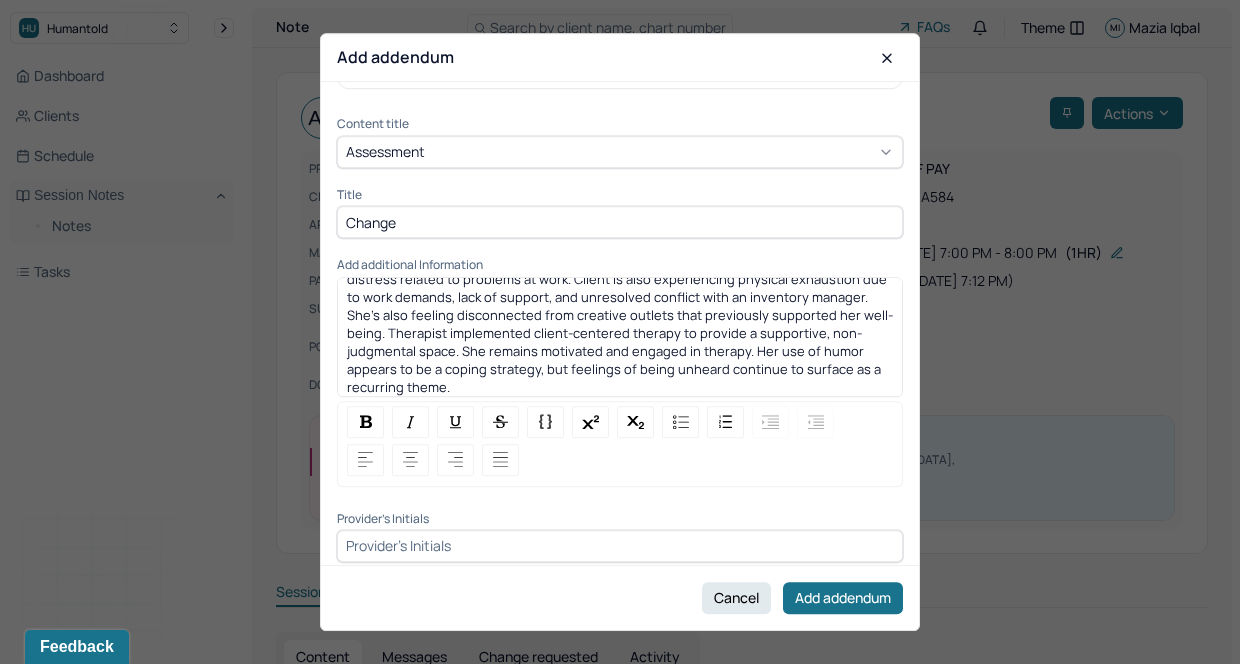 scroll, scrollTop: 0, scrollLeft: 0, axis: both 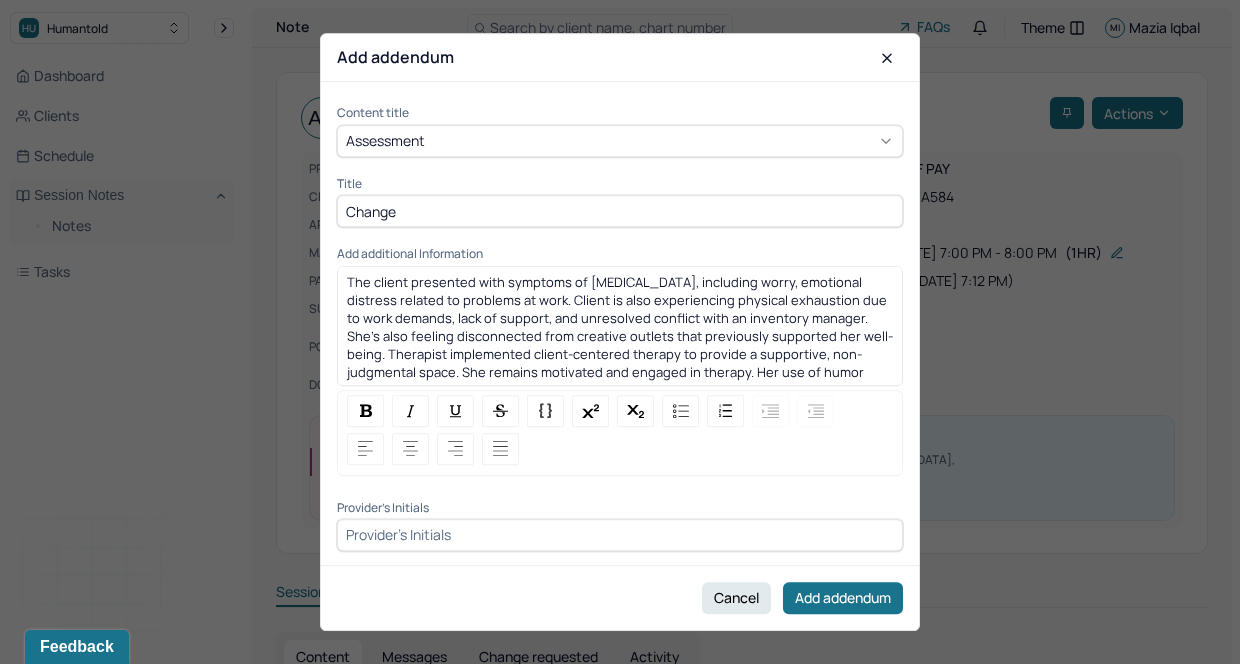 click at bounding box center (620, 535) 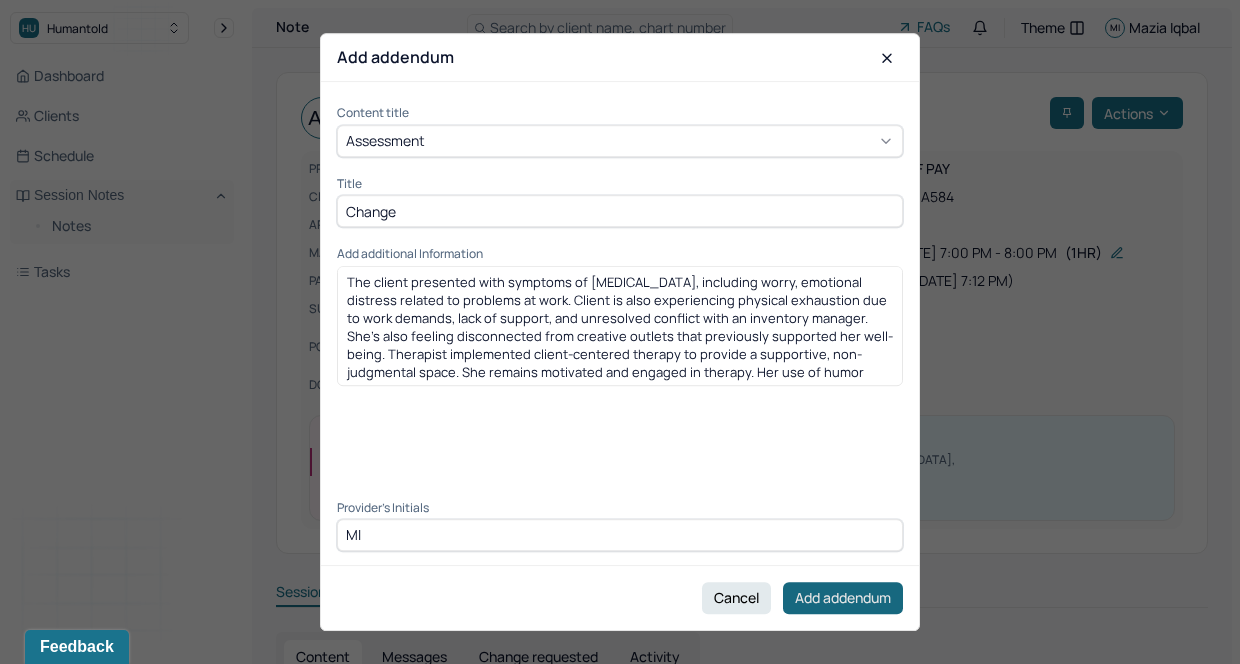 type on "MI" 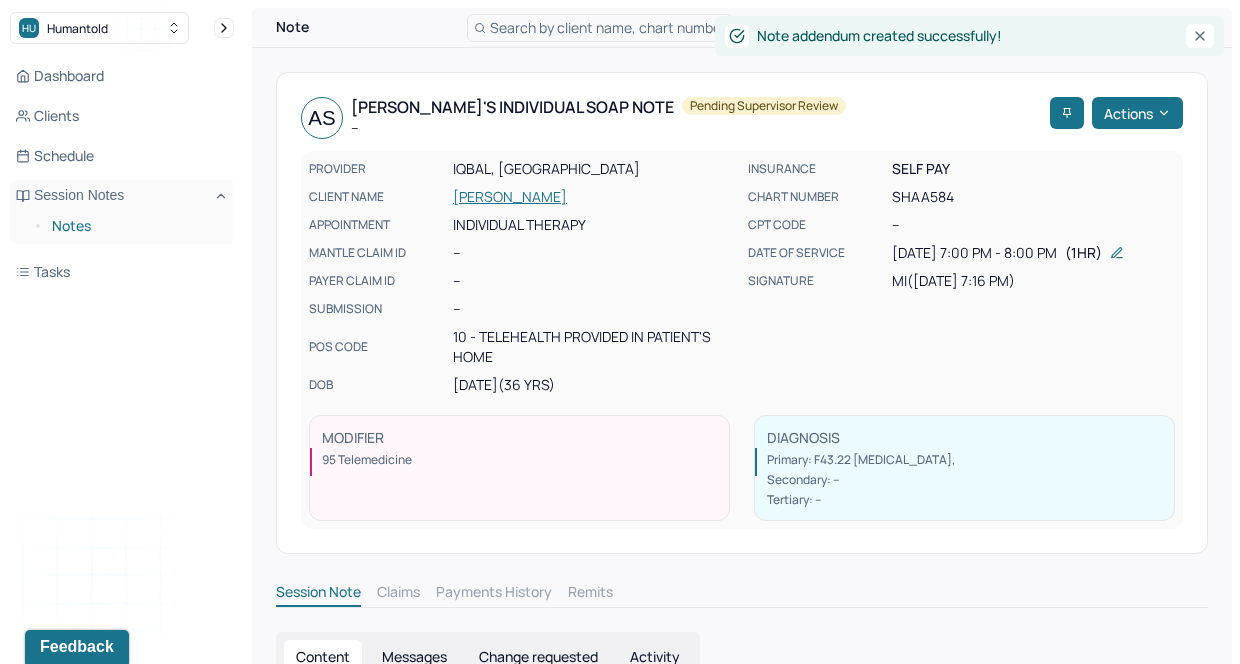 click on "Notes" at bounding box center [135, 226] 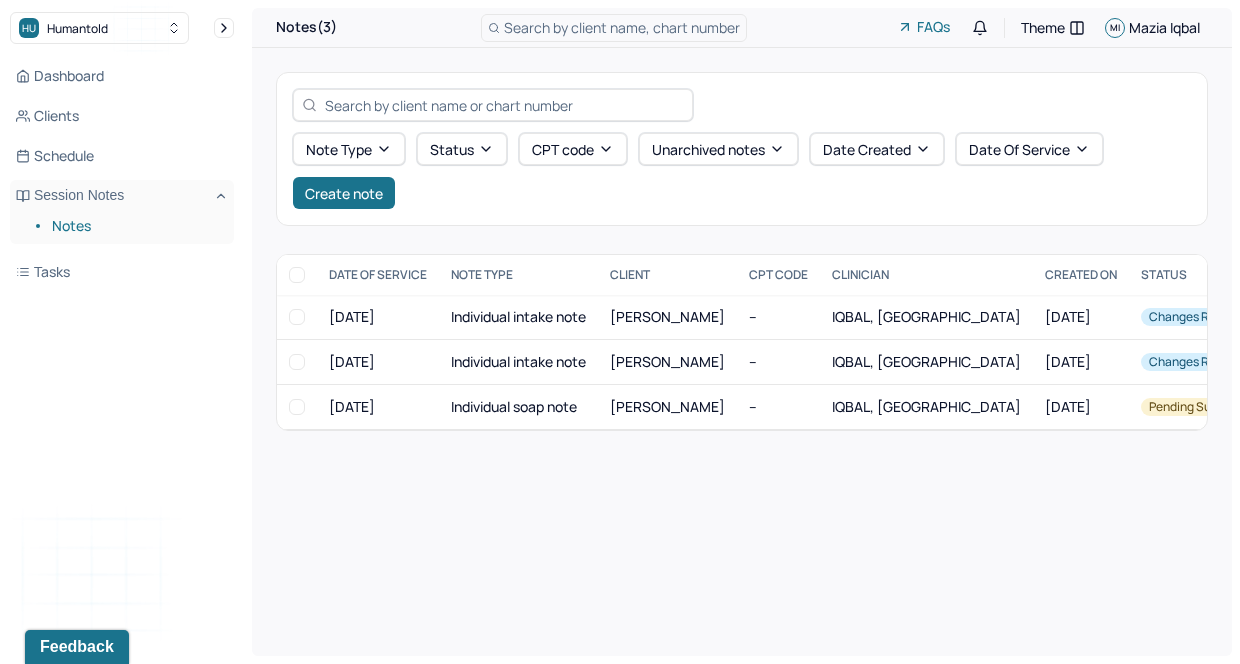 click on "Notes(3) Search by client name, chart number  FAQs Theme MI [PERSON_NAME] Note type Status CPT code Unarchived notes Date Created Date Of Service Create note DATE OF SERVICE NOTE TYPE CLIENT CPT CODE CLINICIAN CREATED ON STATUS INSURANCE PROVIDER [DATE] Individual intake note [PERSON_NAME] -- IQBAL, [GEOGRAPHIC_DATA] [DATE] Changes requested CARE [DATE] Individual intake note MOTI, KELLY -- IQBAL, [GEOGRAPHIC_DATA] [DATE] Changes requested CARE [DATE] Individual soap note [PERSON_NAME] -- IQBAL, [GEOGRAPHIC_DATA] [DATE] Pending supervisor review Self pay [PERSON_NAME] Changes requested [DATE] Individual intake note Provider: [PERSON_NAME], MAZIA Created on: [DATE] [PERSON_NAME] Changes requested [DATE] Individual intake note Provider: [GEOGRAPHIC_DATA], [GEOGRAPHIC_DATA] Created on: [DATE] [PERSON_NAME] supervisor review [DATE] Individual soap note Provider: [PERSON_NAME], [PERSON_NAME] Created on: [DATE]" at bounding box center (742, 332) 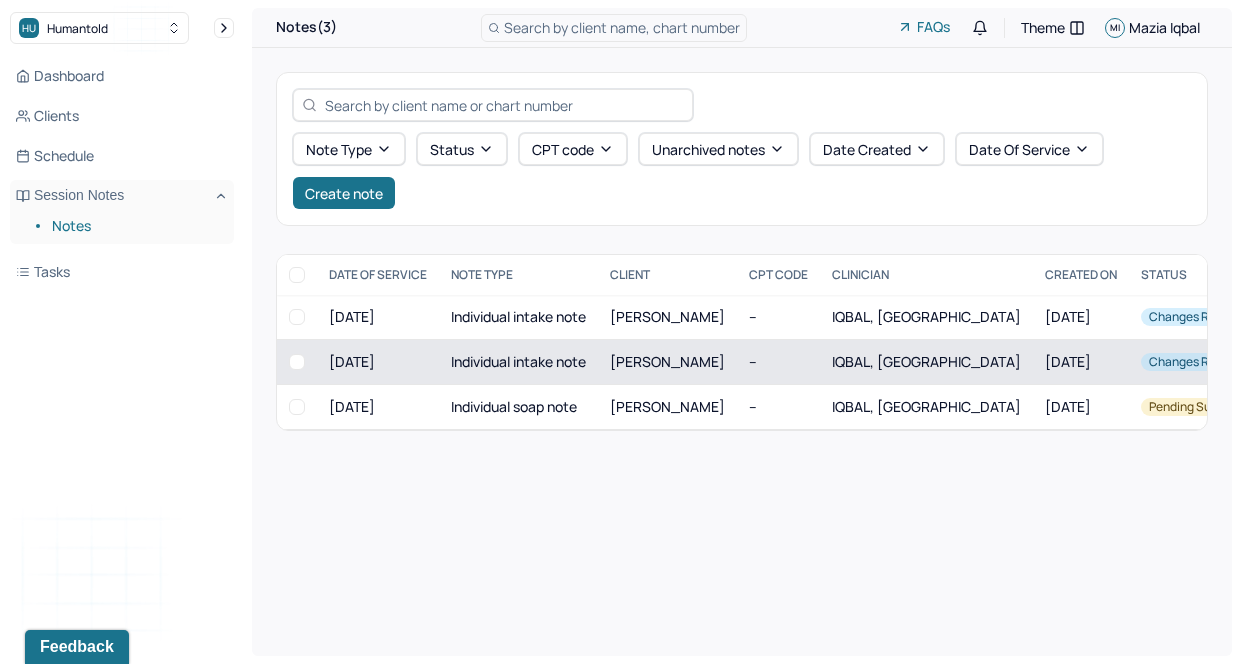 click on "IQBAL, [GEOGRAPHIC_DATA]" at bounding box center [926, 361] 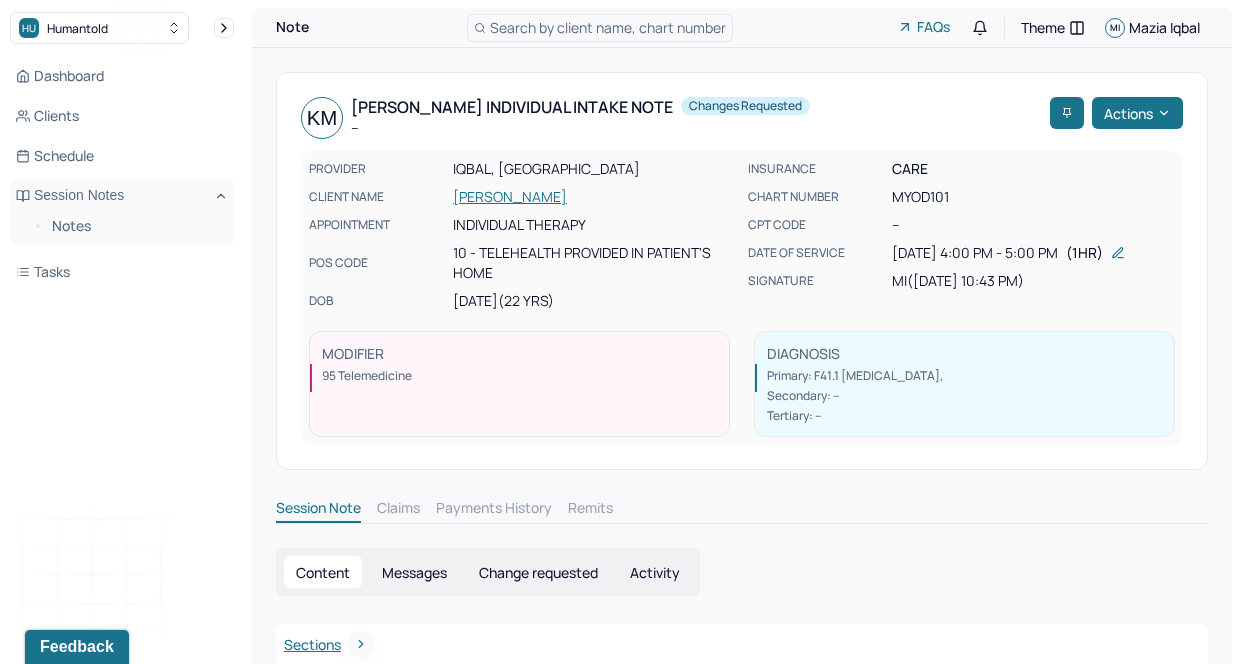 click on "Change requested" at bounding box center (538, 572) 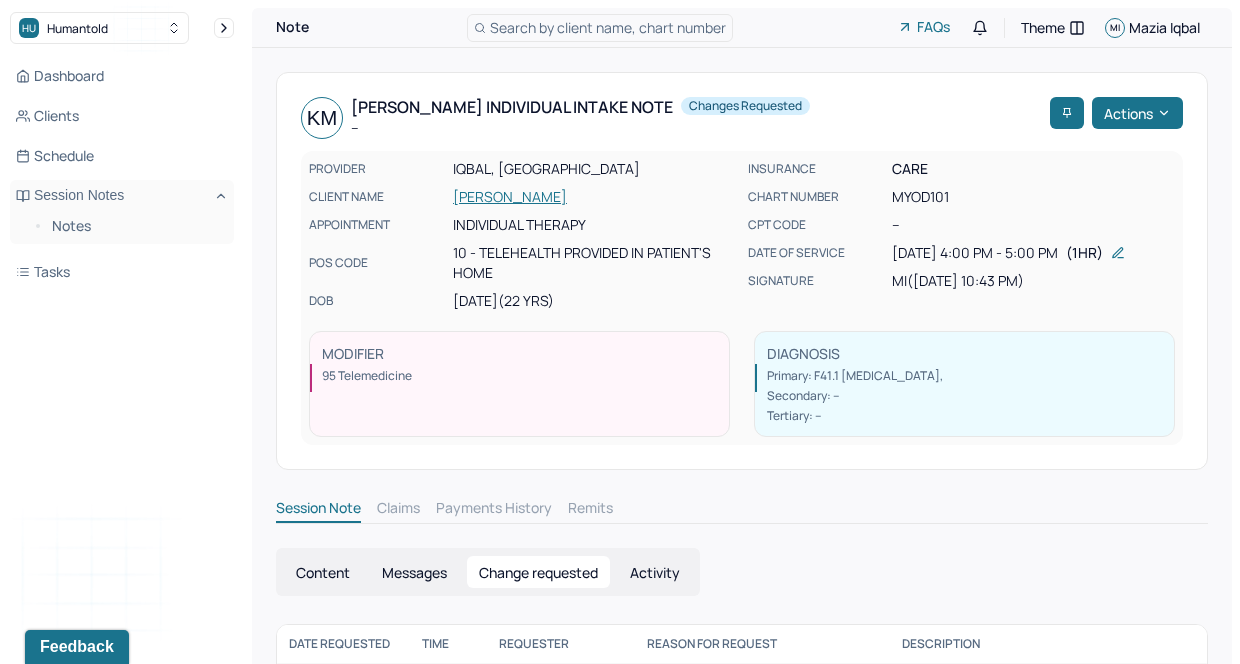 scroll, scrollTop: 73, scrollLeft: 0, axis: vertical 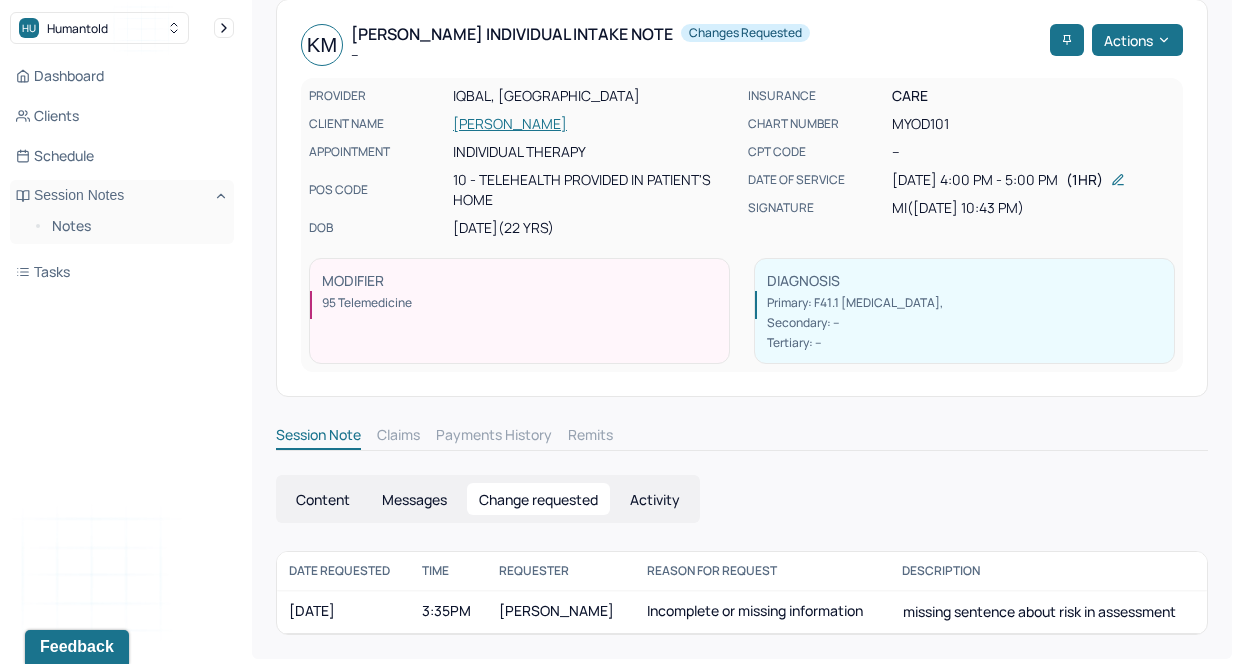 click on "Content" at bounding box center [323, 499] 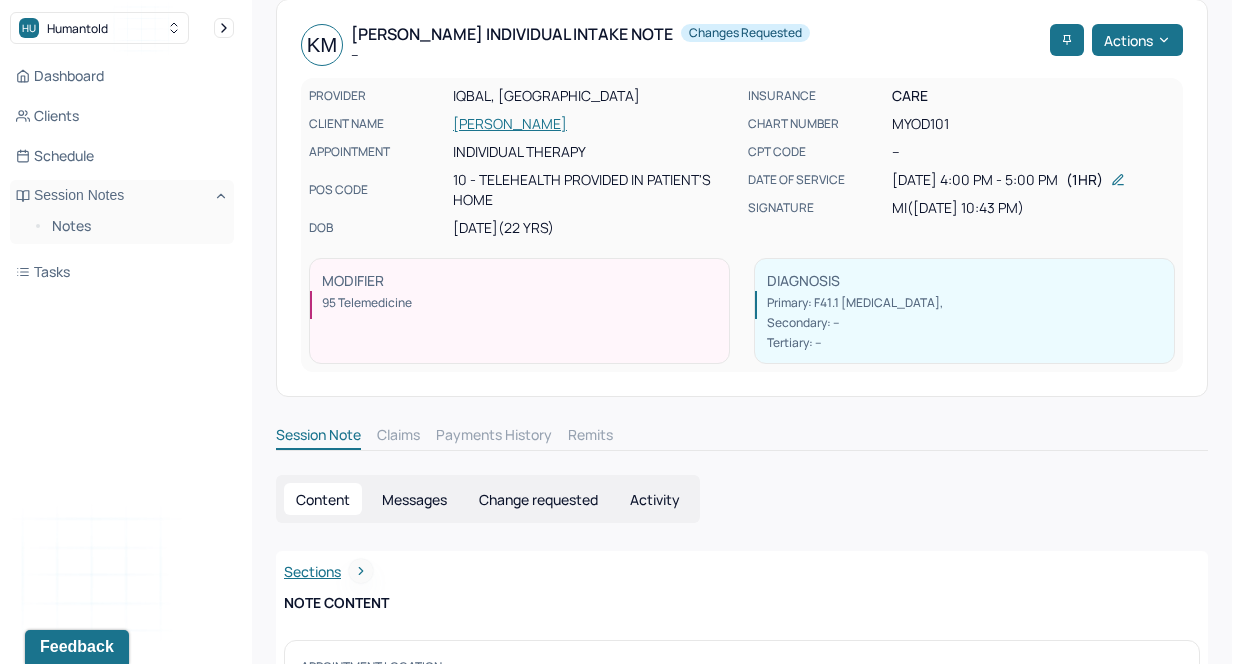 type 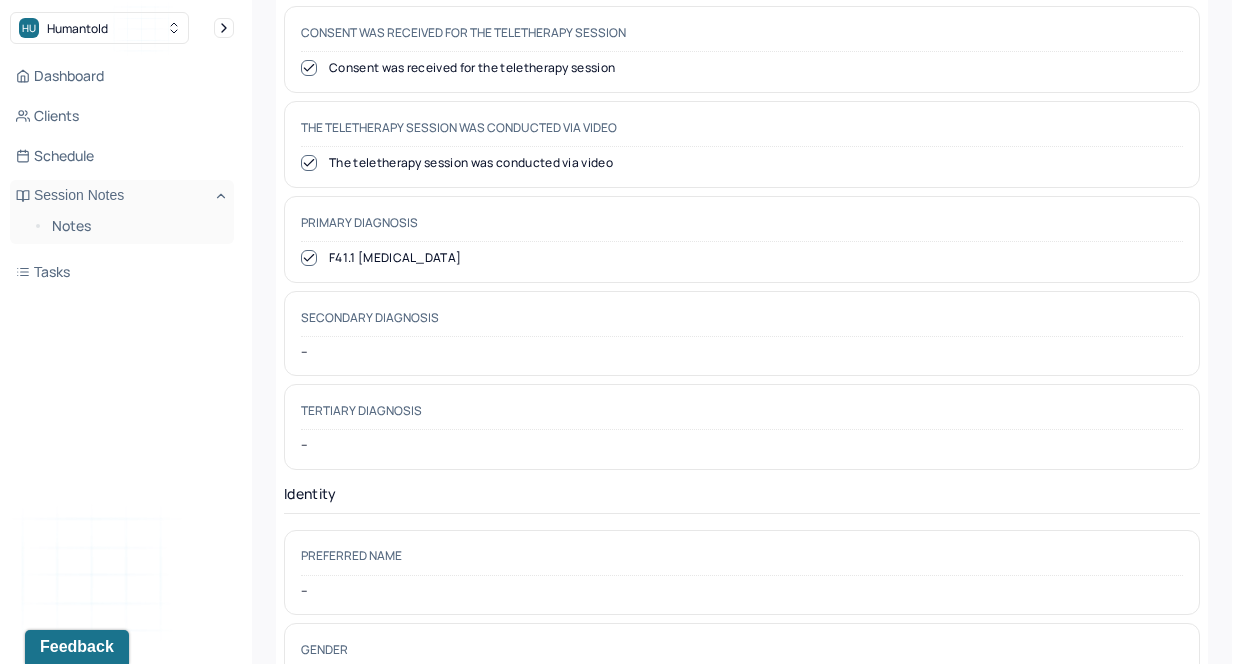 scroll, scrollTop: 0, scrollLeft: 0, axis: both 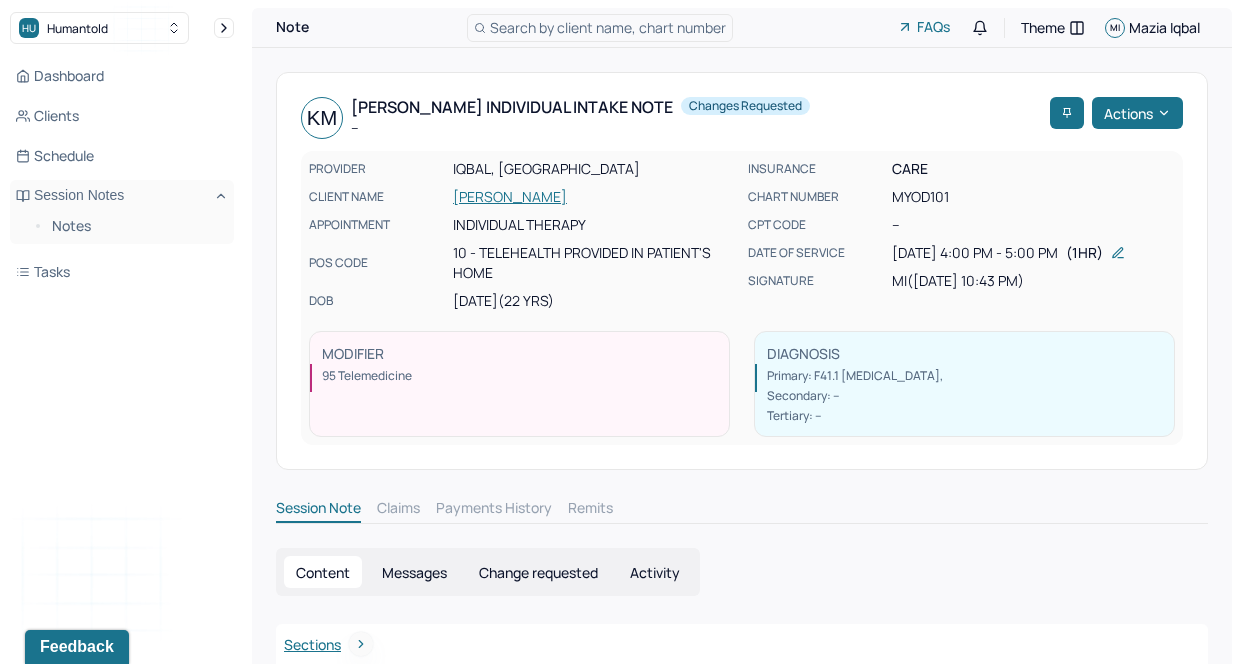 click on "Change requested" at bounding box center (538, 572) 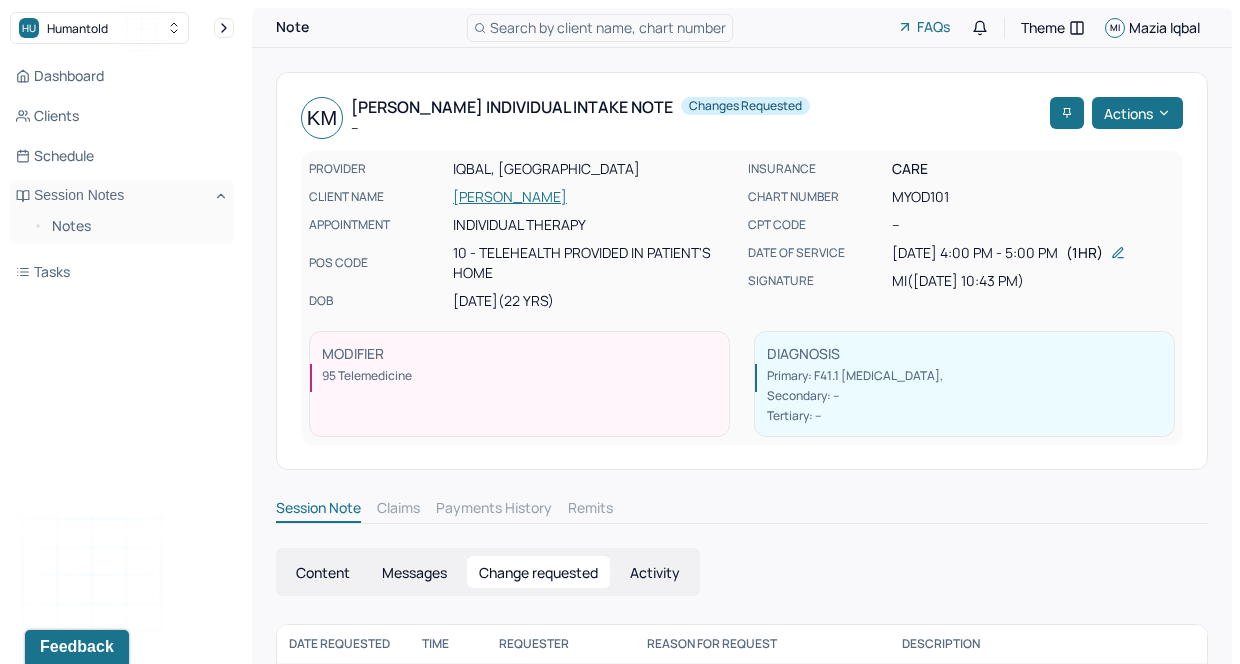 scroll, scrollTop: 73, scrollLeft: 0, axis: vertical 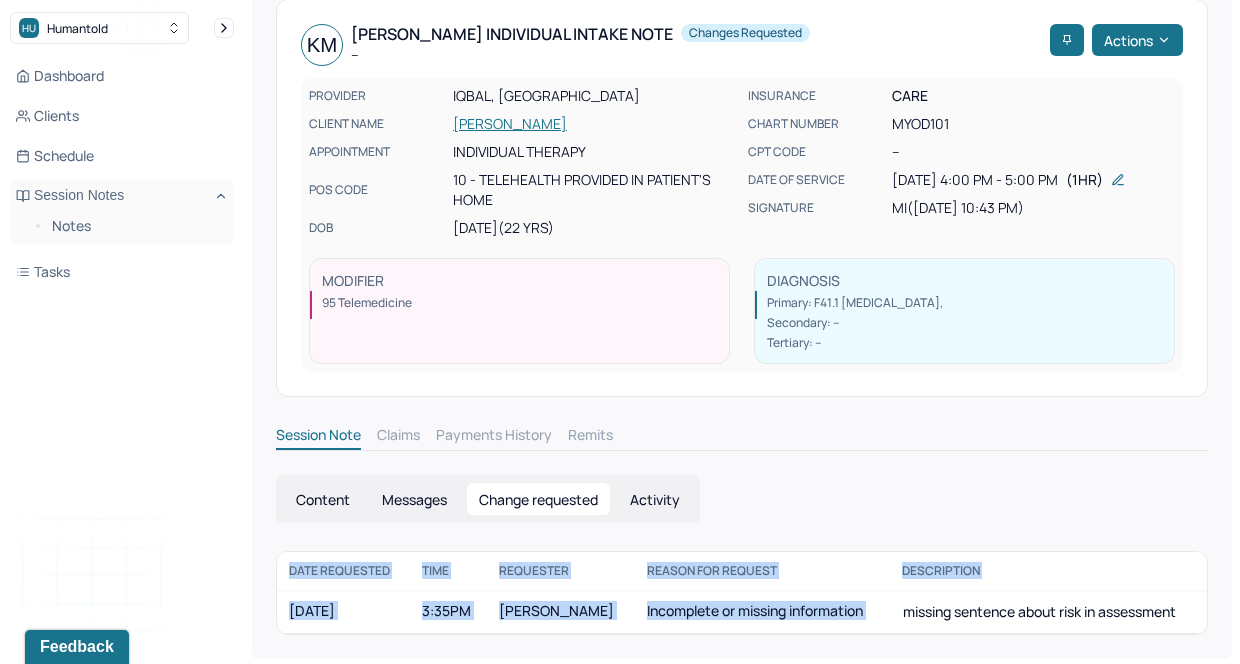 drag, startPoint x: 916, startPoint y: 611, endPoint x: 1222, endPoint y: 605, distance: 306.0588 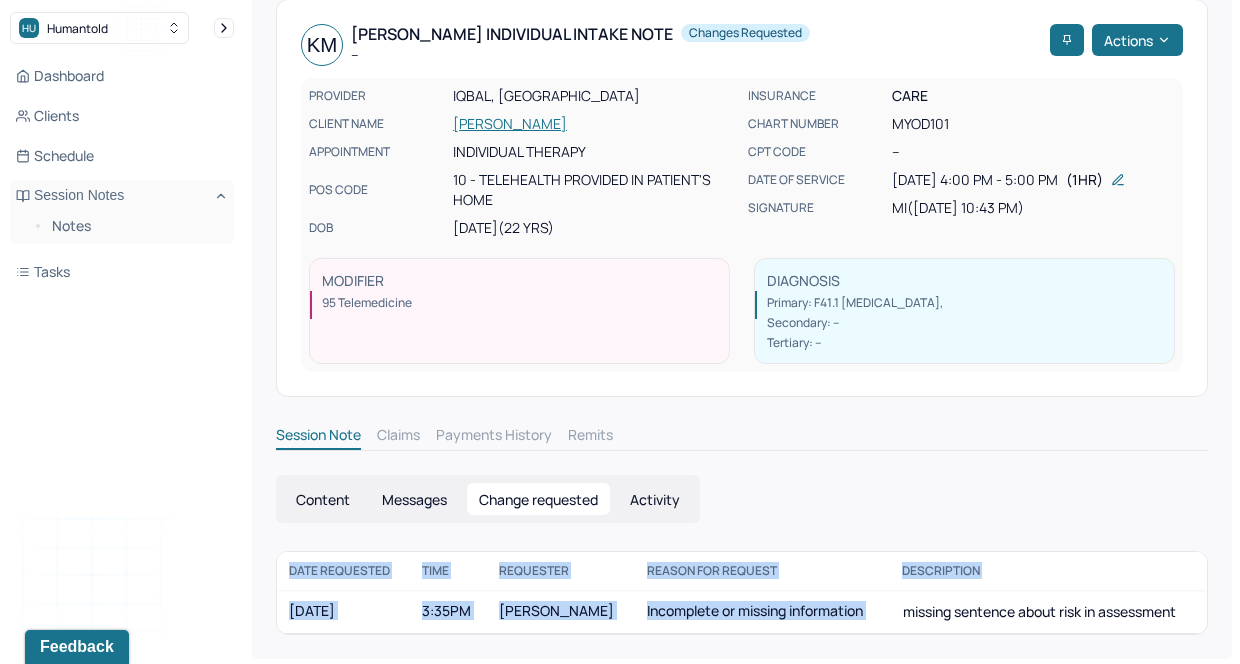 copy on "date requested Time Requester Reason for request Description [DATE] 3:35PM [PERSON_NAME] Incomplete or missing information" 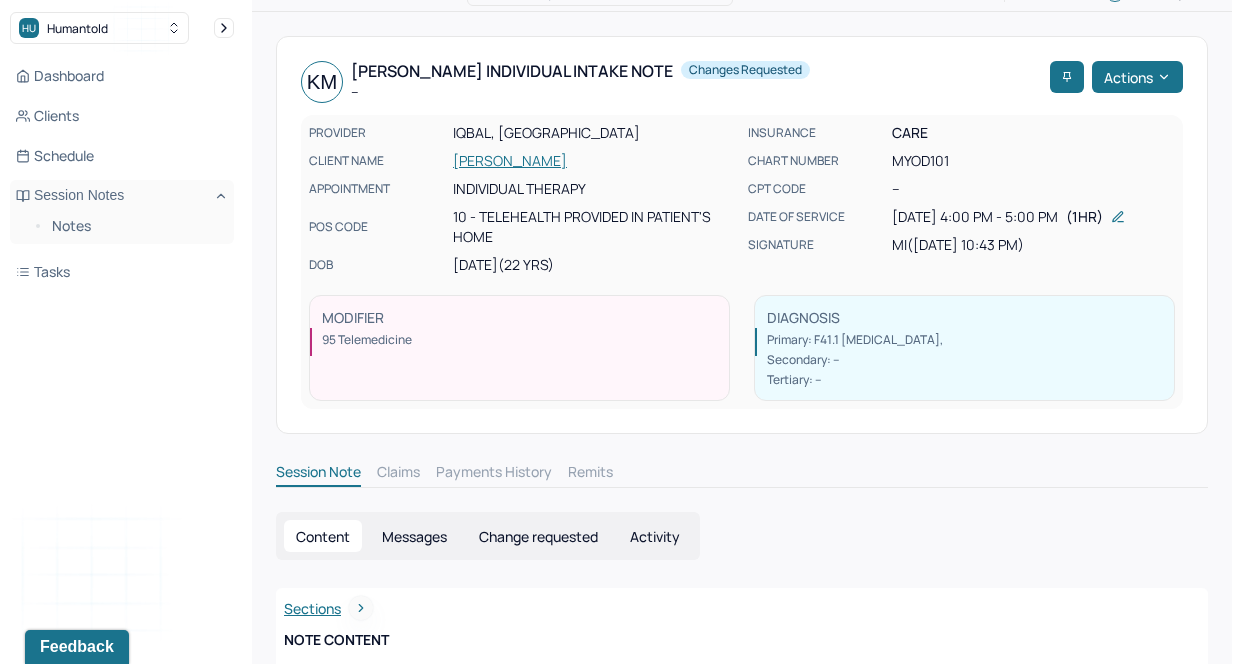 scroll, scrollTop: 0, scrollLeft: 0, axis: both 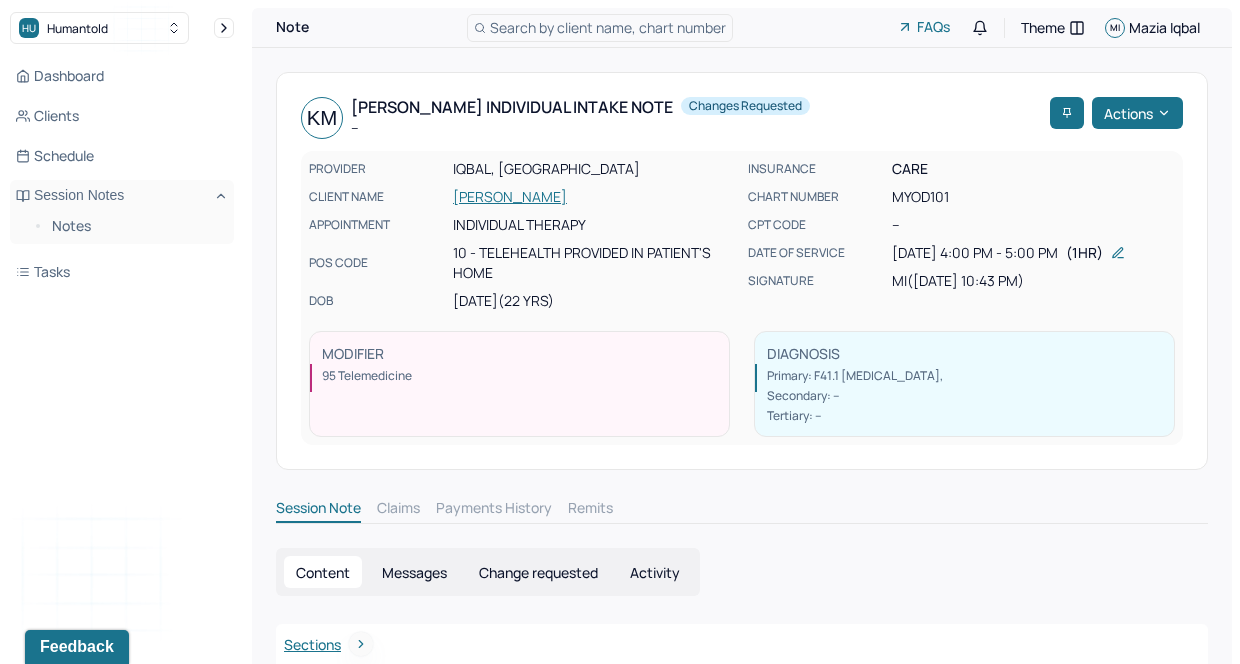 click on "Change requested" at bounding box center [538, 572] 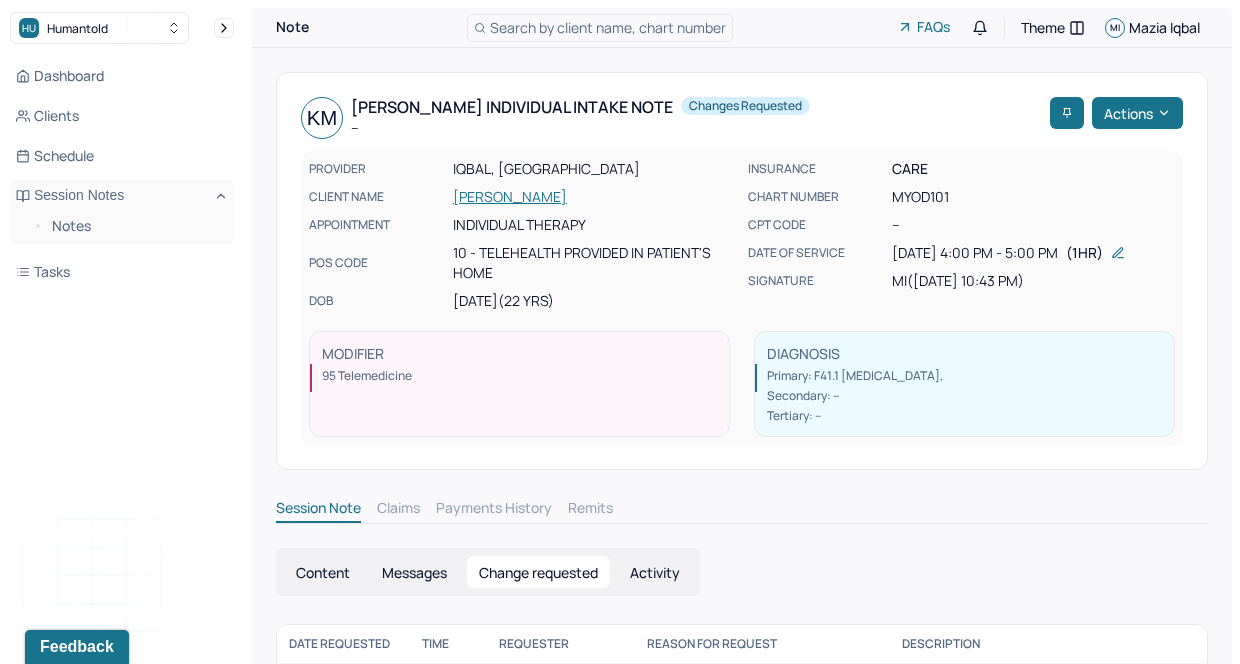 scroll, scrollTop: 73, scrollLeft: 0, axis: vertical 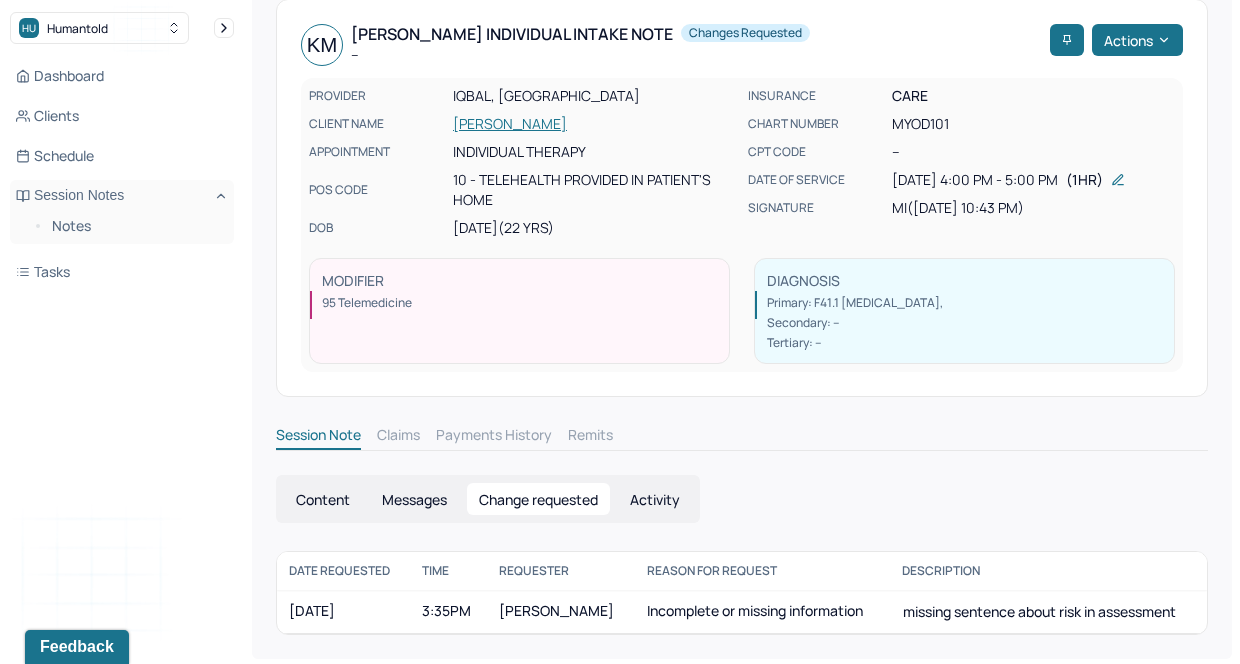 click on "Content Messages Change requested Activity" at bounding box center (488, 499) 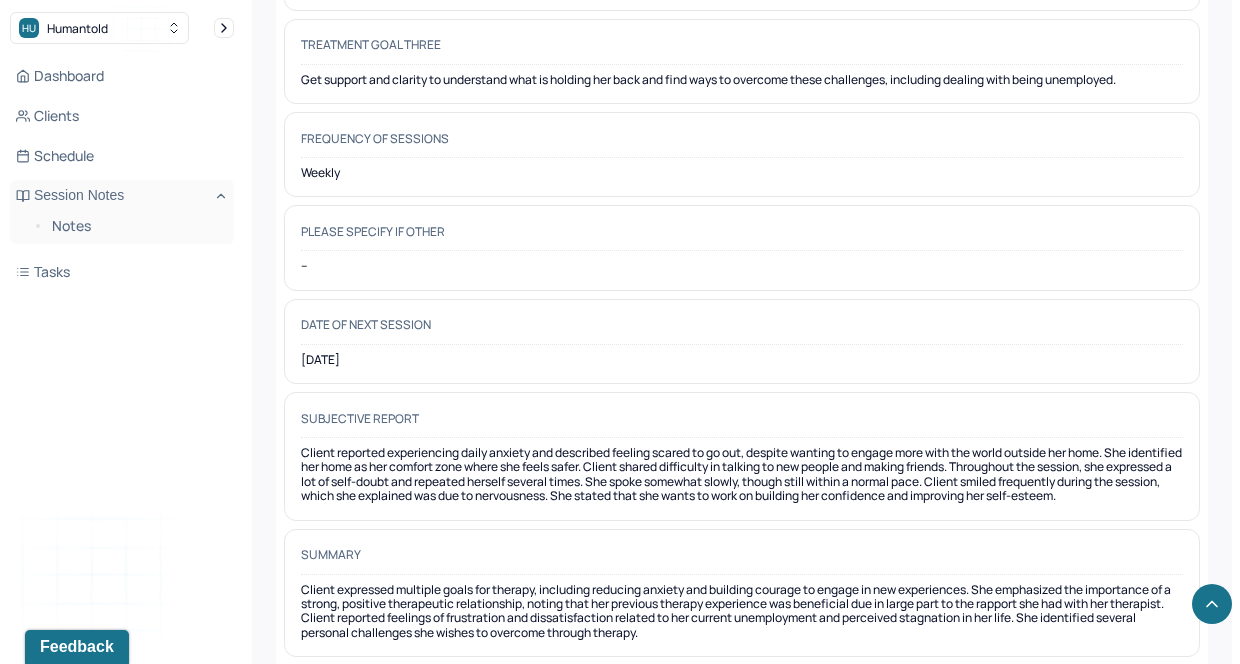 scroll, scrollTop: 10561, scrollLeft: 0, axis: vertical 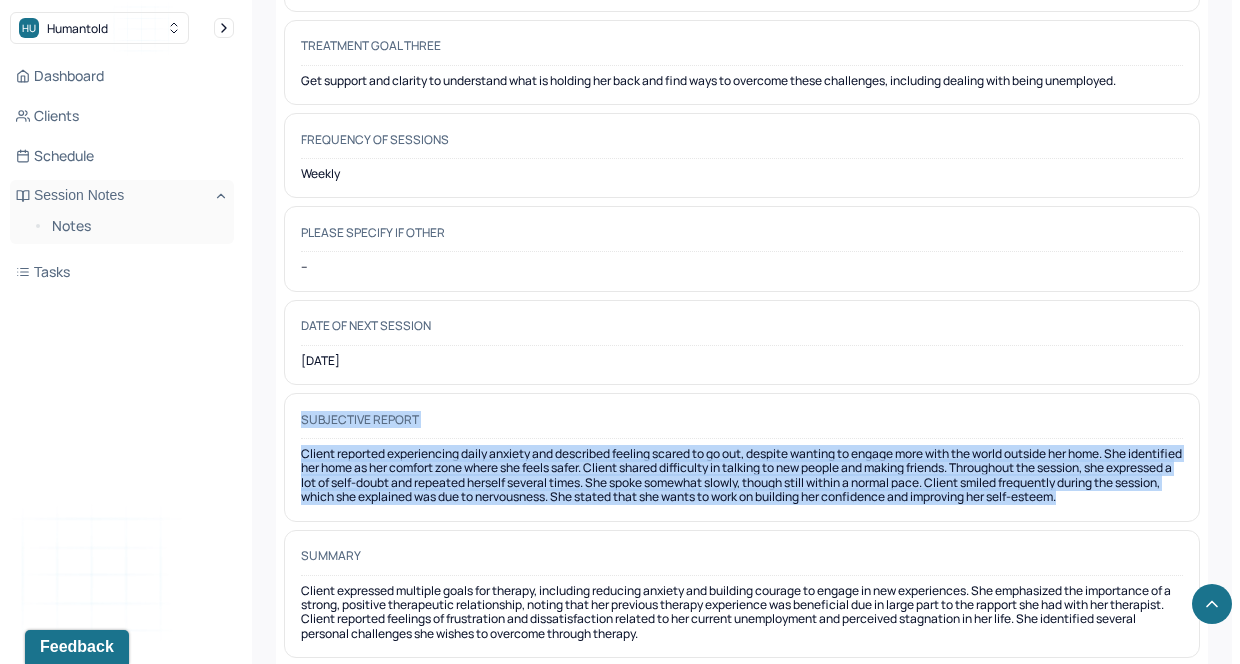 drag, startPoint x: 302, startPoint y: 320, endPoint x: 361, endPoint y: 424, distance: 119.57006 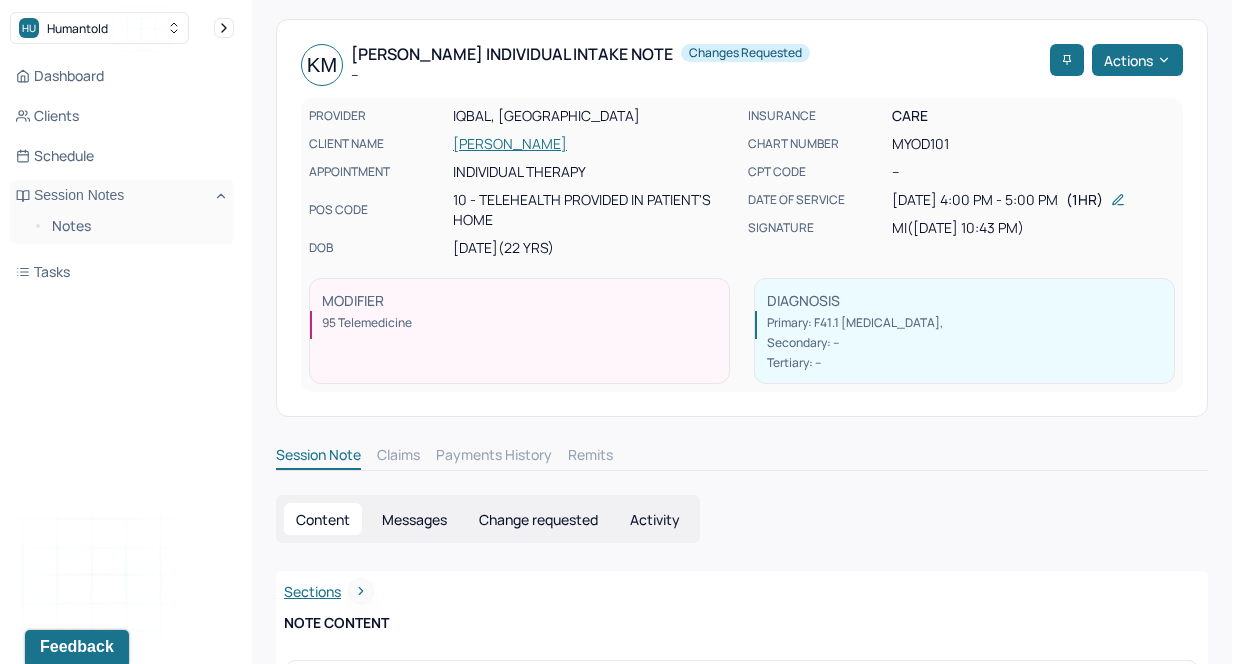 scroll, scrollTop: 0, scrollLeft: 0, axis: both 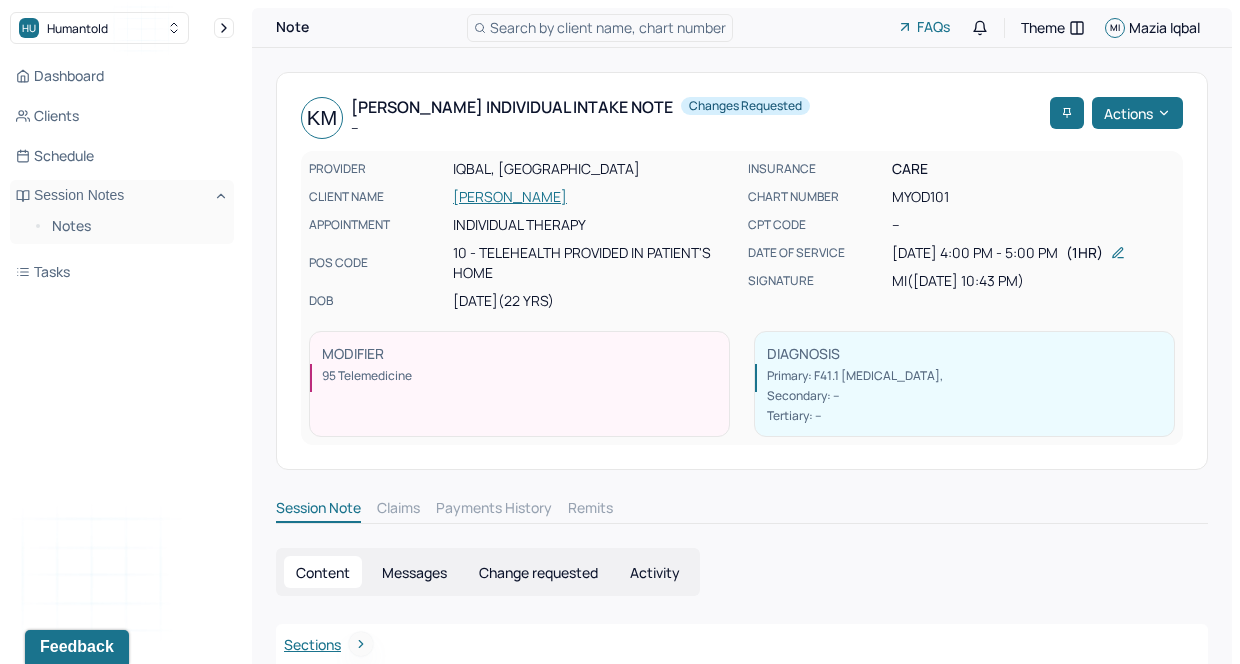 click on "Change requested" at bounding box center [538, 572] 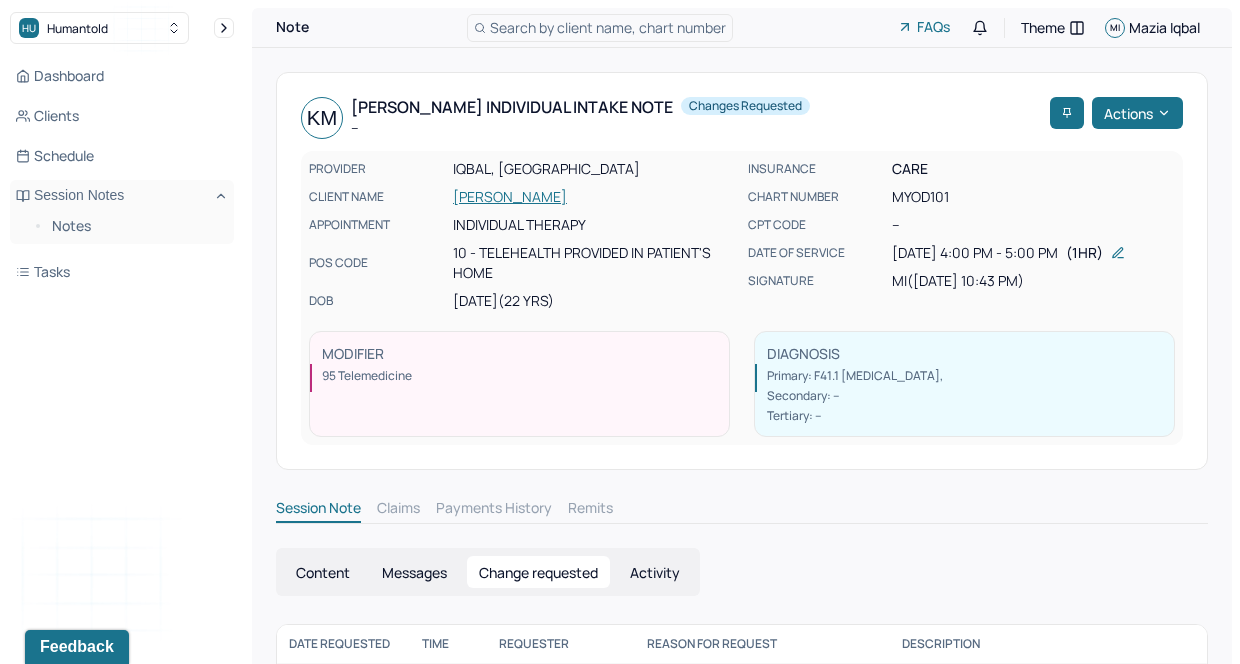 scroll, scrollTop: 73, scrollLeft: 0, axis: vertical 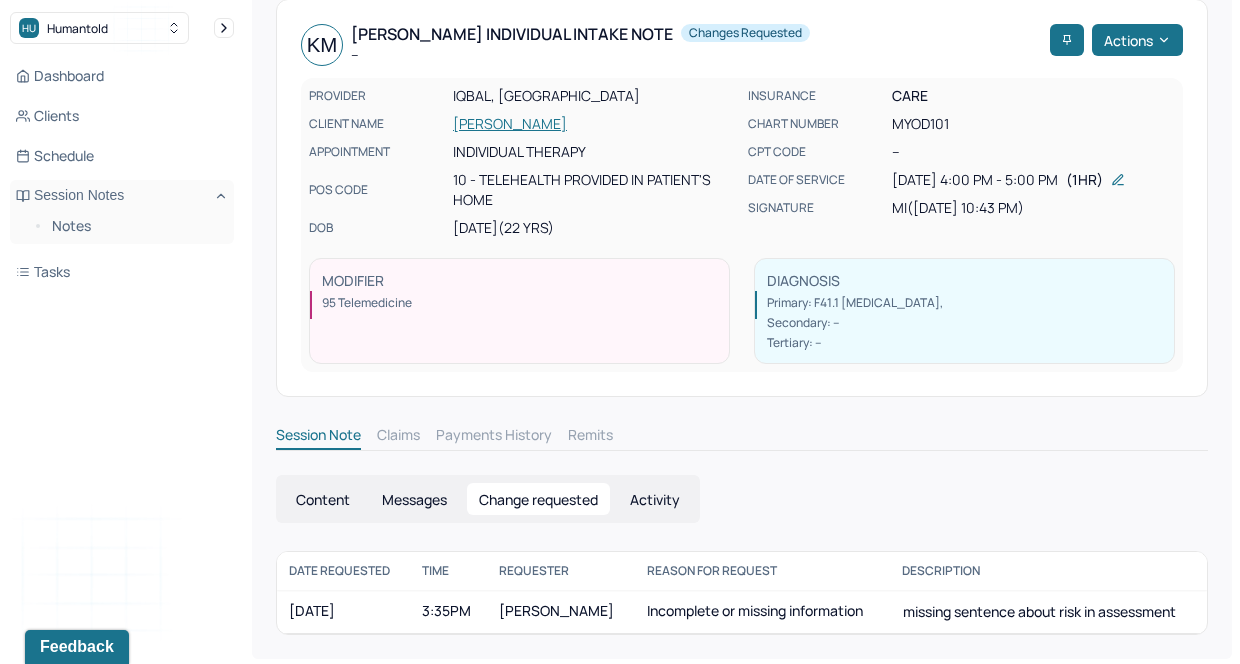click on "missing sentence about risk in assessment" at bounding box center (1039, 611) 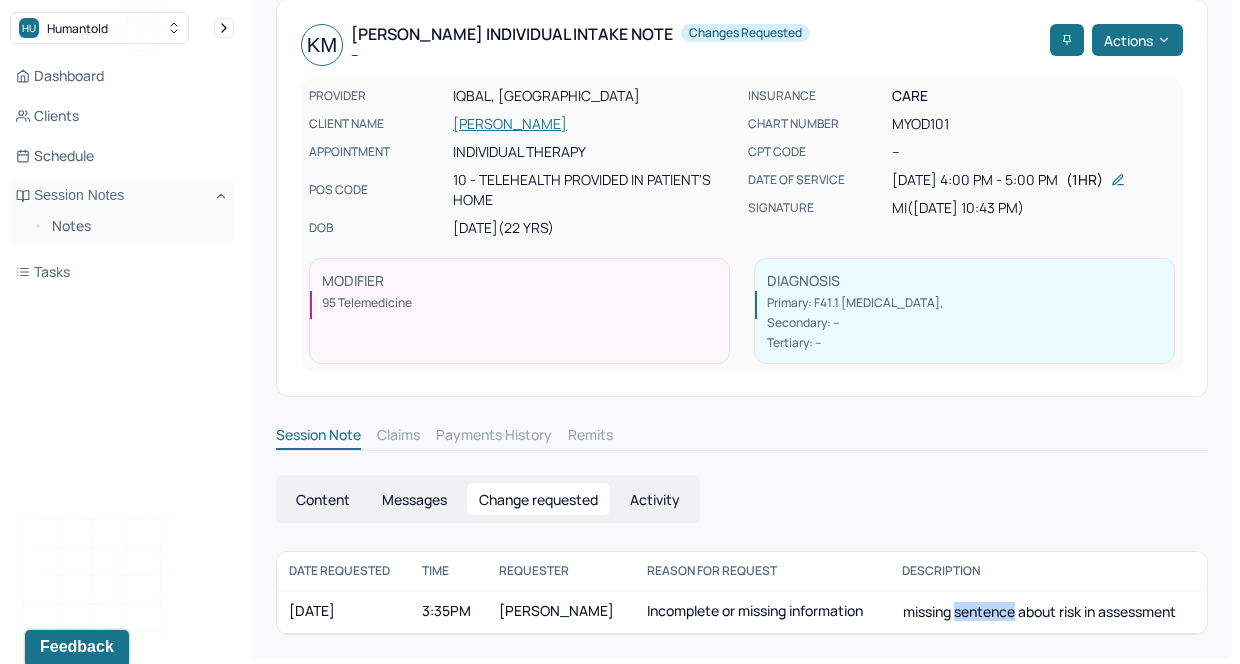 click on "missing sentence about risk in assessment" at bounding box center (1039, 611) 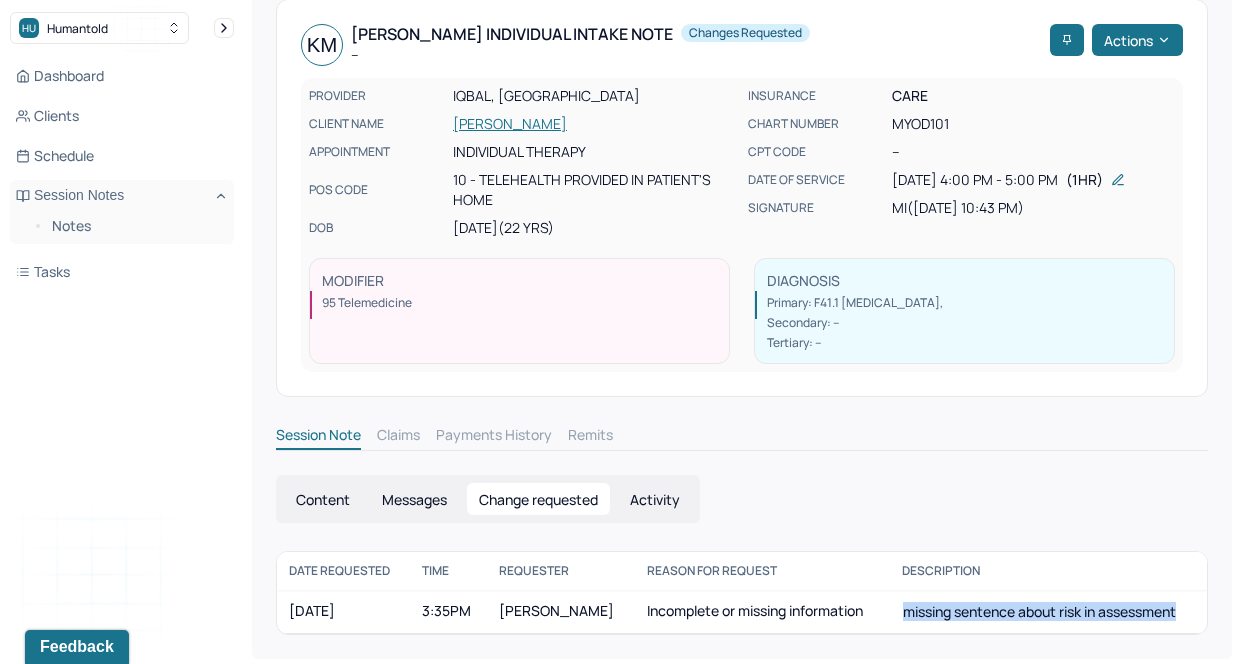 click on "missing sentence about risk in assessment" at bounding box center (1039, 611) 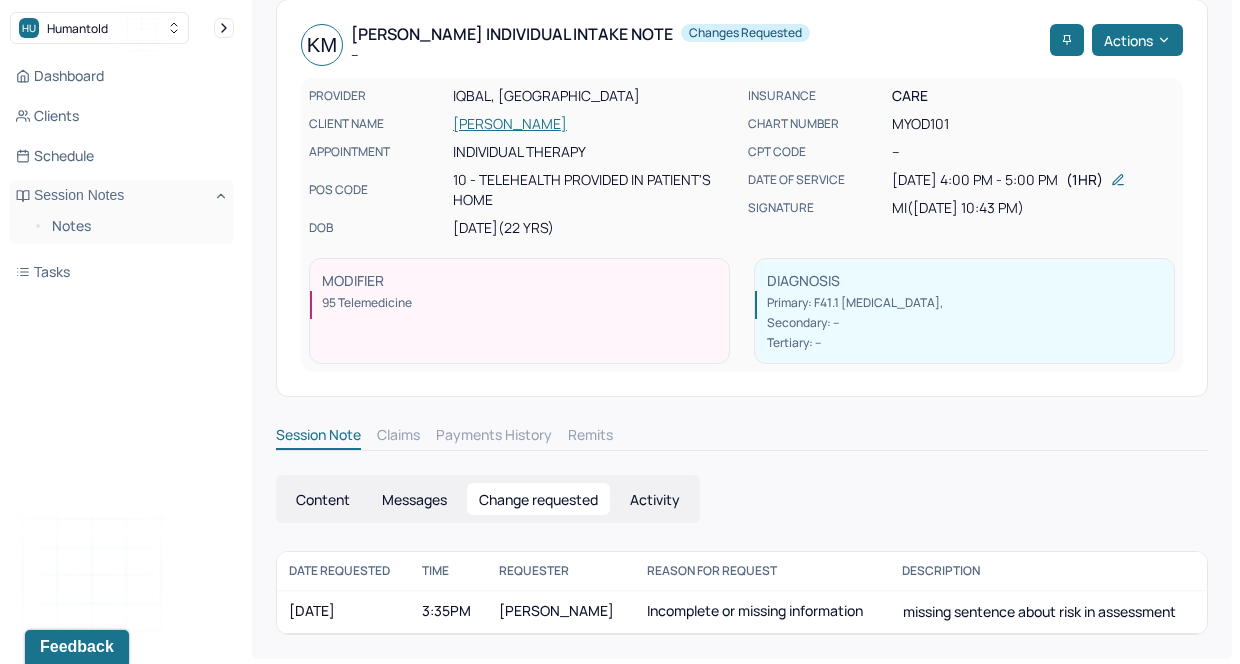 click on "[PERSON_NAME]   Individual intake note -- Changes requested Actions PROVIDER [PERSON_NAME], [GEOGRAPHIC_DATA] CLIENT NAME [PERSON_NAME] APPOINTMENT Individual therapy POS CODE 10 - Telehealth Provided in Patient's Home DOB [DEMOGRAPHIC_DATA]  (22 Yrs) INSURANCE CARE CHART NUMBER MYOD101 CPT CODE -- DATE OF SERVICE [DATE]   4:00 PM   -   5:00 PM ( 1hr ) SIGNATURE MI  ([DATE] 10:43 PM) MODIFIER 95 Telemedicine DIAGNOSIS Primary:   F41.1 [MEDICAL_DATA] ,  Secondary:   -- Tertiary:   --" at bounding box center (742, 198) 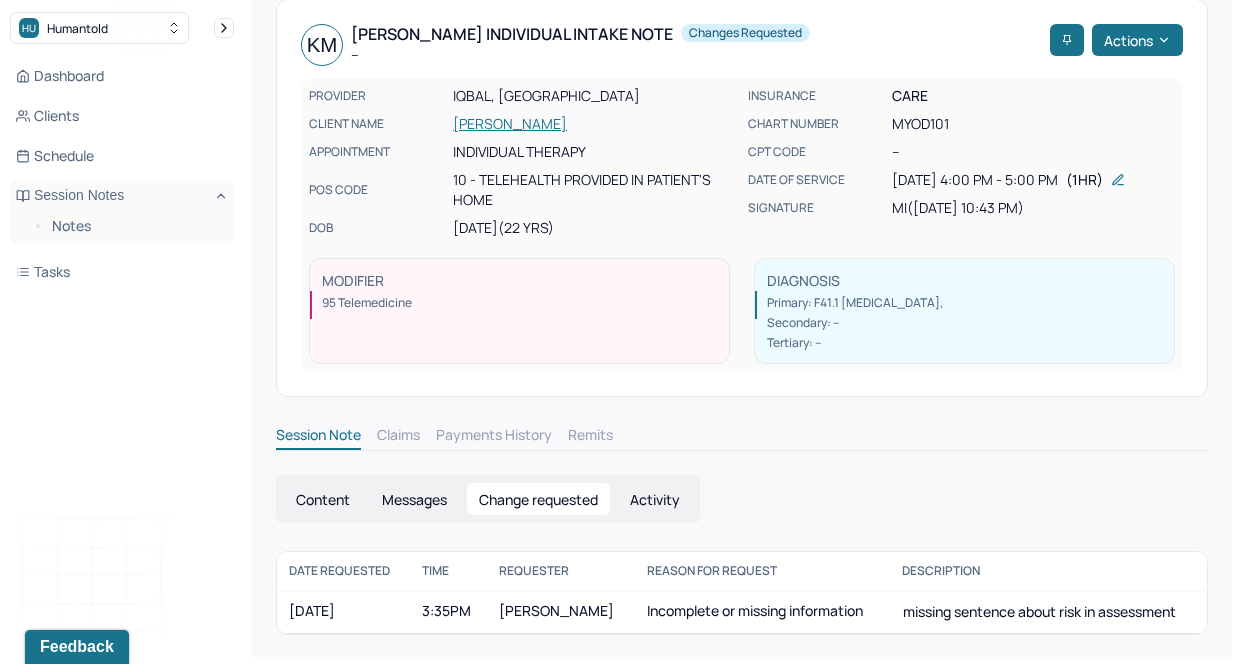 click on "Content" at bounding box center [323, 499] 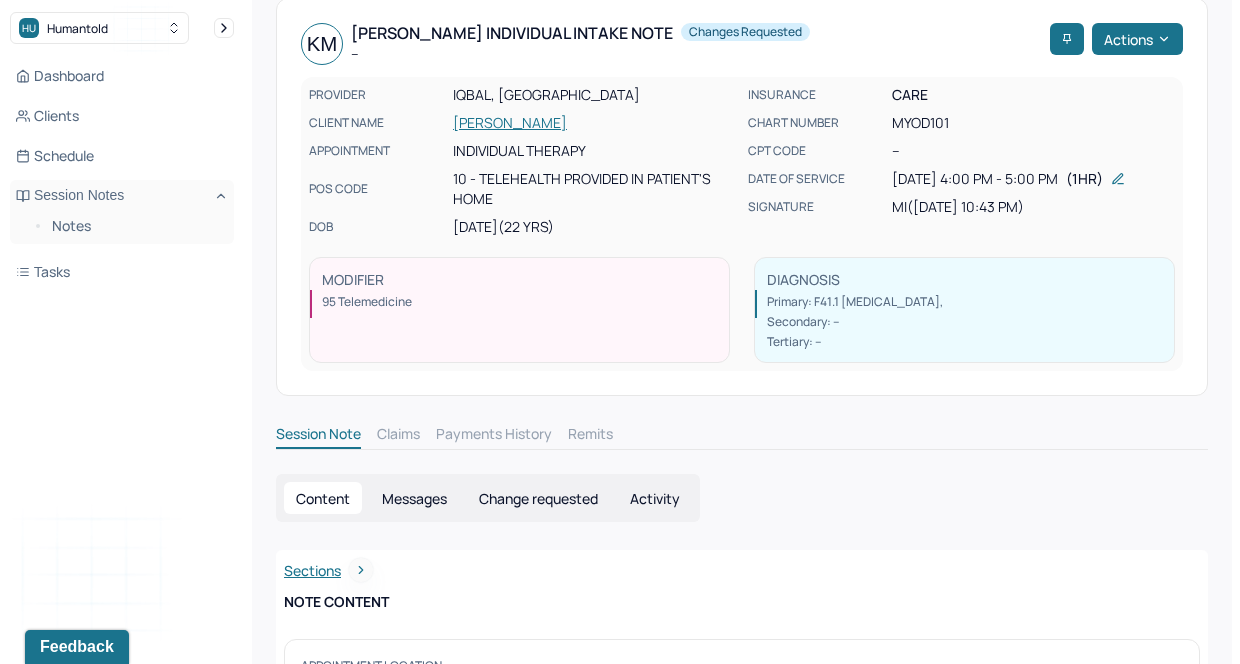 scroll, scrollTop: 75, scrollLeft: 0, axis: vertical 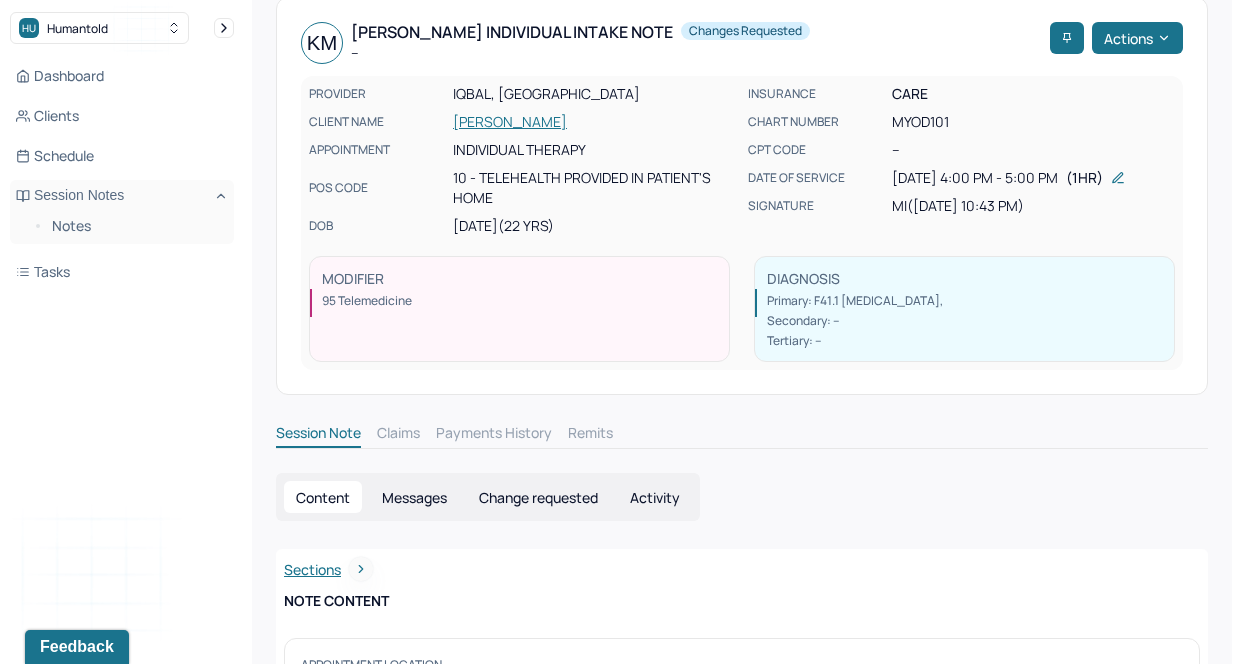 click on "Messages" at bounding box center [414, 497] 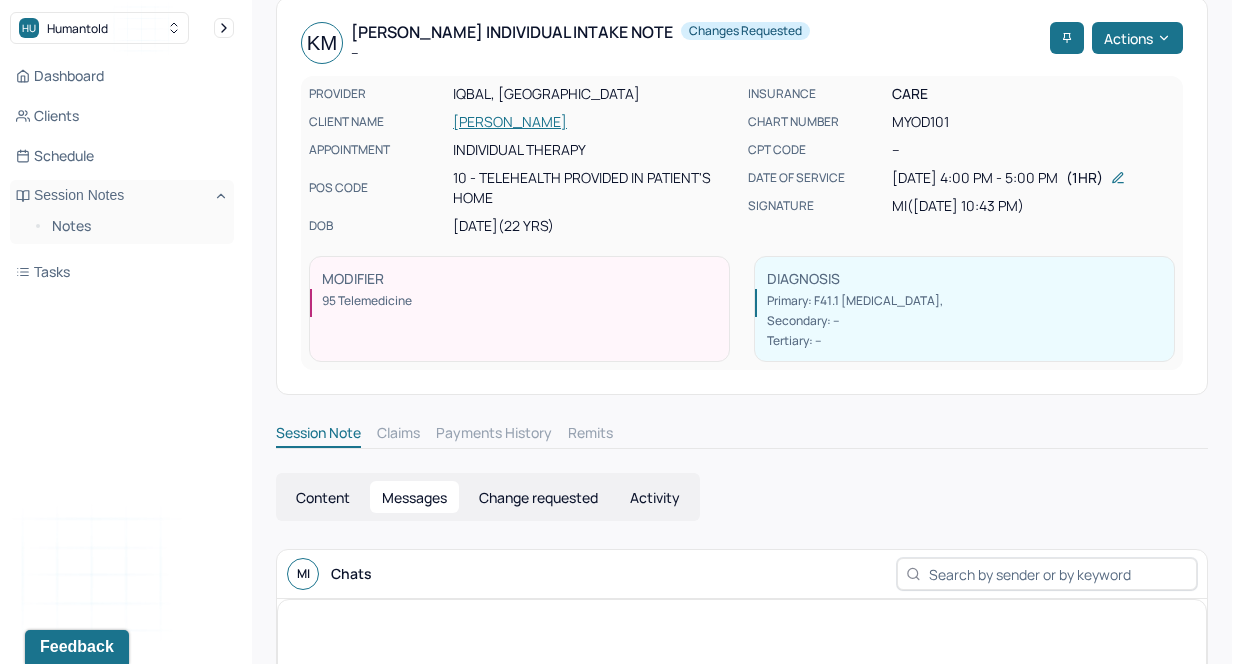click on "Activity" at bounding box center (655, 497) 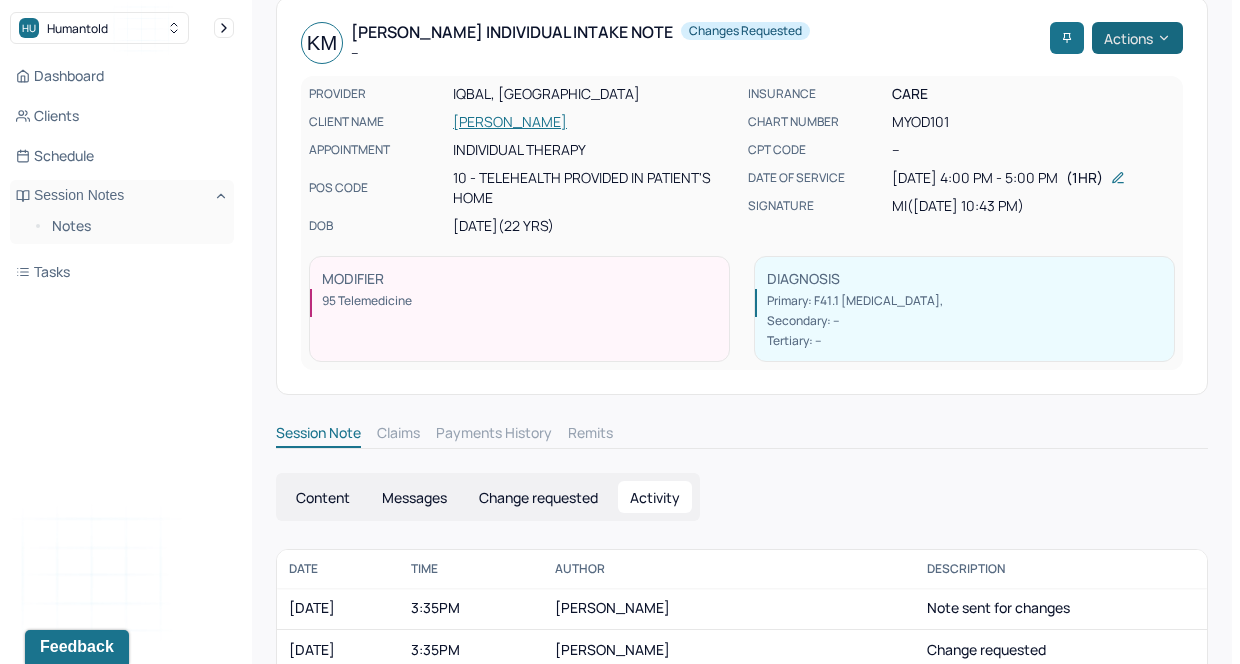 click on "Actions" at bounding box center [1137, 38] 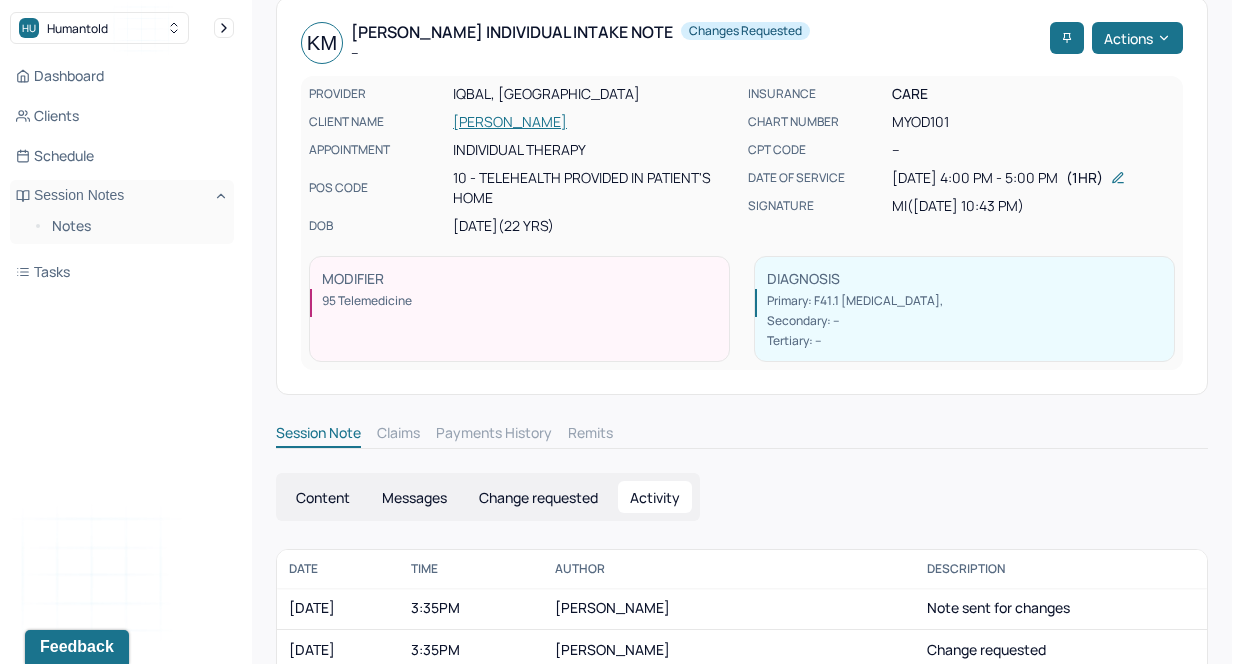 click on "Change requested" at bounding box center (538, 497) 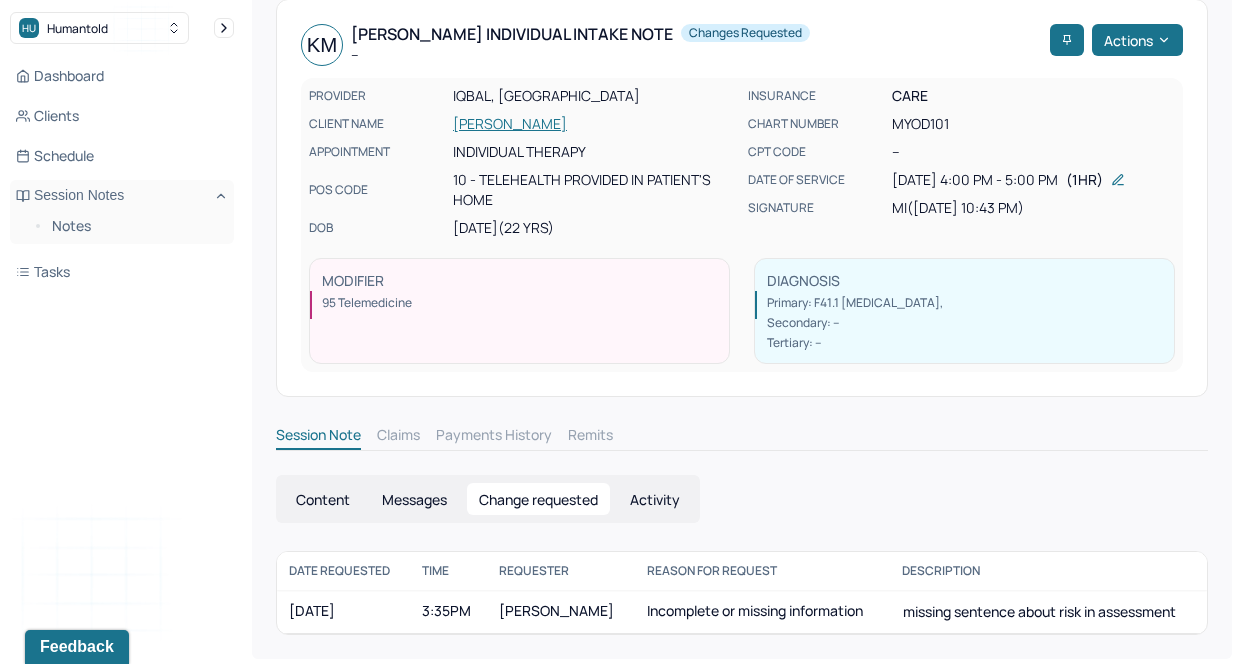 scroll, scrollTop: 41, scrollLeft: 0, axis: vertical 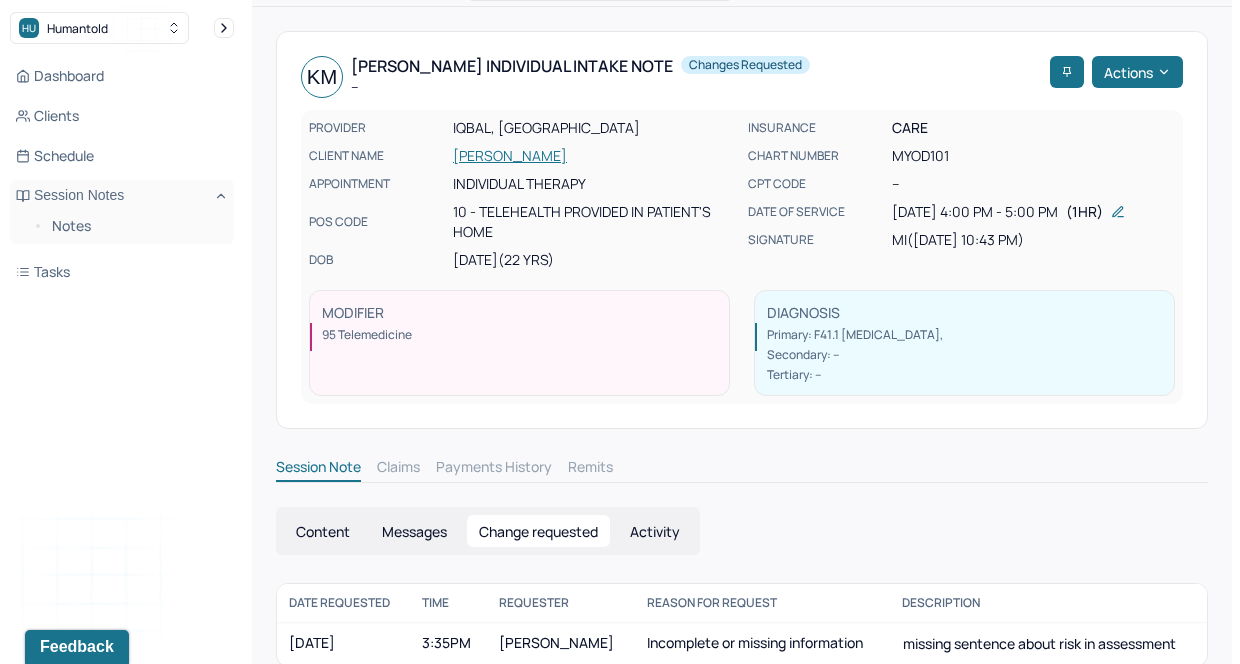 click on "[PERSON_NAME]   Individual intake note -- Changes requested Actions" at bounding box center [742, 77] 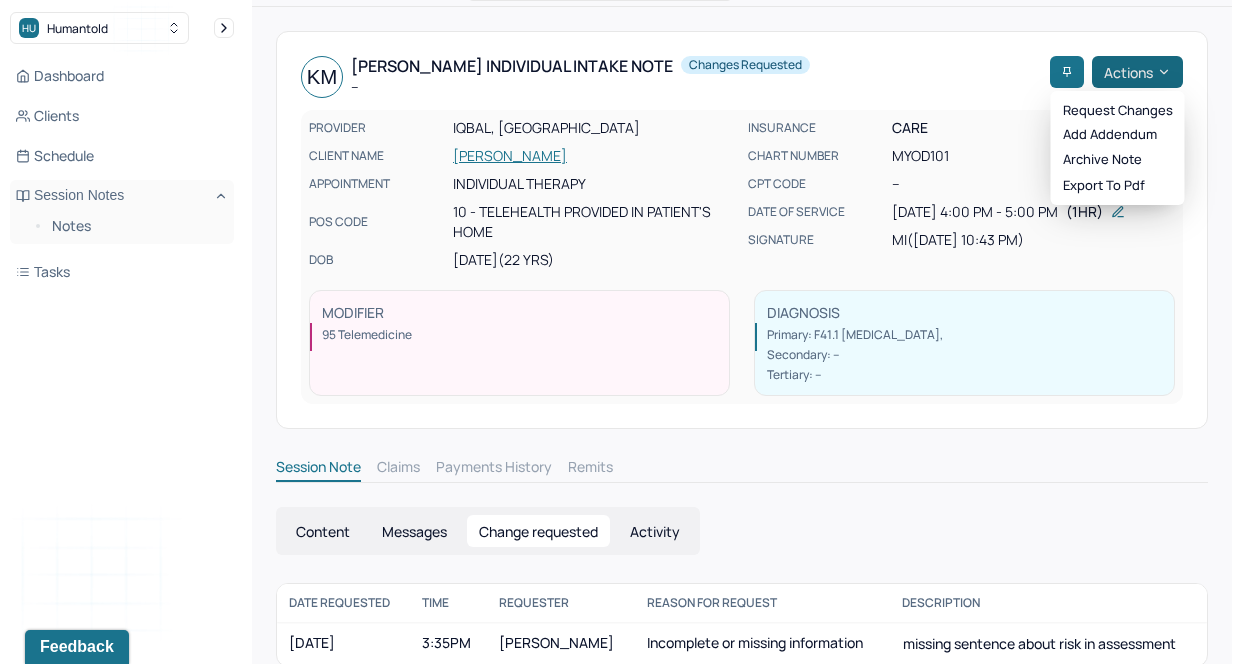 click on "Actions" at bounding box center [1137, 72] 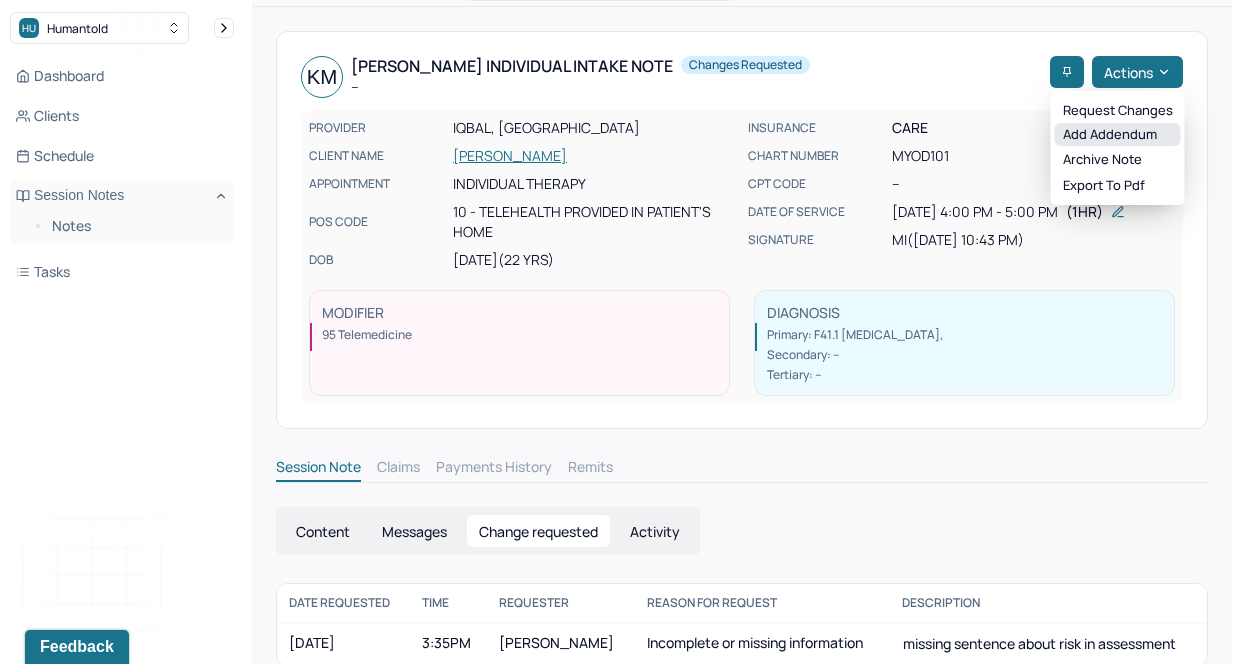 click on "Add addendum" at bounding box center [1118, 135] 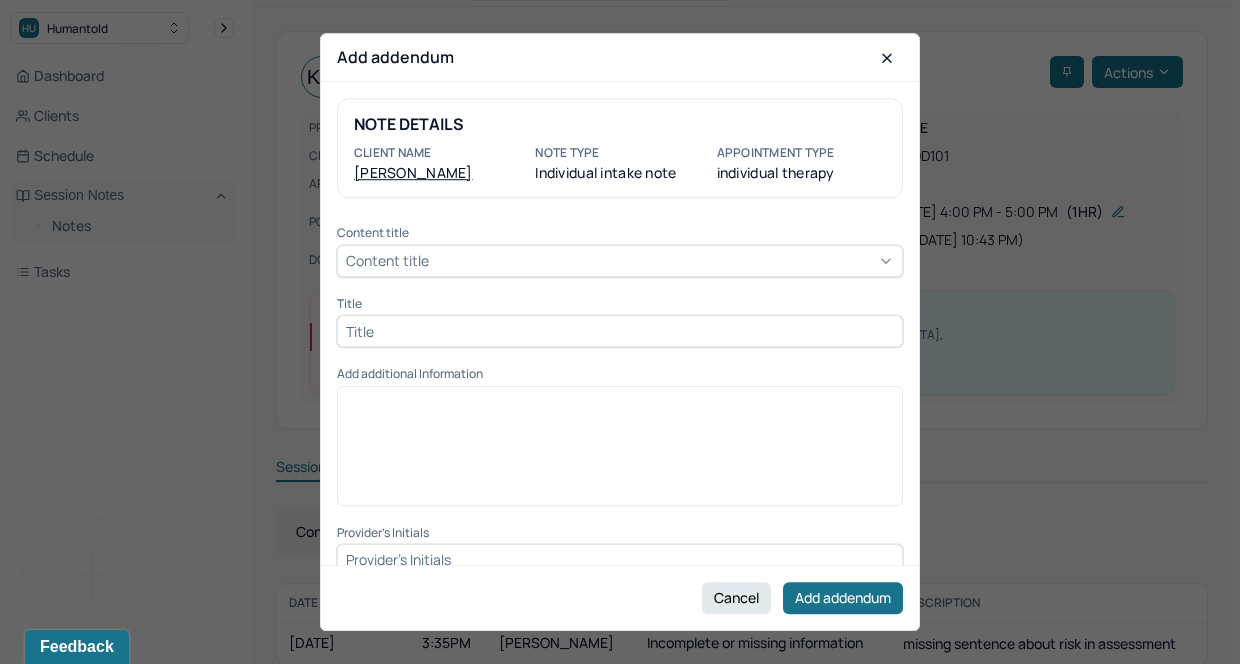 click on "Content title" at bounding box center [620, 261] 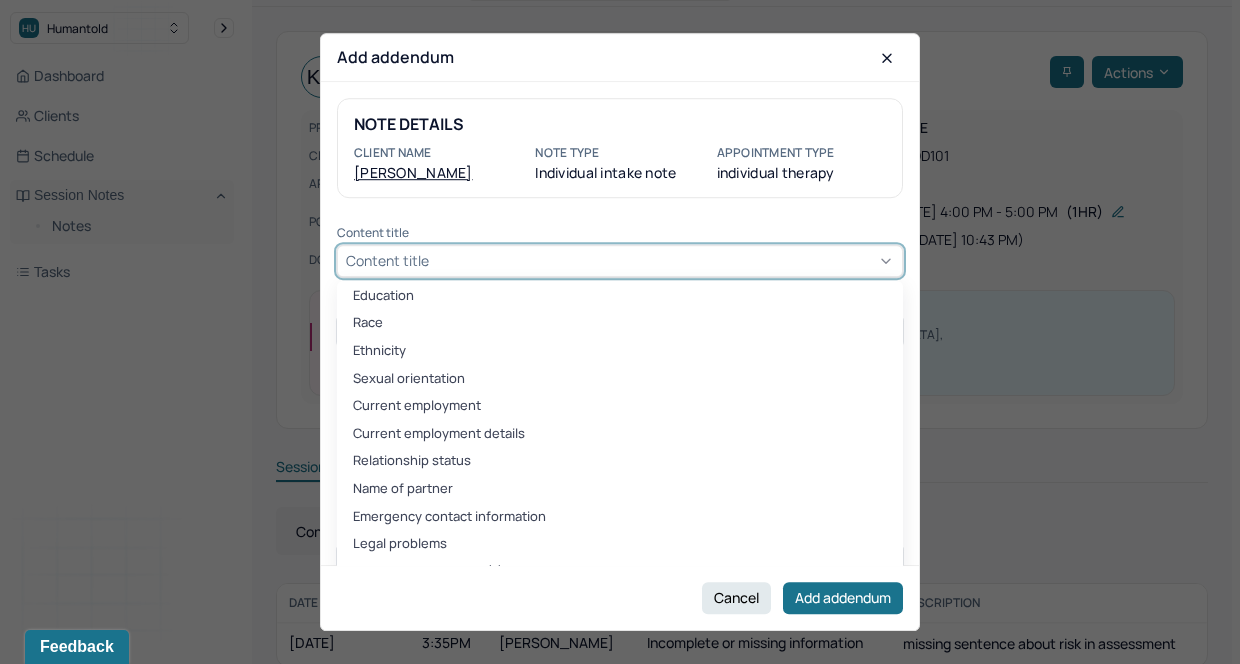 type 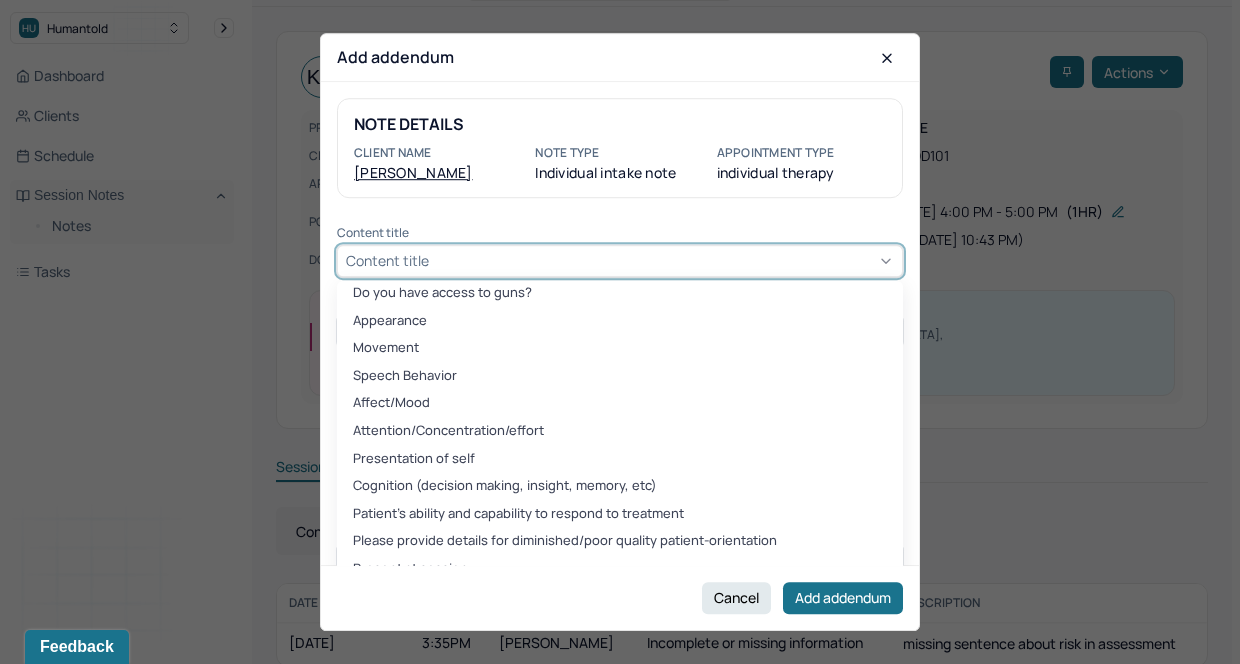 scroll, scrollTop: 2664, scrollLeft: 0, axis: vertical 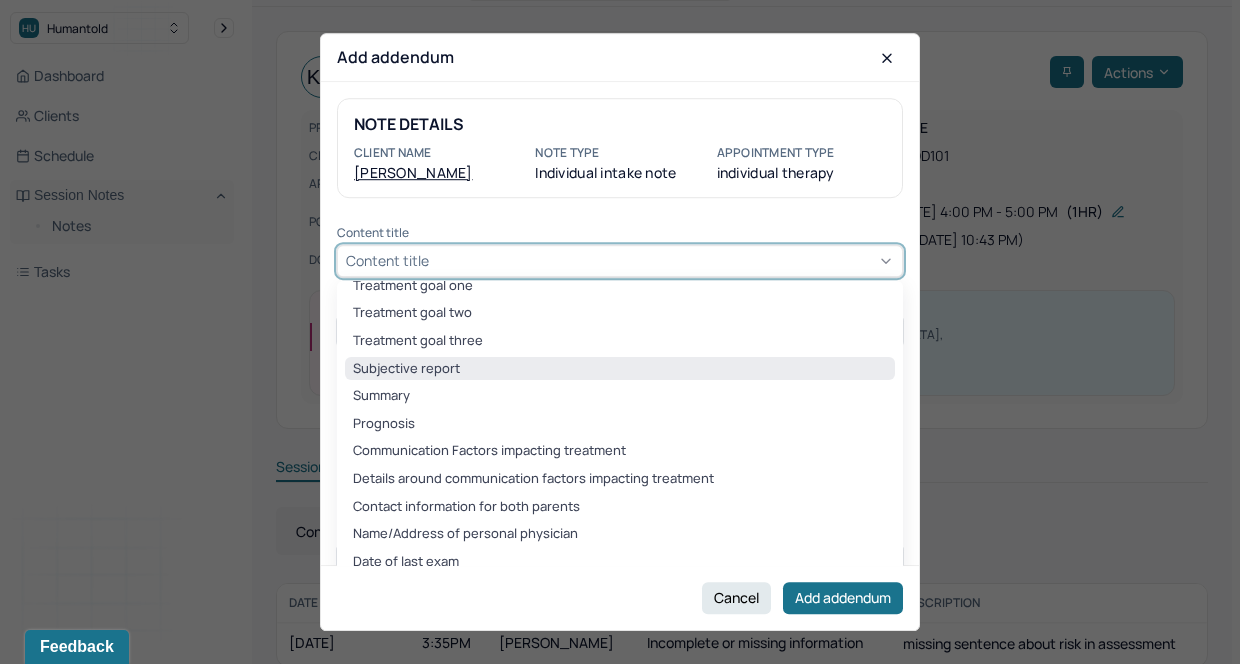 click on "Subjective report" at bounding box center (620, 369) 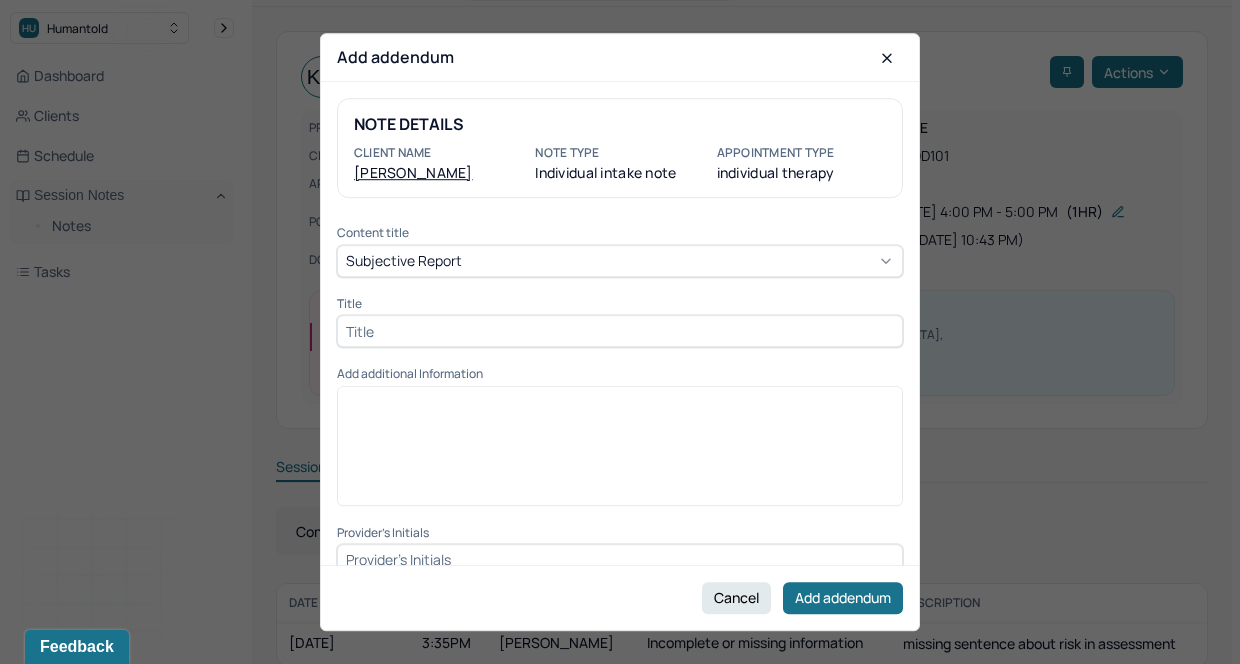 click at bounding box center (620, 331) 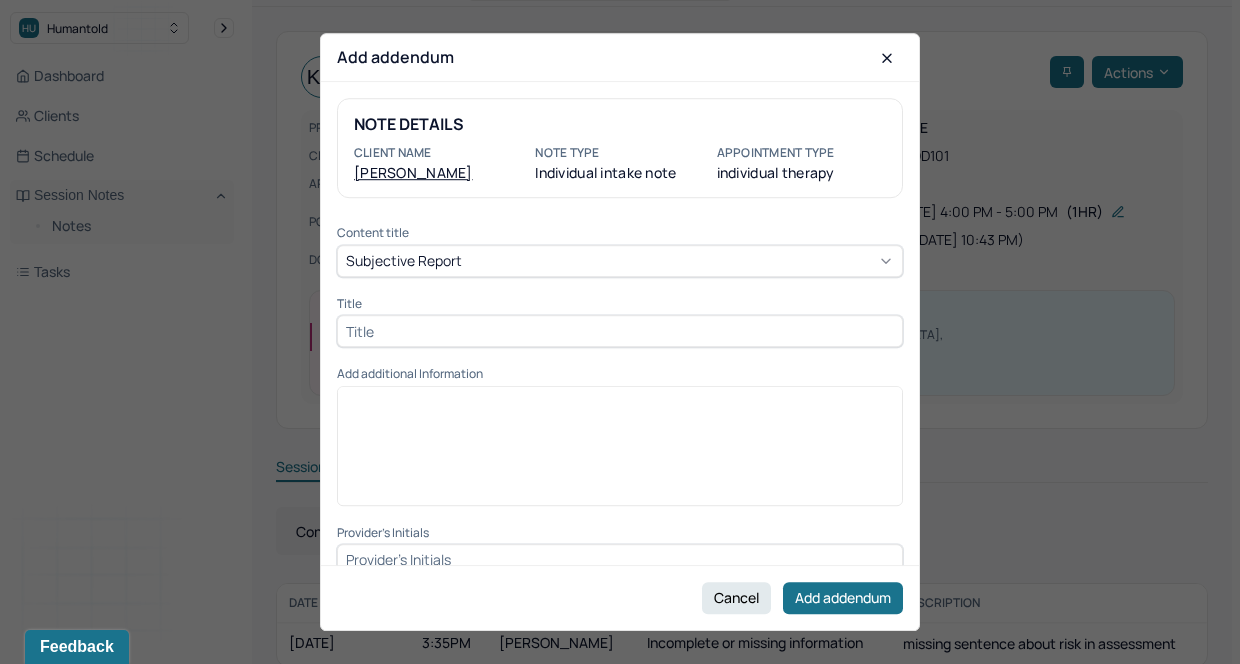 click at bounding box center [620, 331] 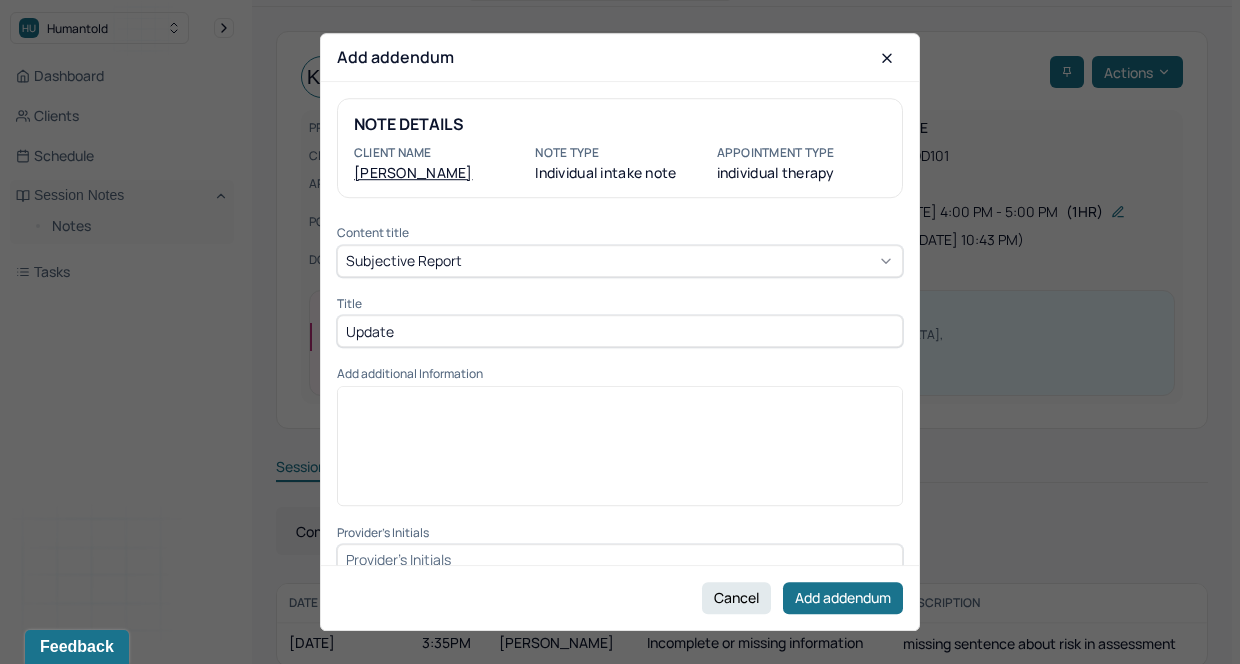 type on "Update" 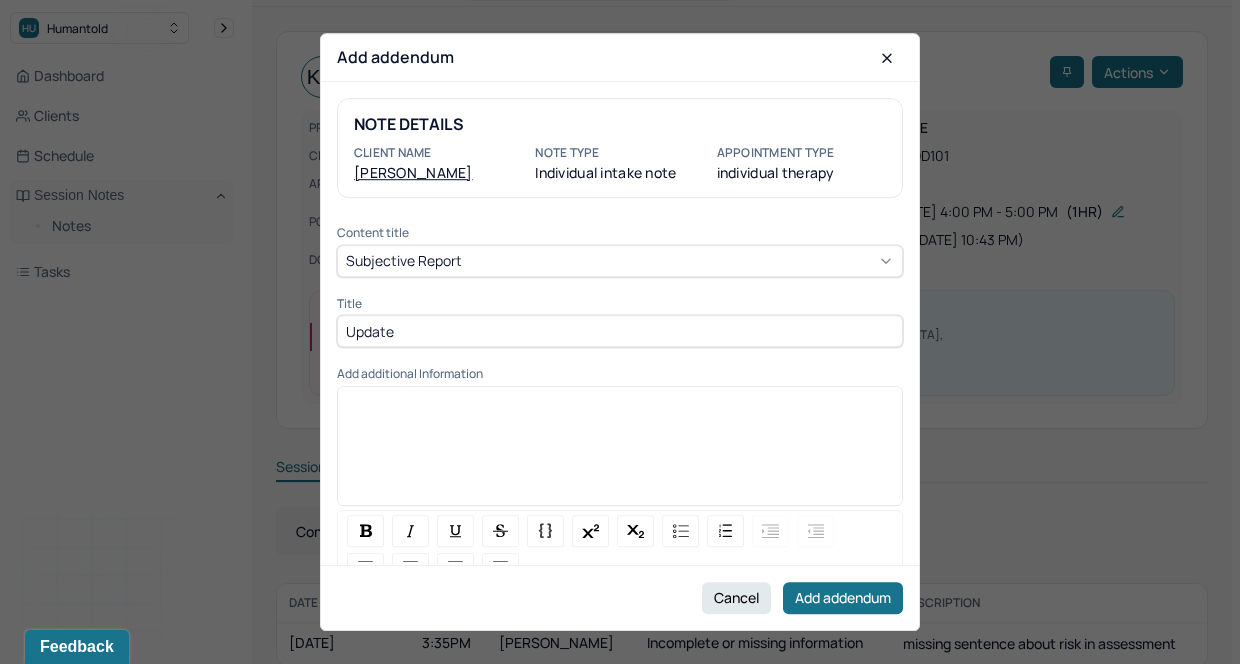 click at bounding box center (620, 453) 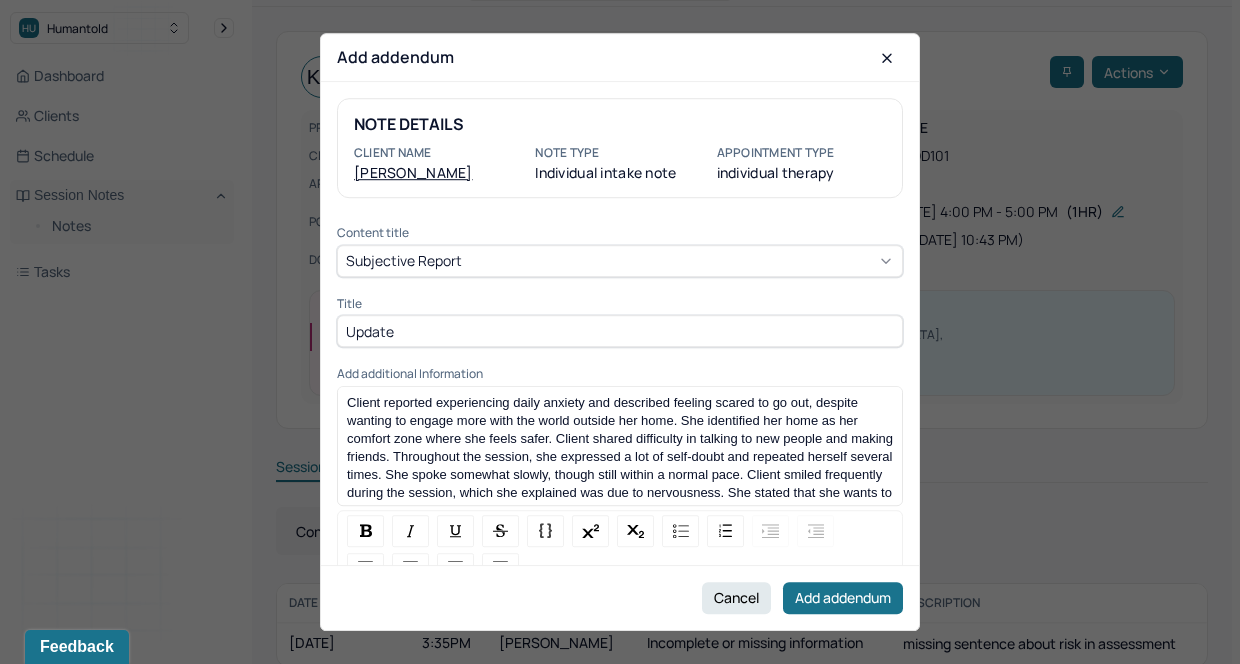 scroll, scrollTop: 50, scrollLeft: 0, axis: vertical 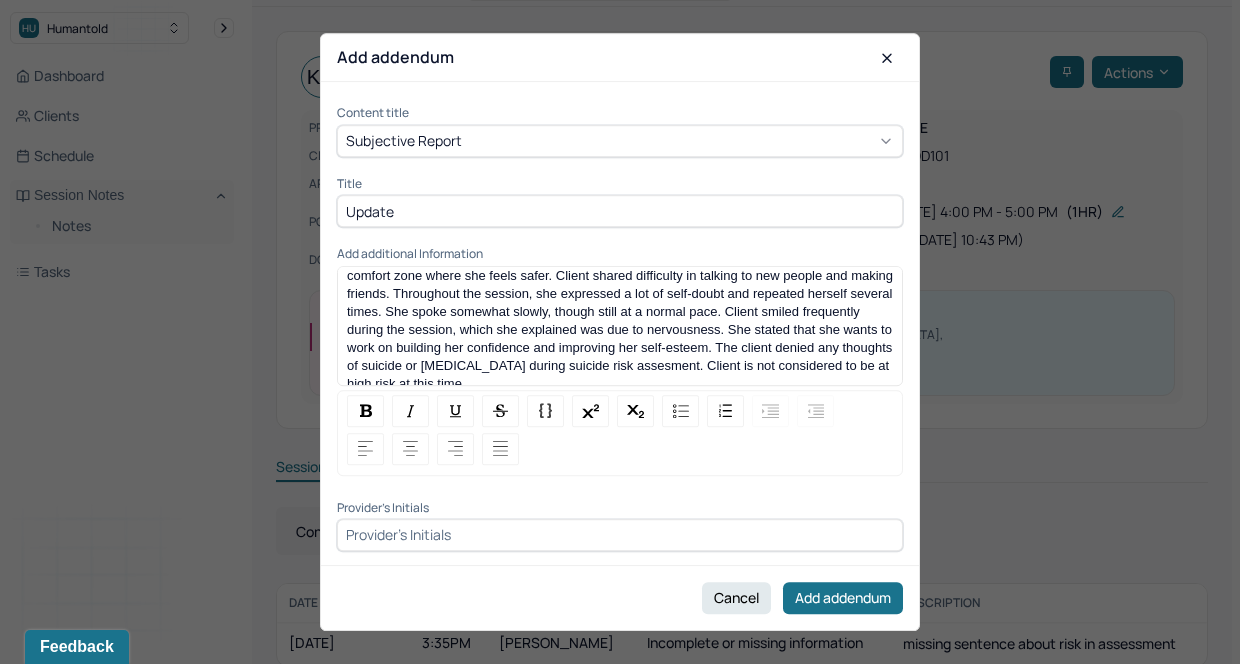 type 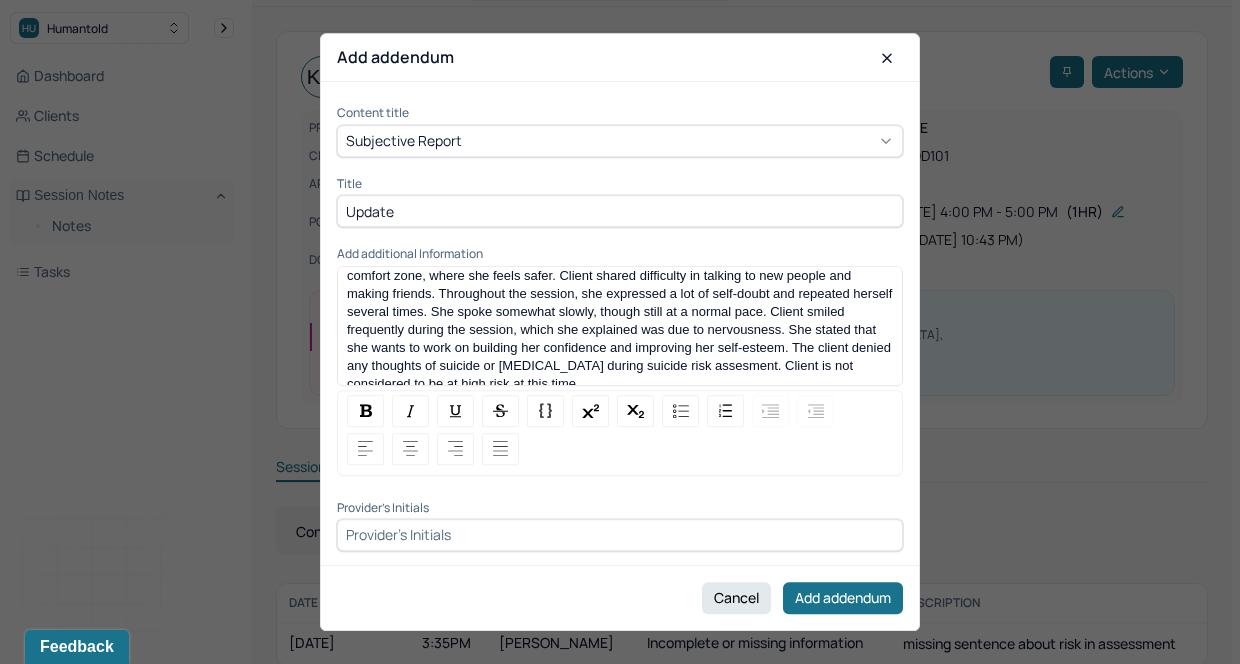scroll, scrollTop: 50, scrollLeft: 0, axis: vertical 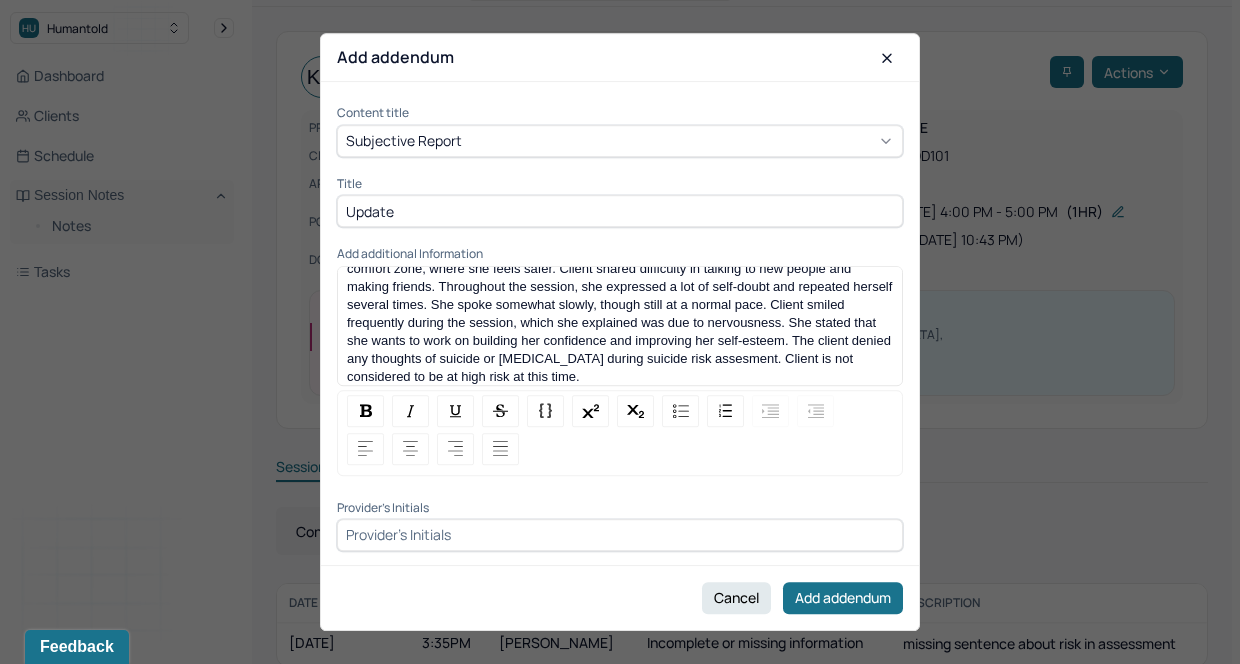 click on "Client reported experiencing daily anxiety and described feeling scared to go out, despite wanting to engage more with the world outside her home. She identified her home as her comfort zone, where she feels safer. Client shared difficulty in talking to new people and making friends. Throughout the session, she expressed a lot of self-doubt and repeated herself several times. She spoke somewhat slowly, though still at a normal pace. Client smiled frequently during the session, which she explained was due to nervousness. She stated that she wants to work on building her confidence and improving her self-esteem. The client denied any thoughts of suicide or [MEDICAL_DATA] during suicide risk assesment. Client is not considered to be at high risk at this time." at bounding box center (621, 304) 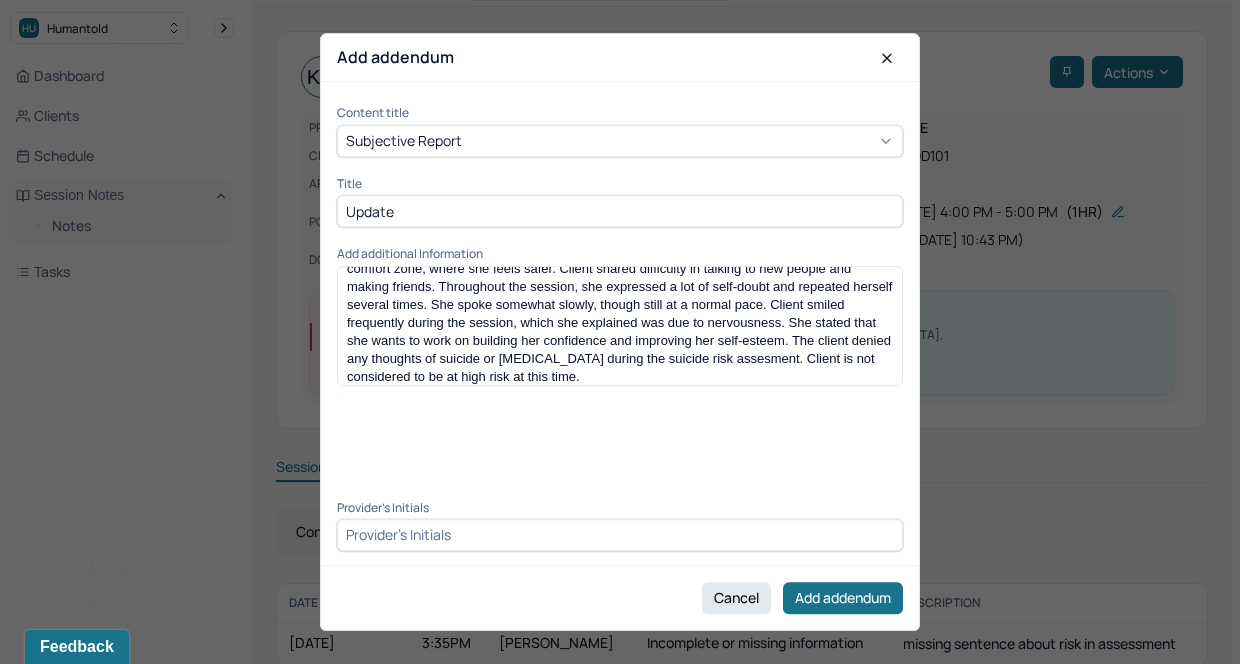 click at bounding box center [620, 535] 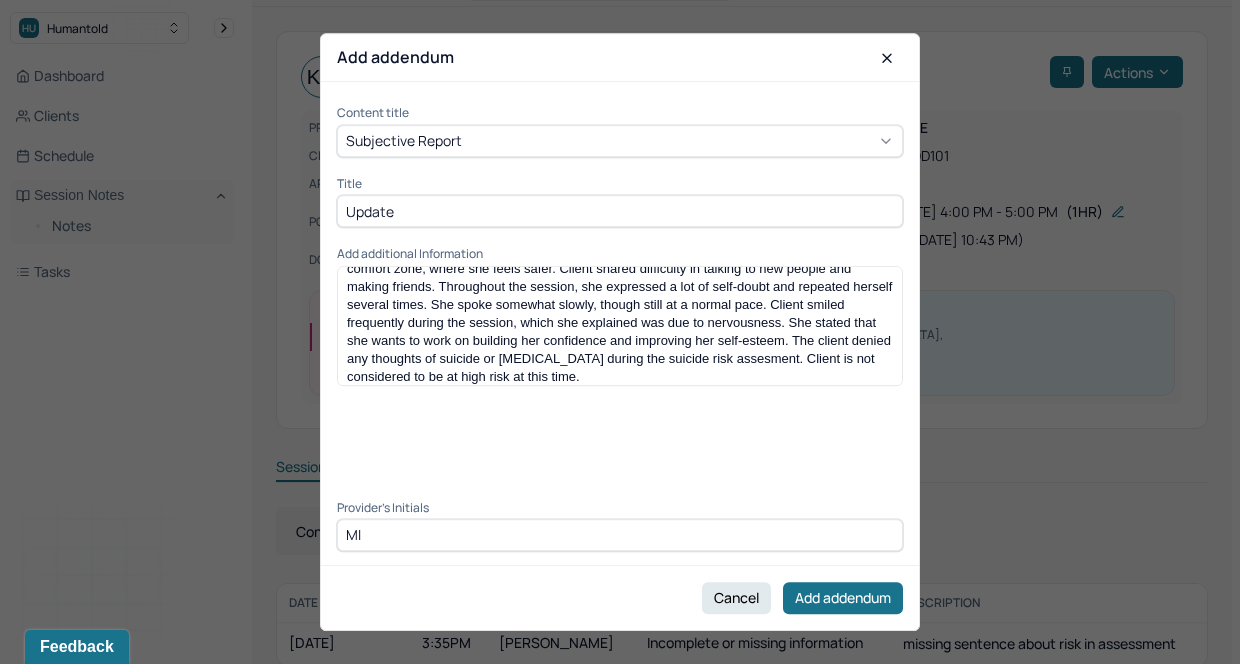 type on "MI" 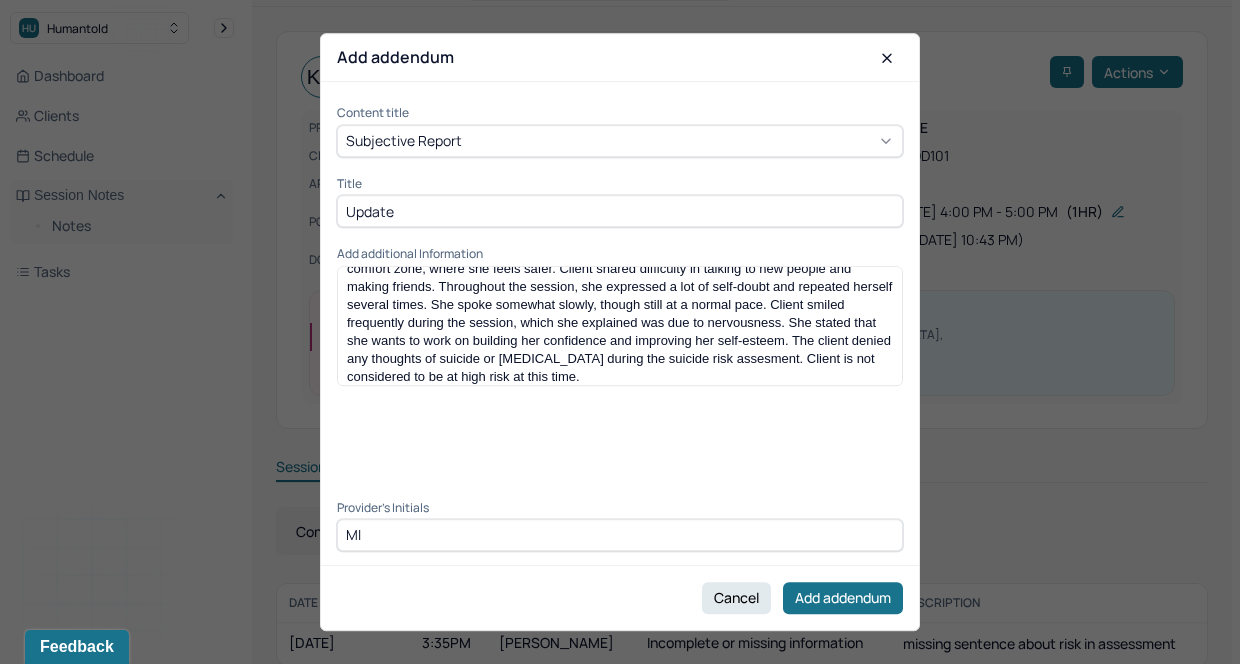 click on "Client reported experiencing daily anxiety and described feeling scared to go out, despite wanting to engage more with the world outside her home. She identified her home as her comfort zone, where she feels safer. Client shared difficulty in talking to new people and making friends. Throughout the session, she expressed a lot of self-doubt and repeated herself several times. She spoke somewhat slowly, though still at a normal pace. Client smiled frequently during the session, which she explained was due to nervousness. She stated that she wants to work on building her confidence and improving her self-esteem. The client denied any thoughts of suicide or [MEDICAL_DATA] during the suicide risk assesment. Client is not considered to be at high risk at this time." at bounding box center [620, 373] 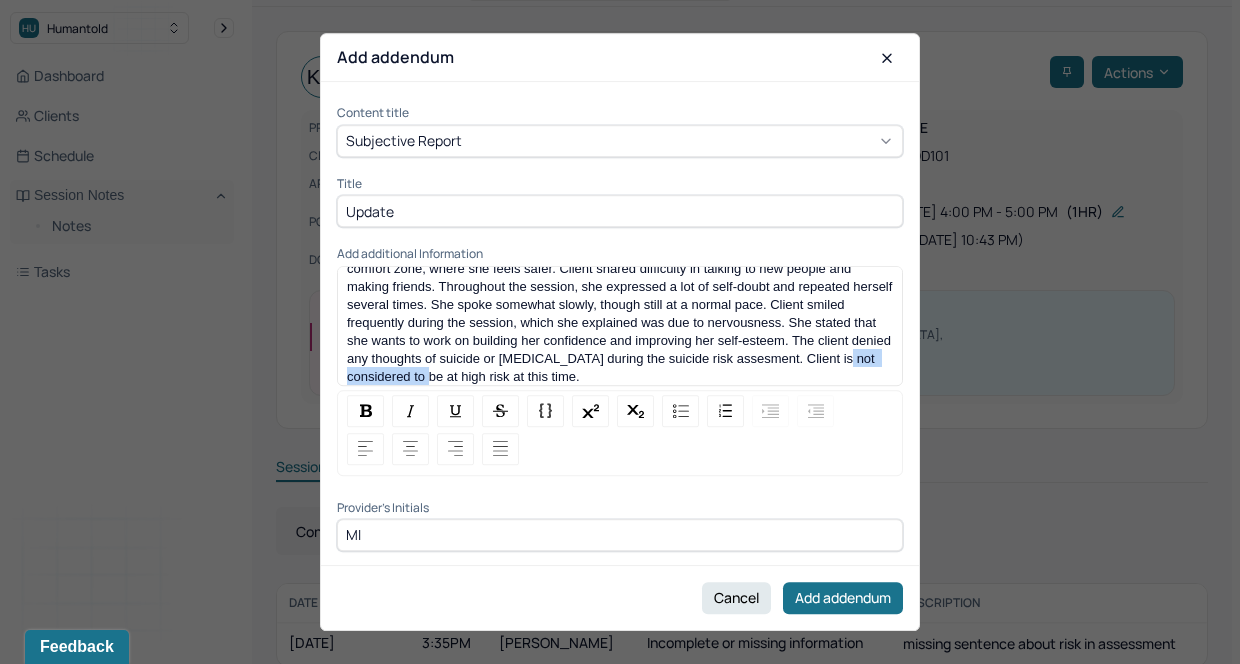 drag, startPoint x: 826, startPoint y: 359, endPoint x: 390, endPoint y: 373, distance: 436.2247 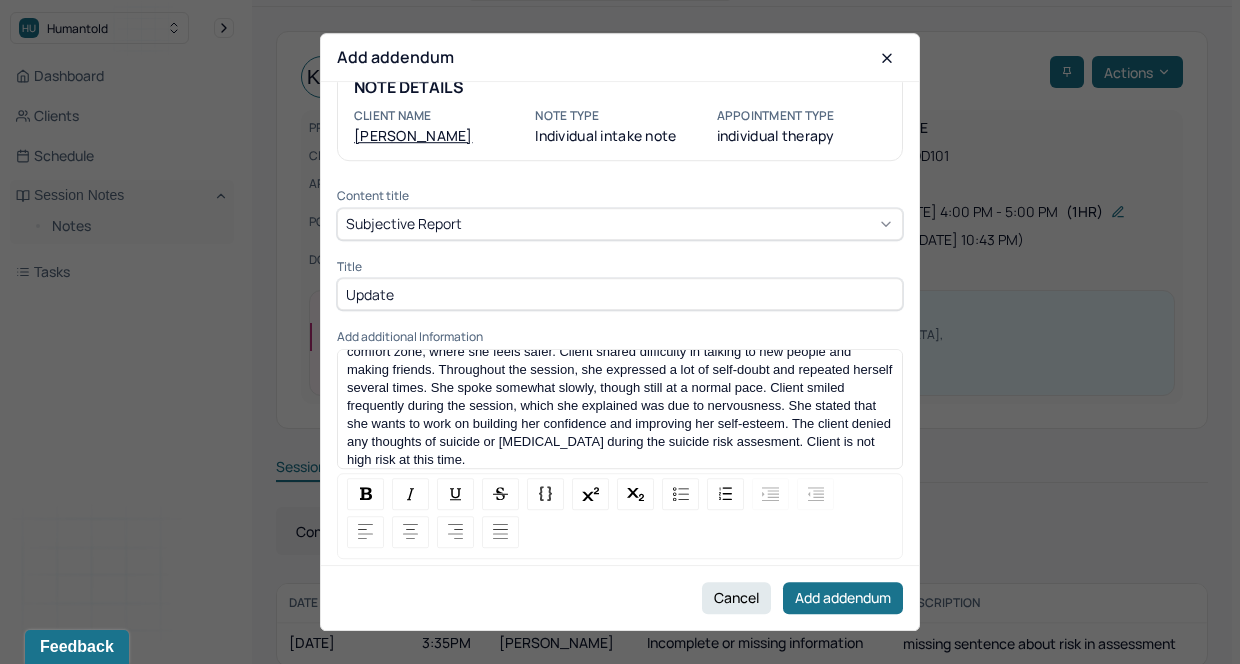 scroll, scrollTop: 120, scrollLeft: 0, axis: vertical 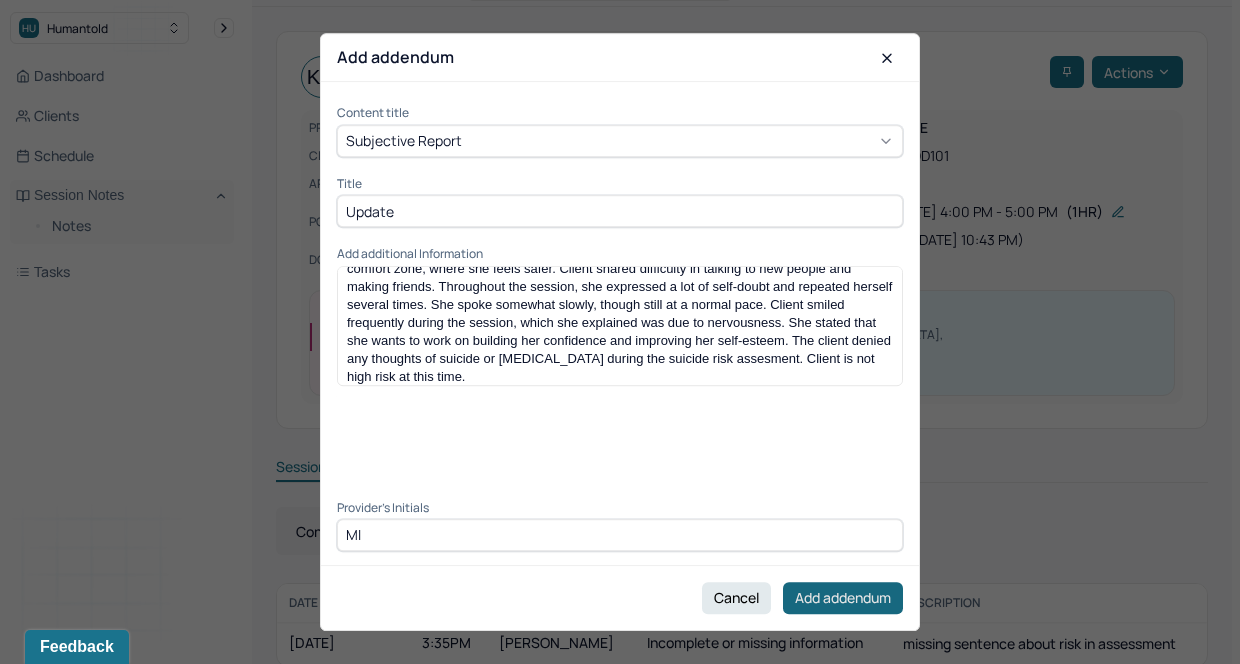 click on "Add addendum" at bounding box center (843, 598) 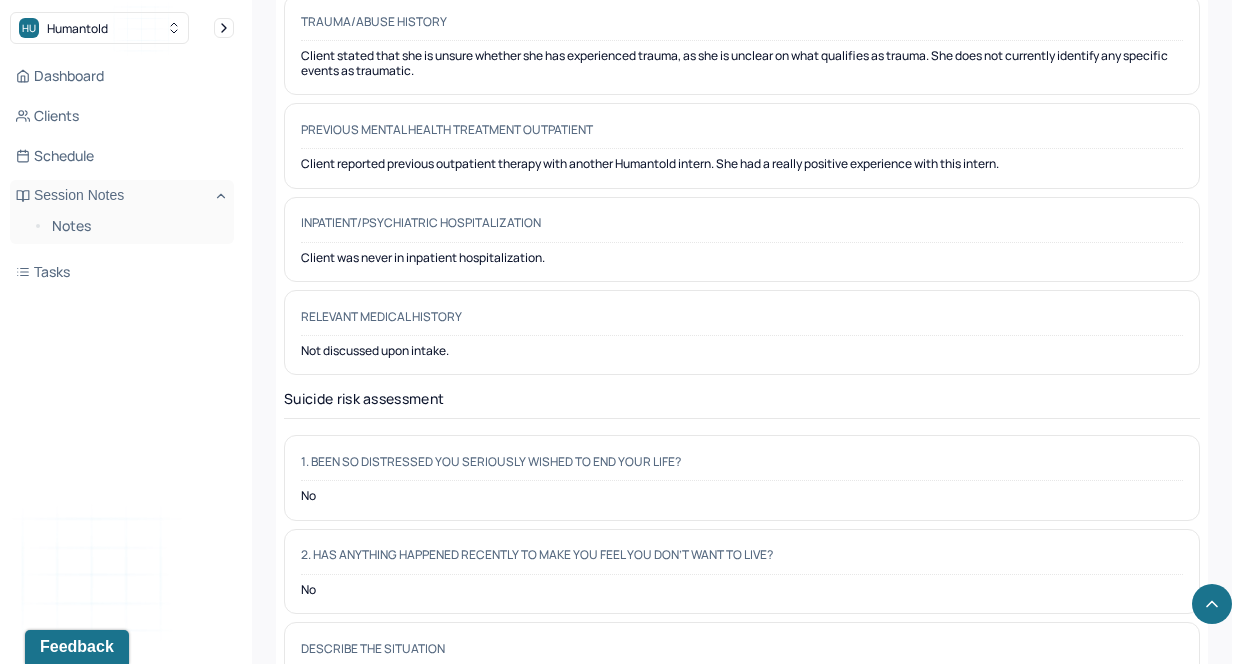 scroll, scrollTop: 10840, scrollLeft: 0, axis: vertical 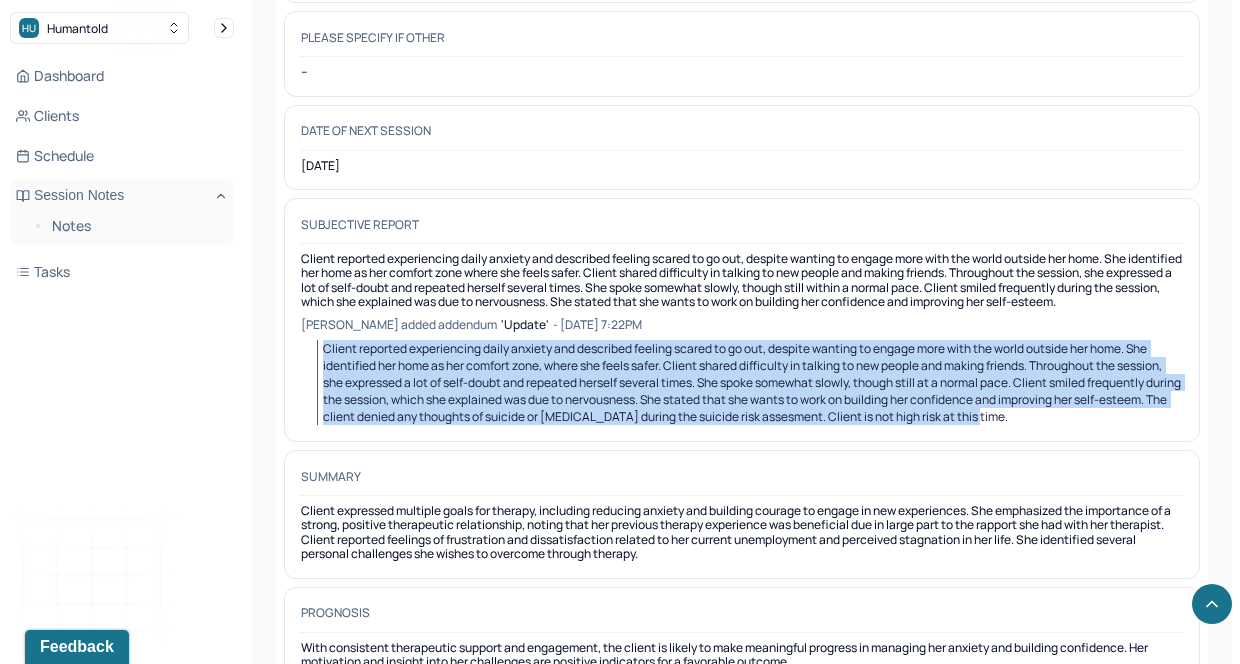 drag, startPoint x: 323, startPoint y: 267, endPoint x: 1108, endPoint y: 335, distance: 787.9397 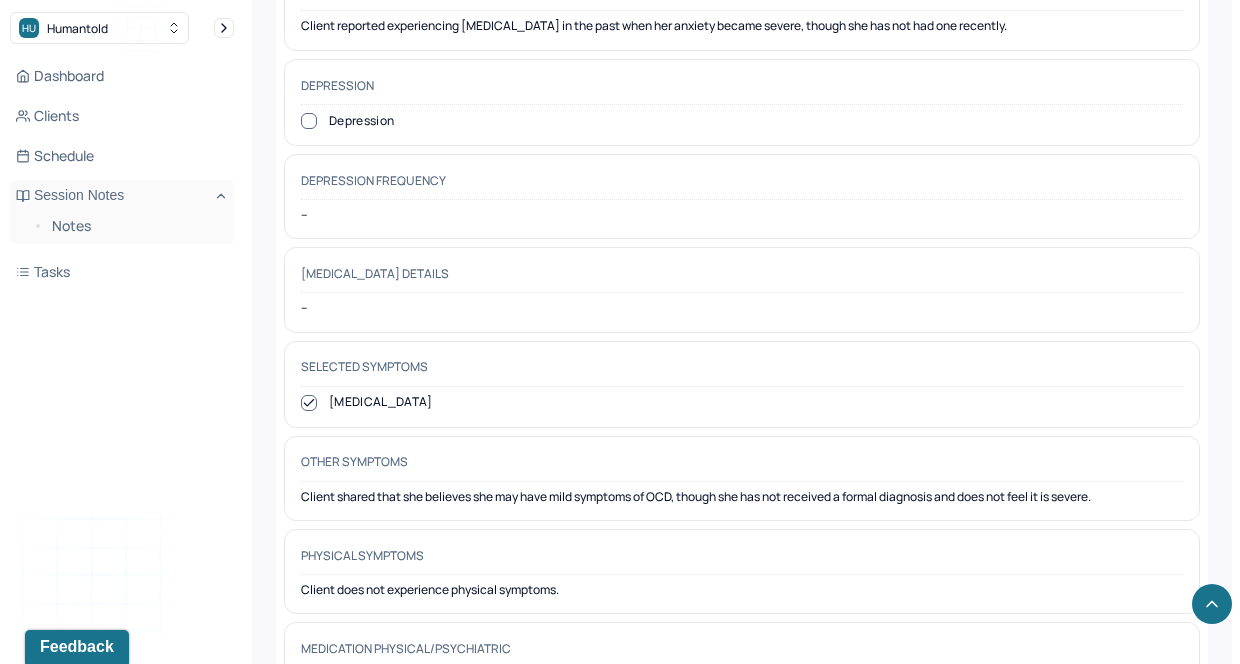 scroll, scrollTop: 2353, scrollLeft: 0, axis: vertical 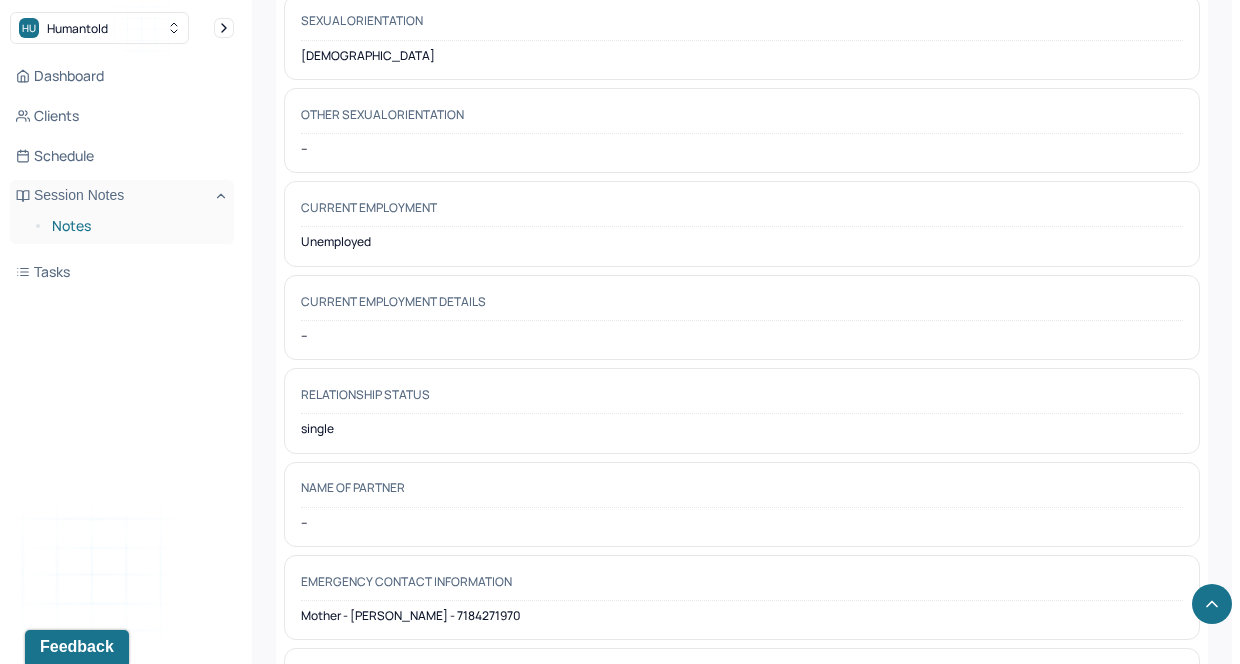 click on "Notes" at bounding box center (135, 226) 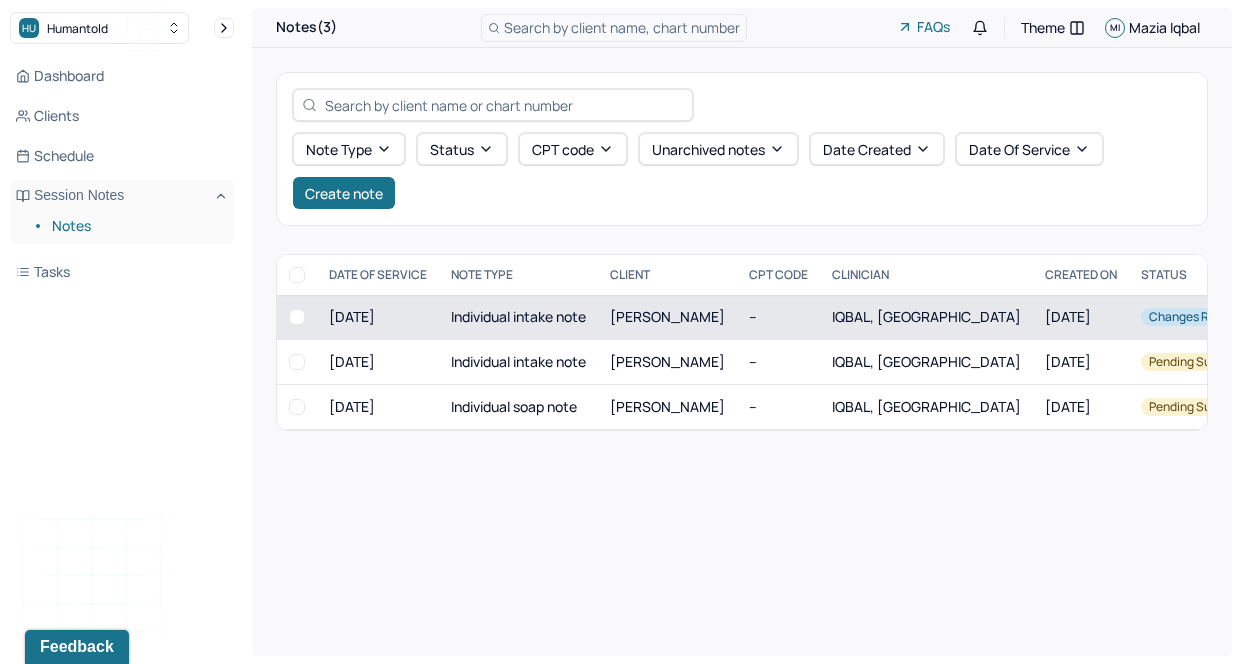 click on "Individual intake note" at bounding box center (518, 317) 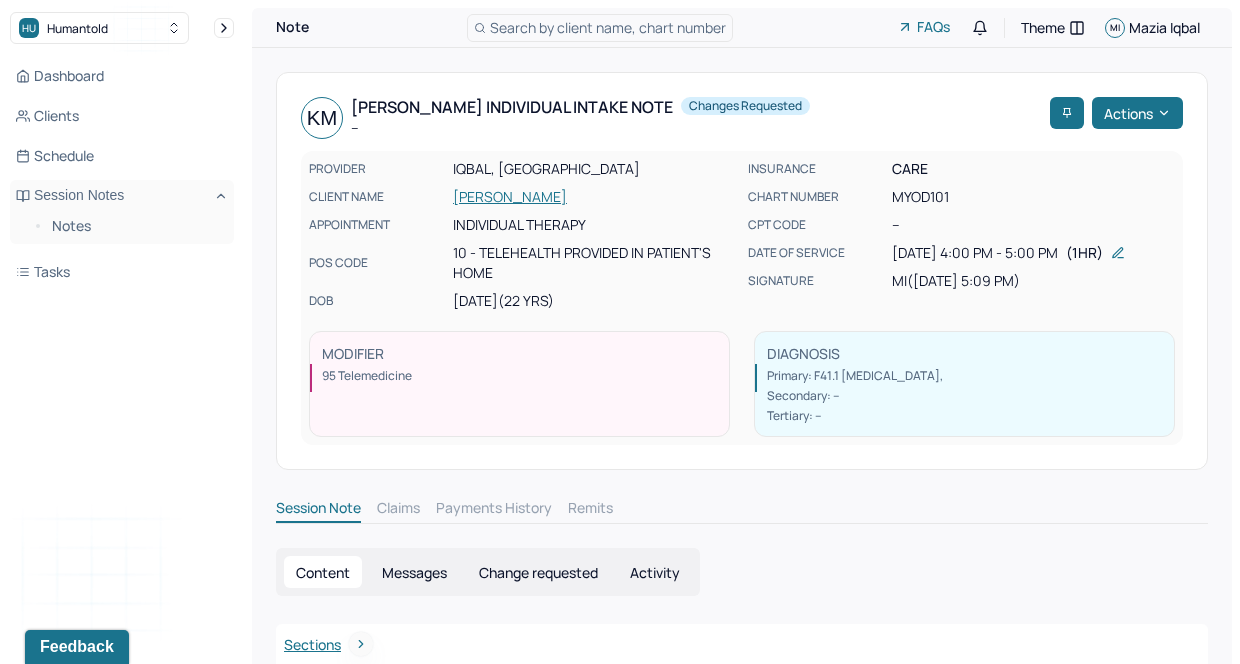 click on "Change requested" at bounding box center [538, 572] 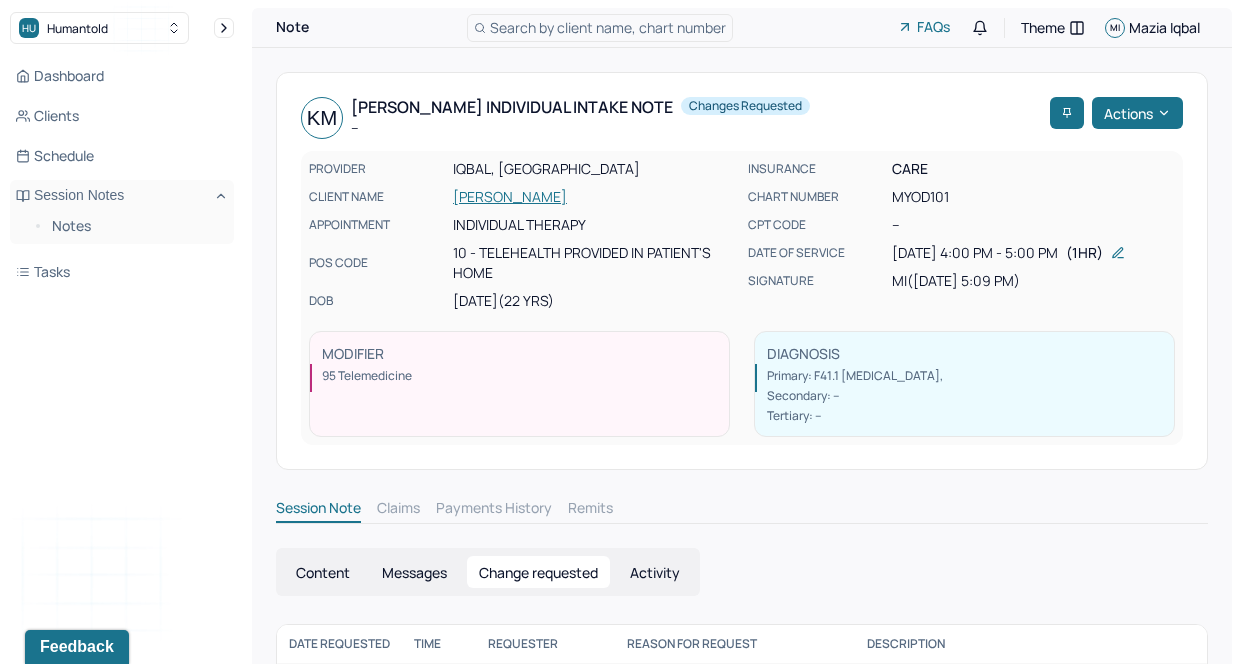 scroll, scrollTop: 111, scrollLeft: 0, axis: vertical 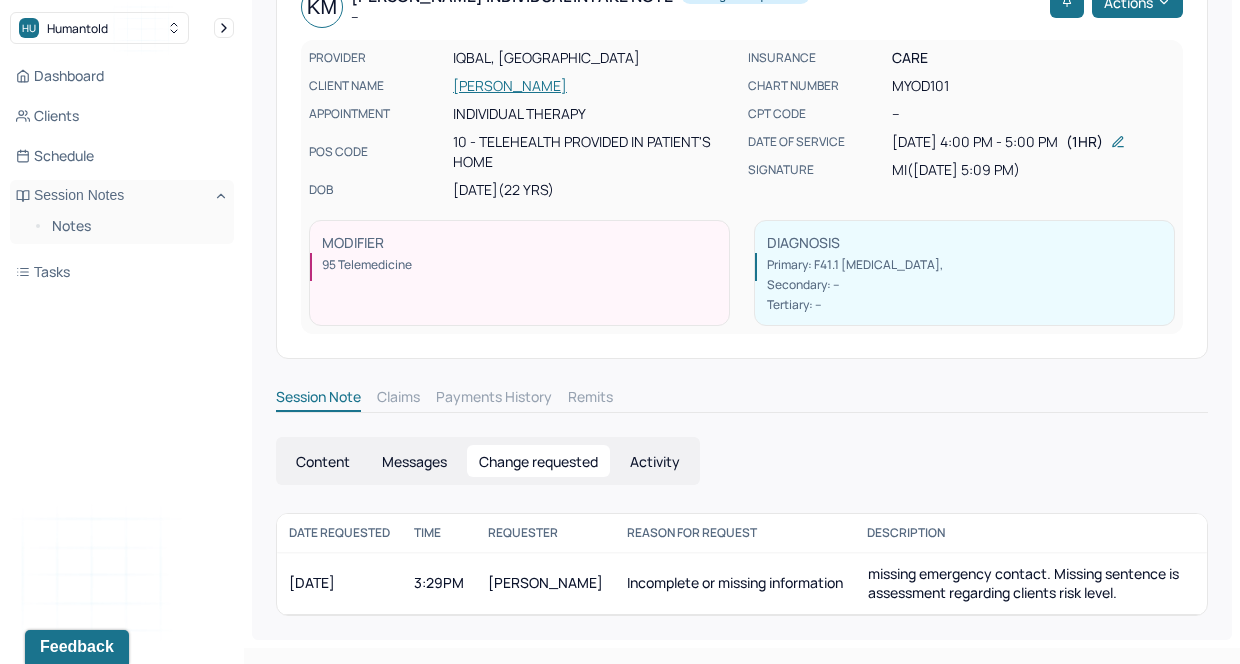click on "Content" at bounding box center [323, 461] 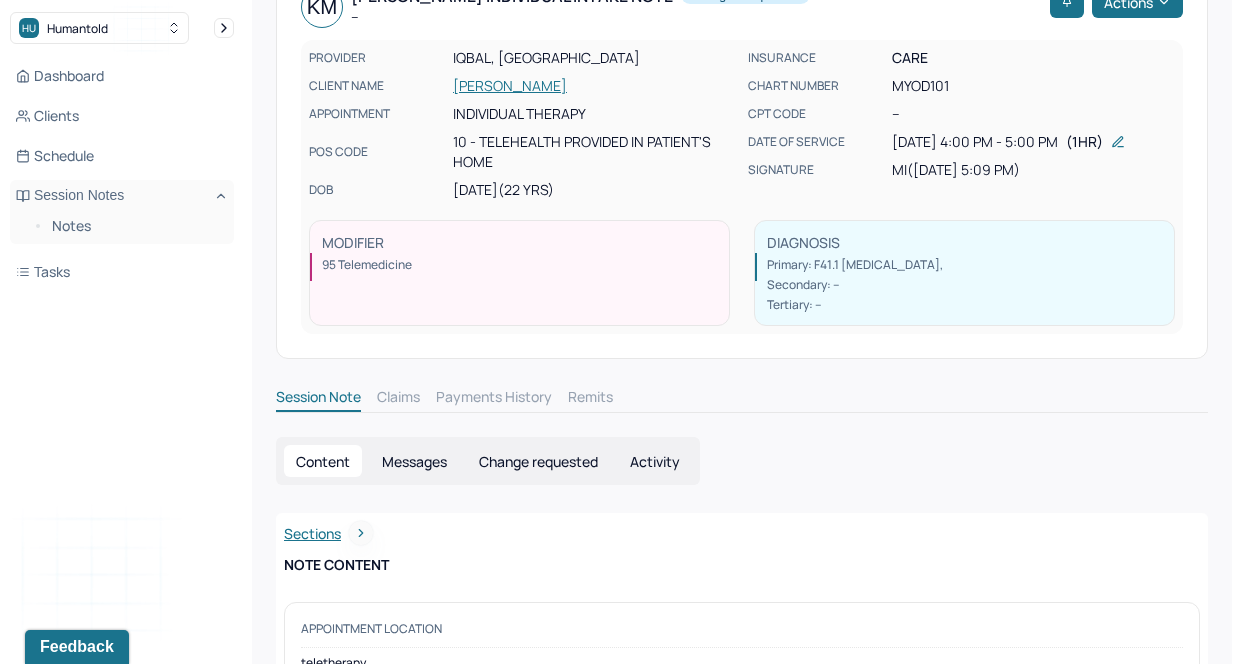 type 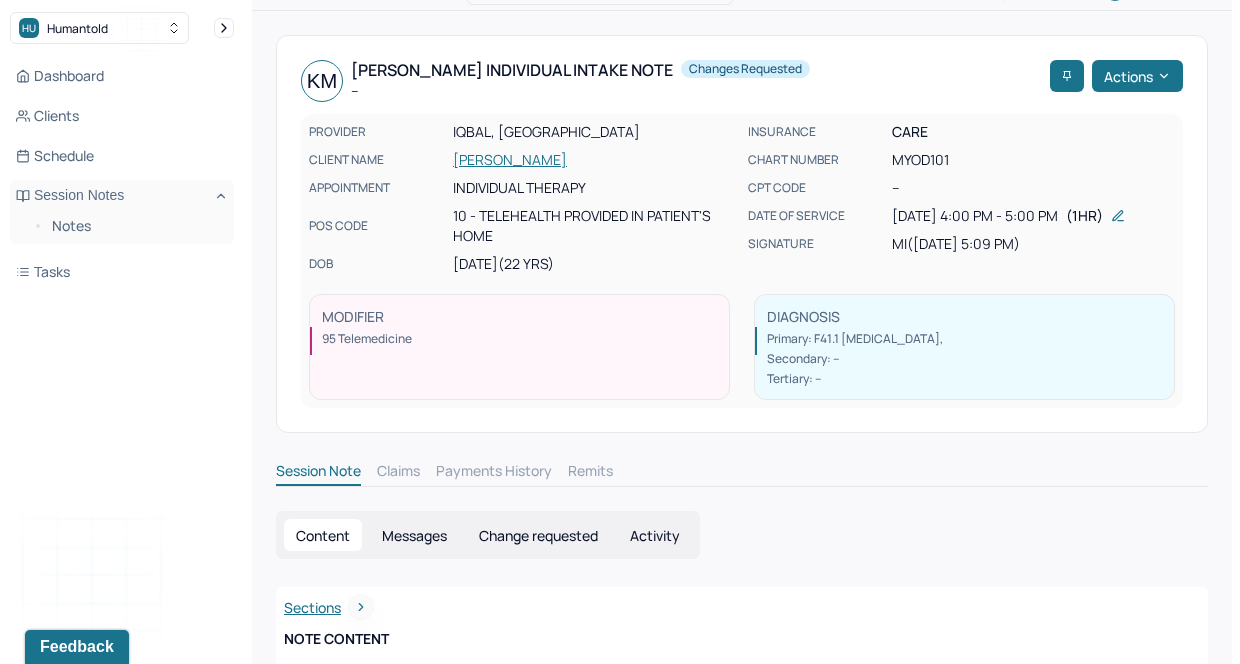 scroll, scrollTop: 0, scrollLeft: 0, axis: both 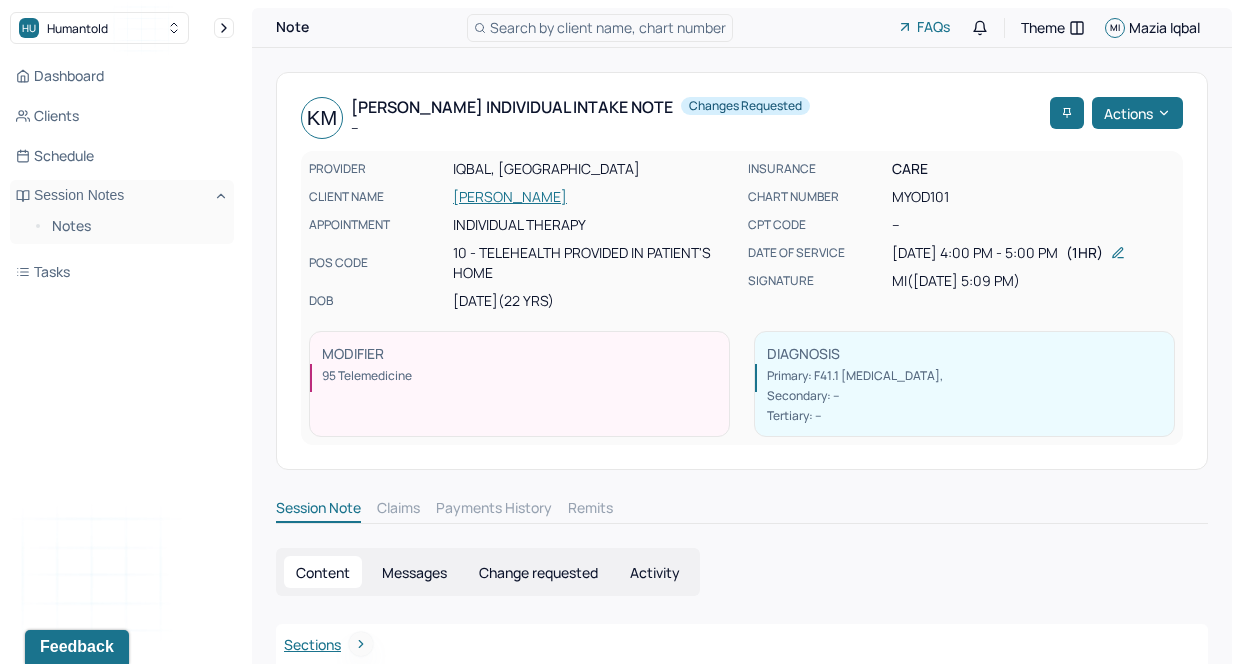 click on "Change requested" at bounding box center (538, 572) 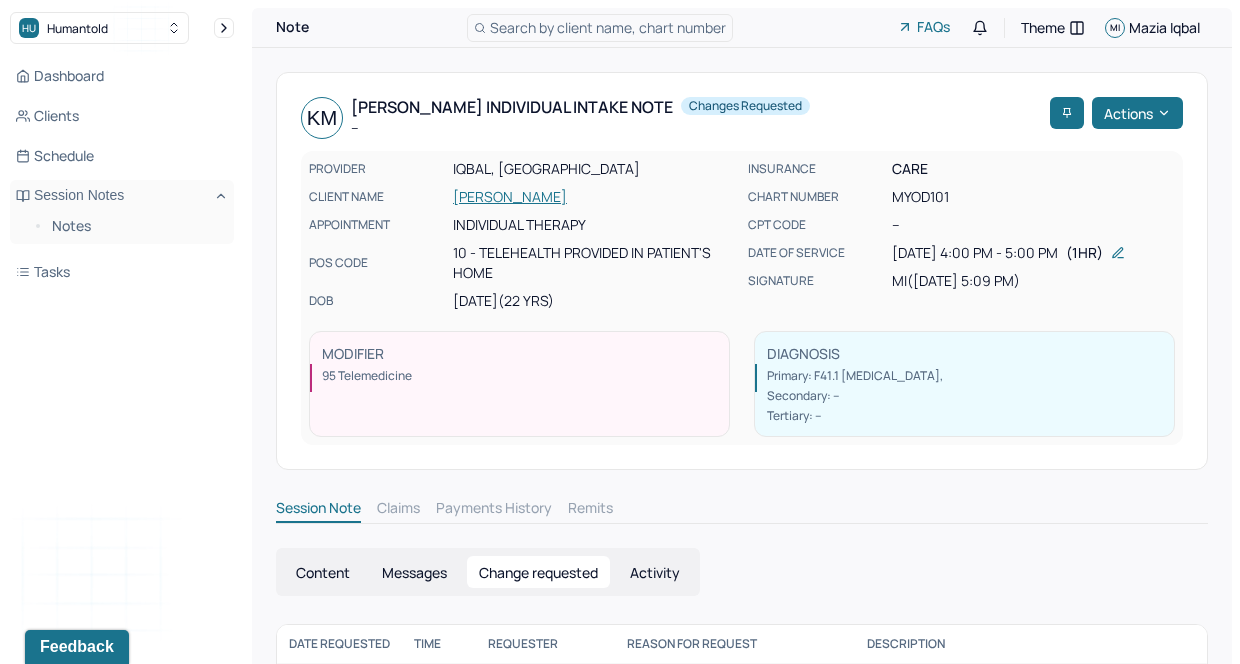 scroll, scrollTop: 111, scrollLeft: 0, axis: vertical 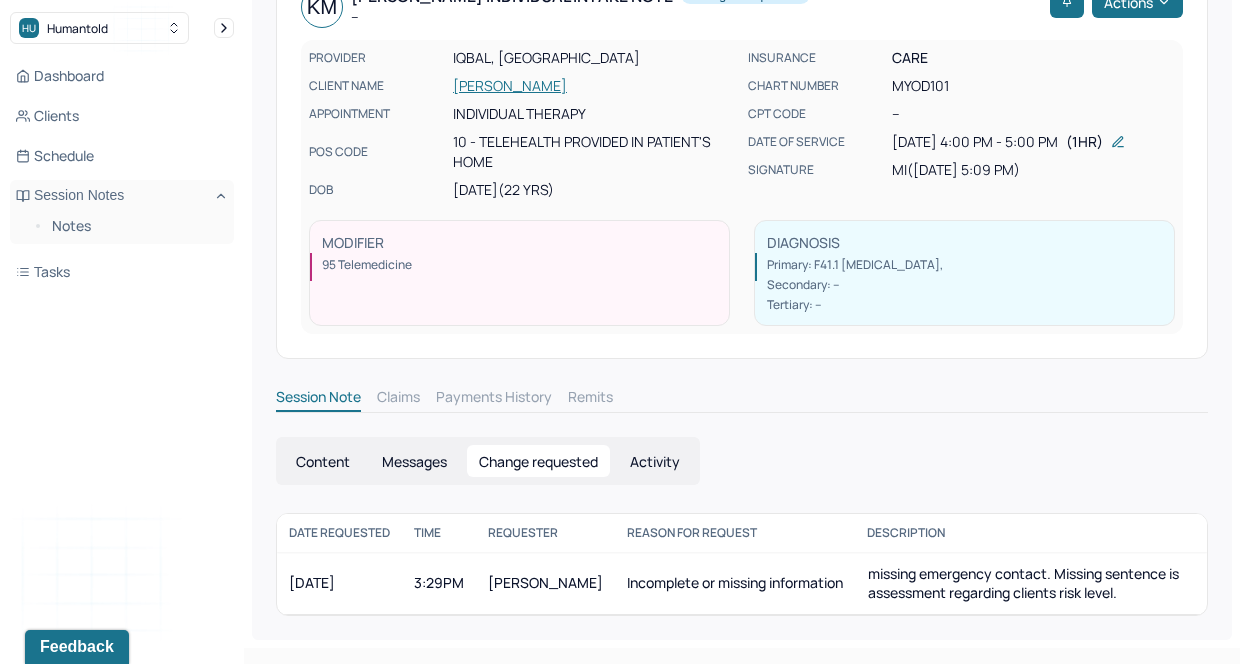 click on "Content" at bounding box center [323, 461] 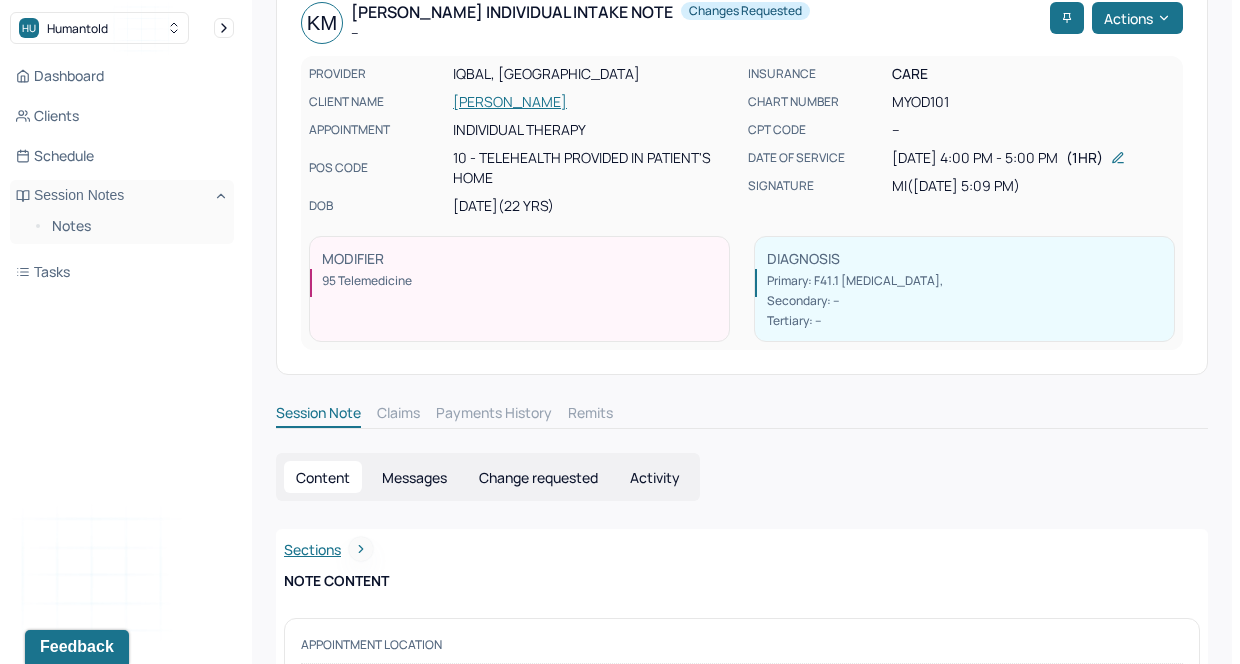 scroll, scrollTop: 101, scrollLeft: 0, axis: vertical 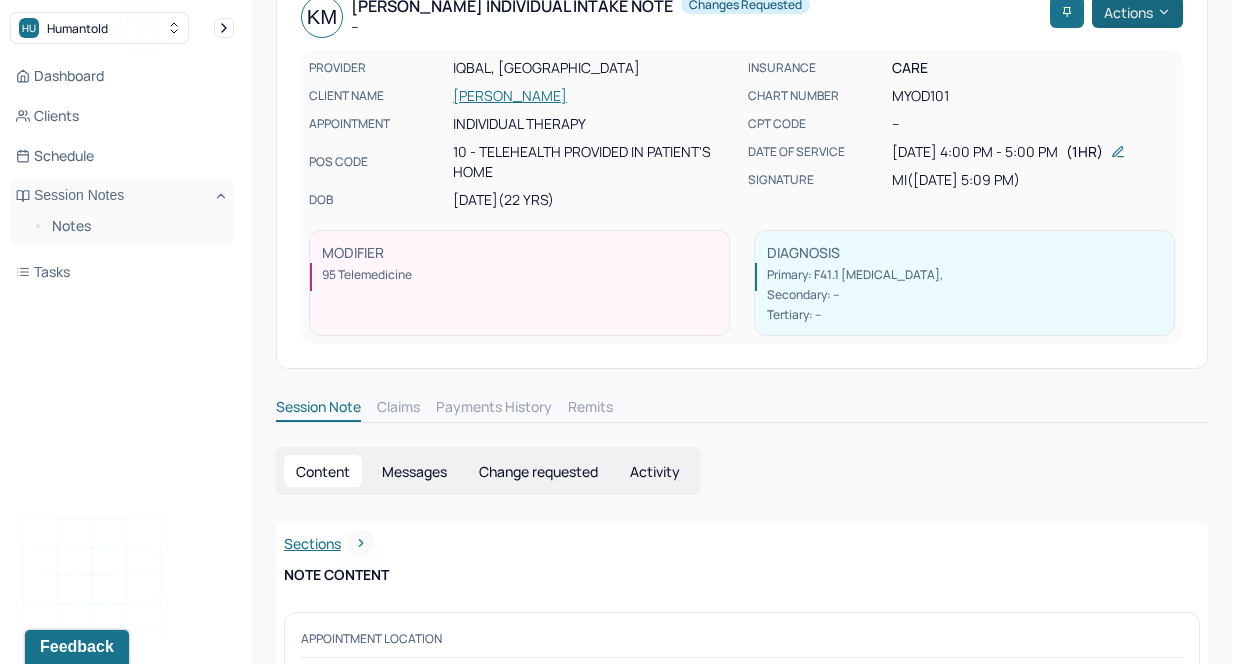 click on "Actions" at bounding box center (1137, 12) 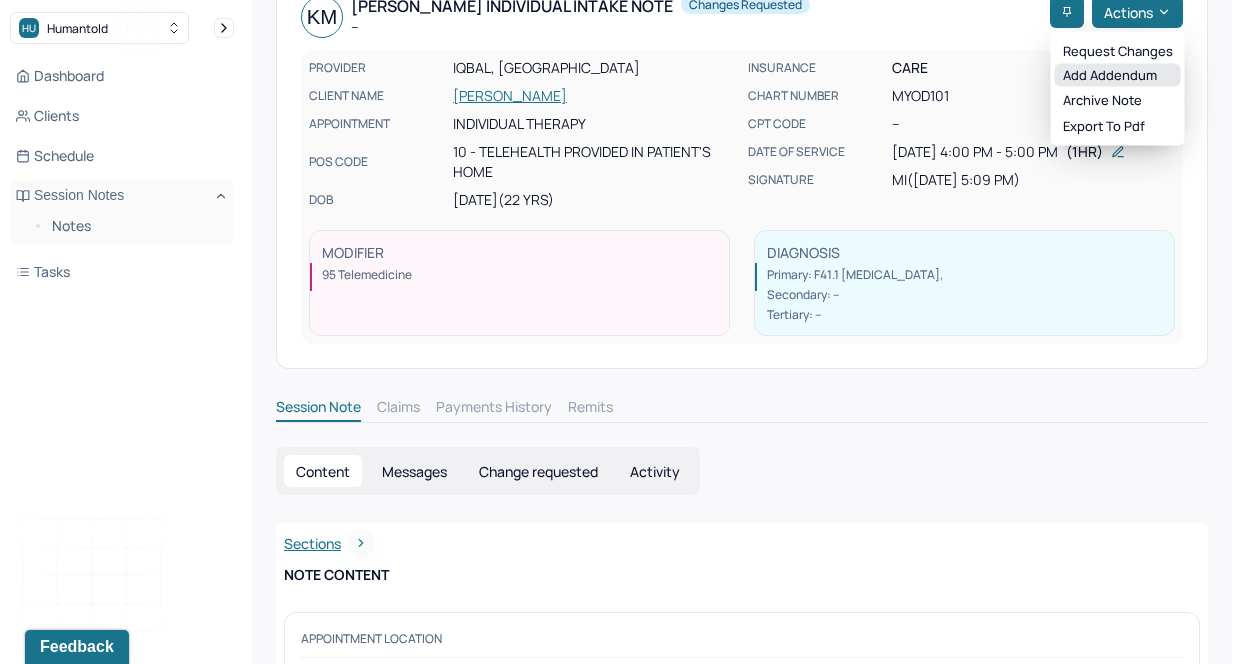 click on "Add addendum" at bounding box center [1118, 75] 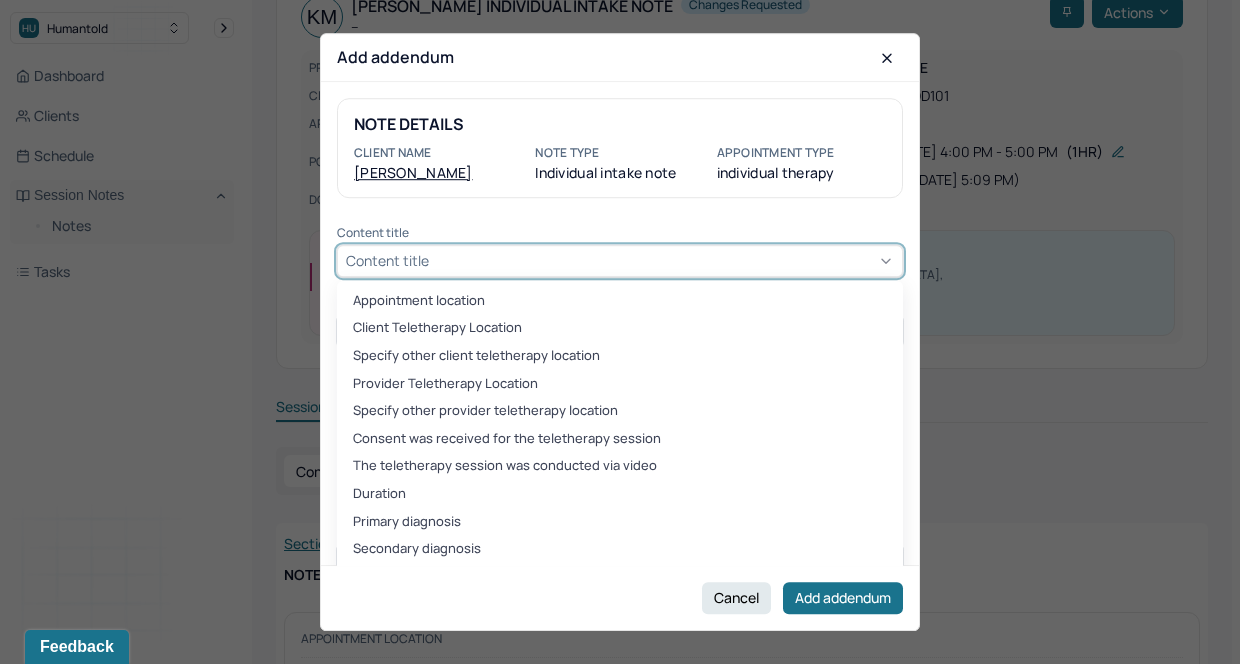 click on "Content title" at bounding box center [620, 261] 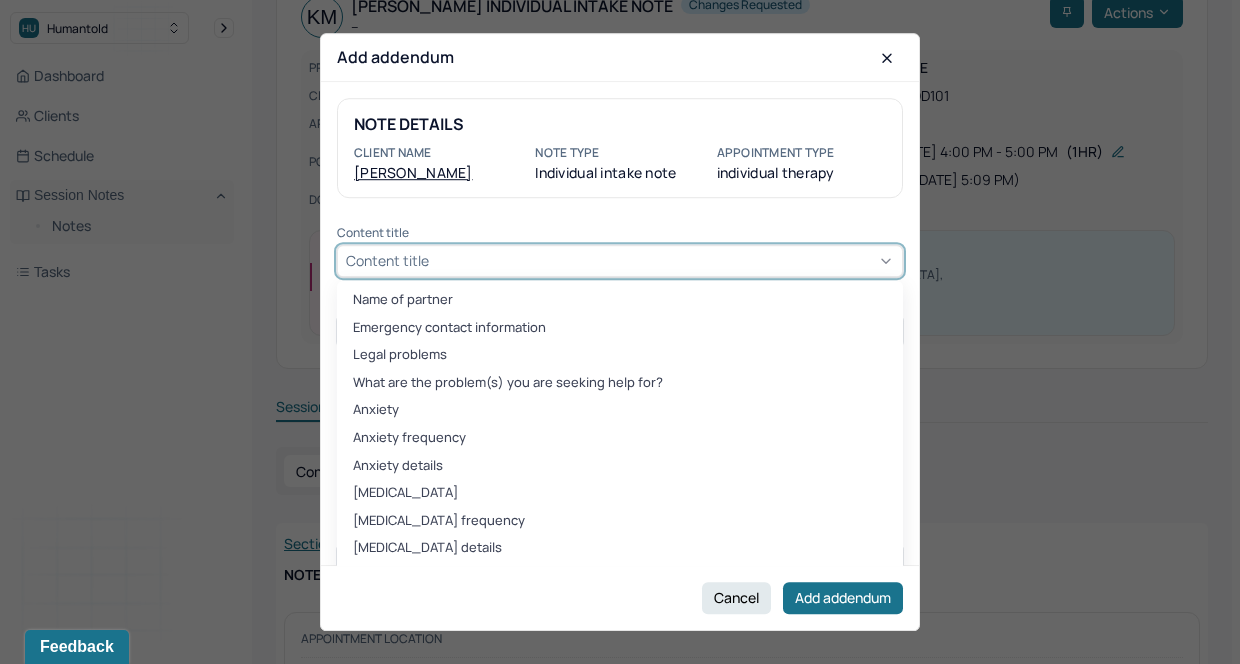 scroll, scrollTop: 608, scrollLeft: 0, axis: vertical 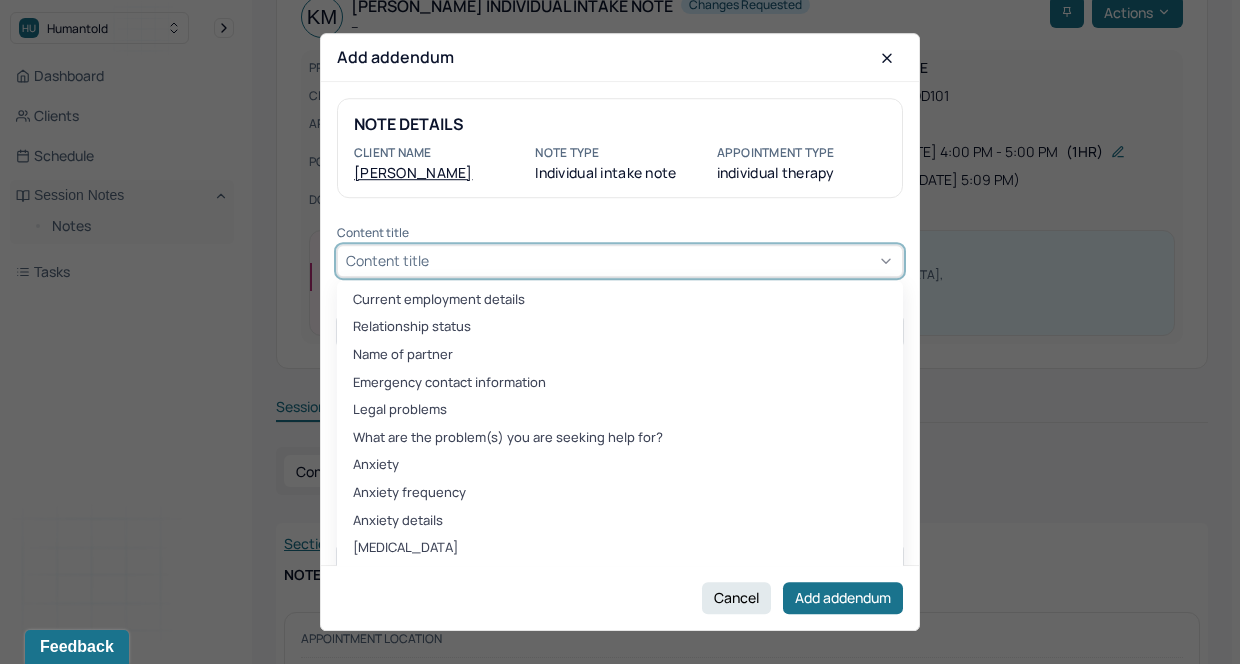 type 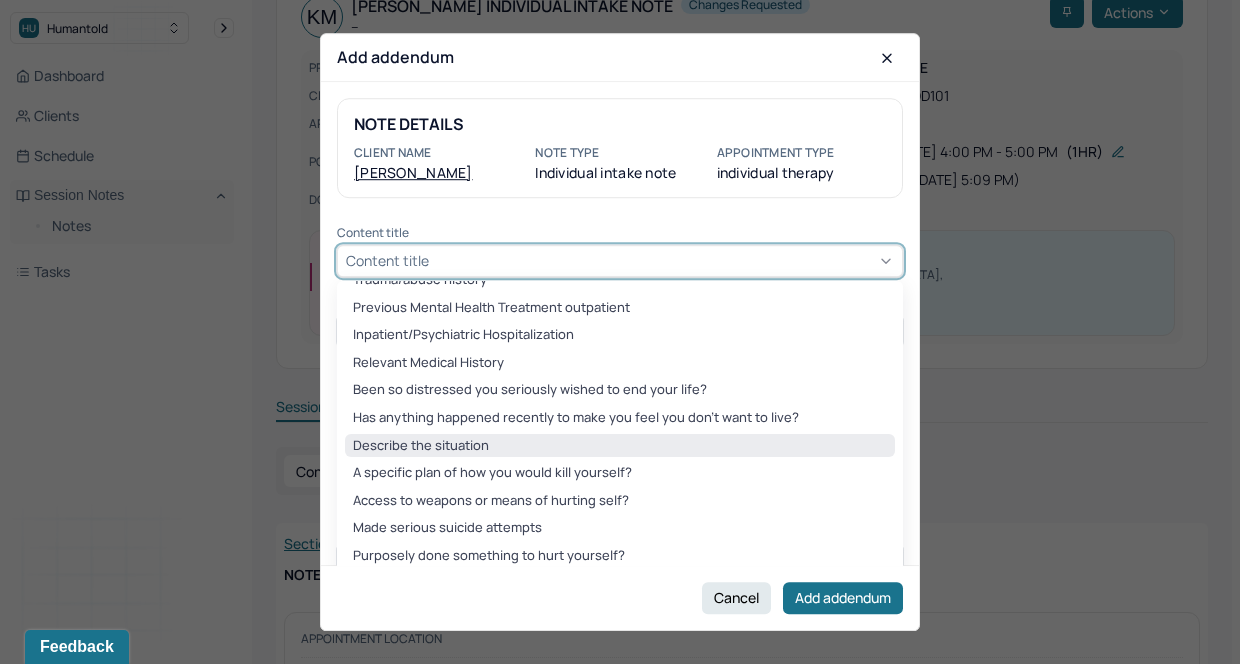 scroll, scrollTop: 1557, scrollLeft: 0, axis: vertical 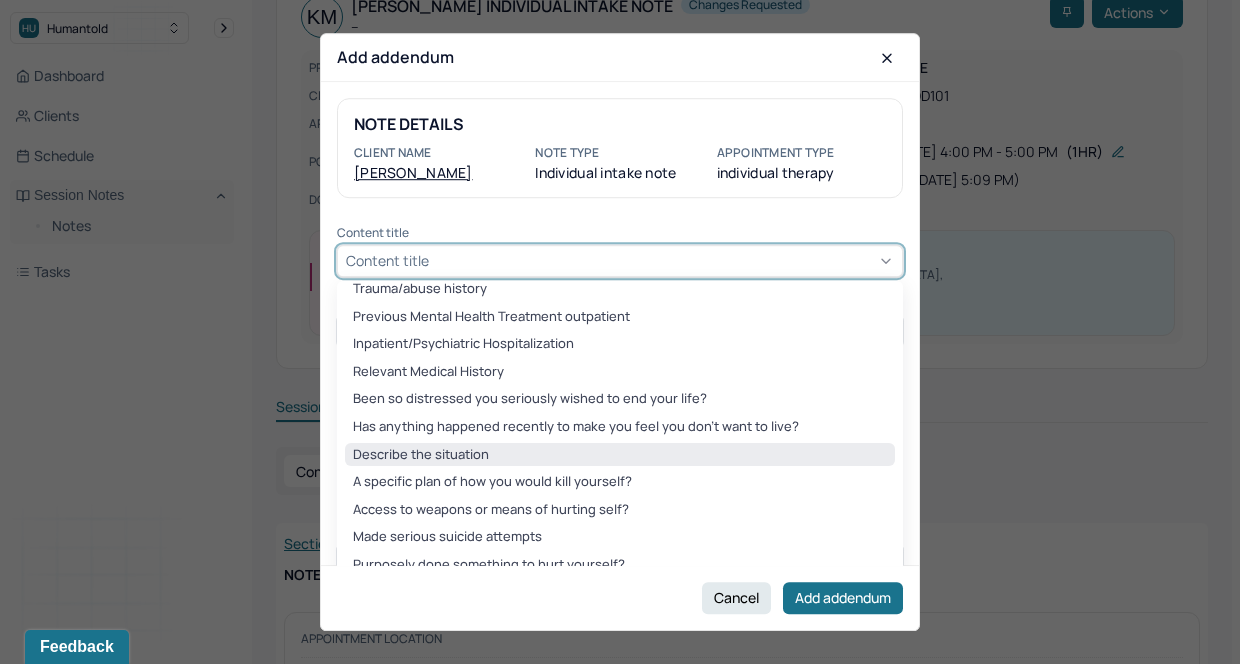 click on "Describe the situation" at bounding box center (620, 455) 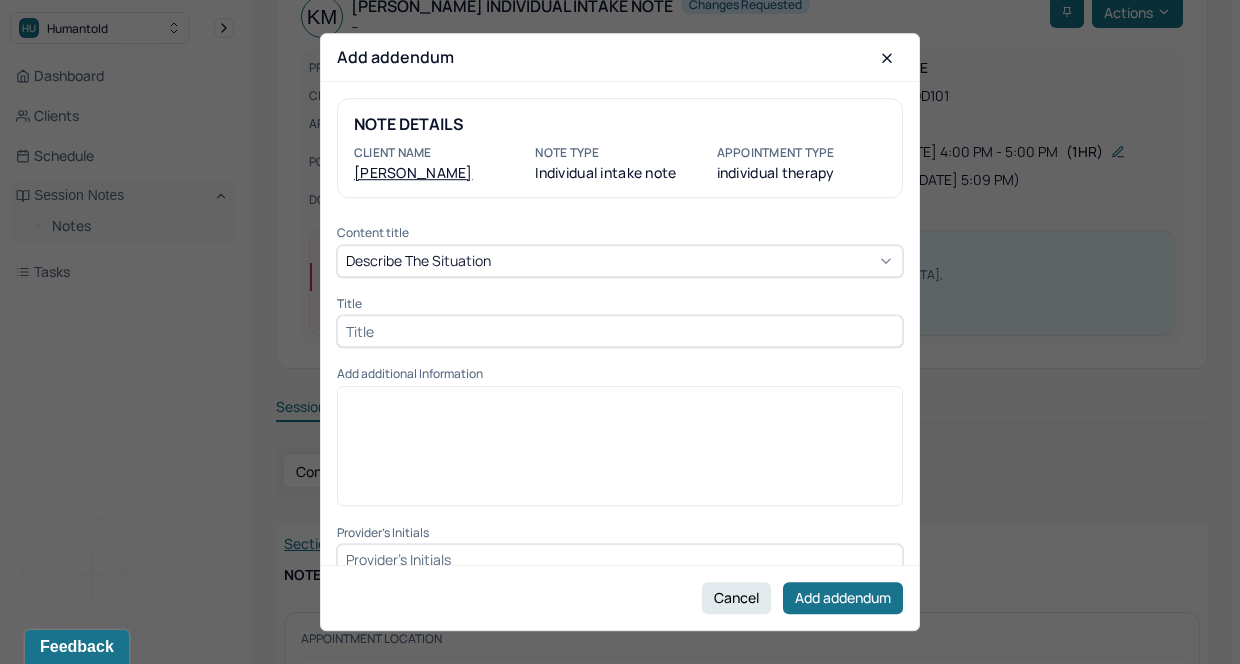 click on "Content title Describe the situation Title Add additional Information Provider's Initials" at bounding box center (620, 402) 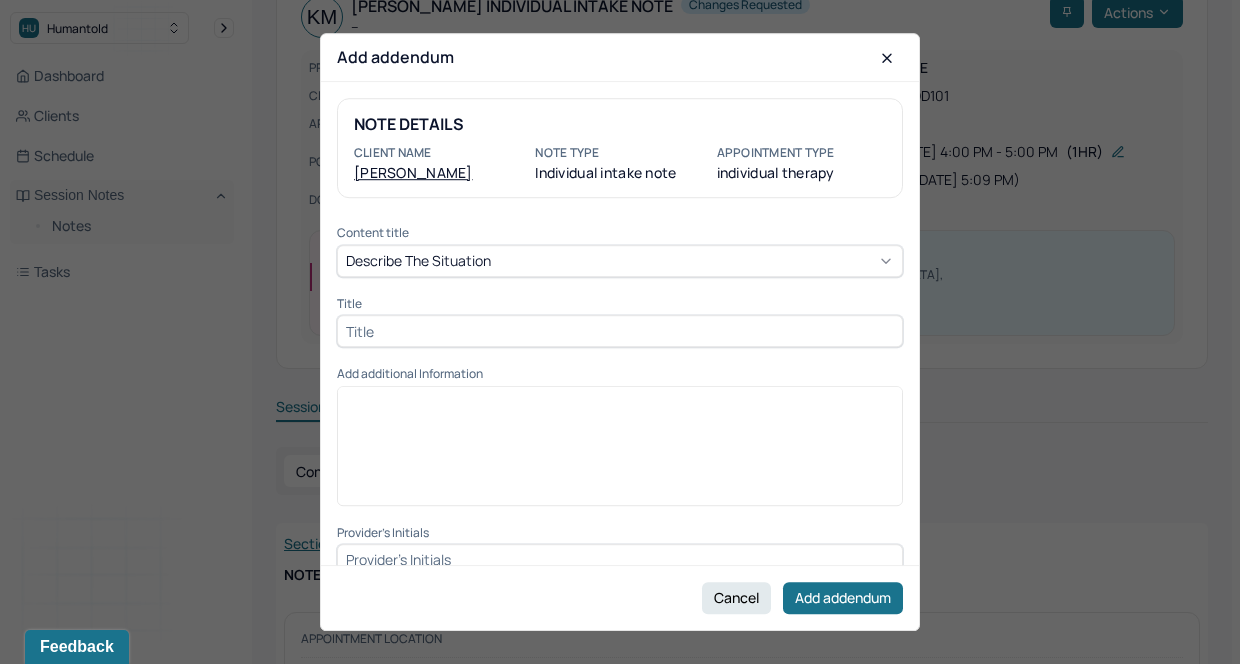 click at bounding box center (620, 331) 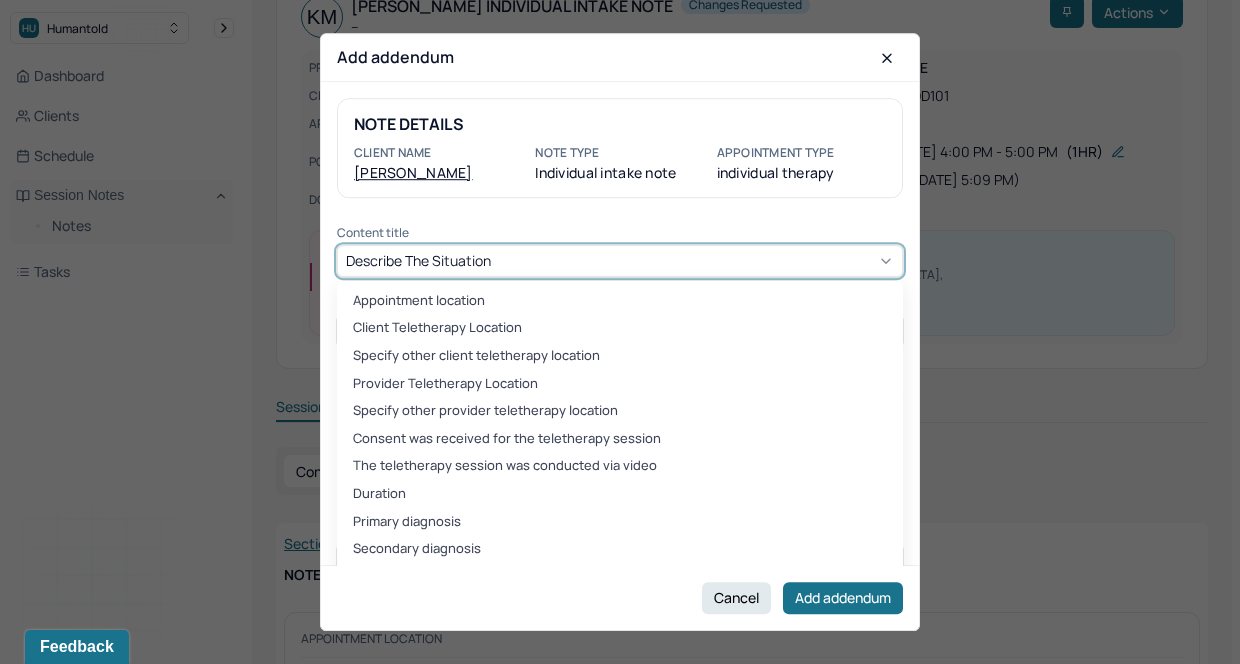 click on "Describe the situation" at bounding box center (620, 261) 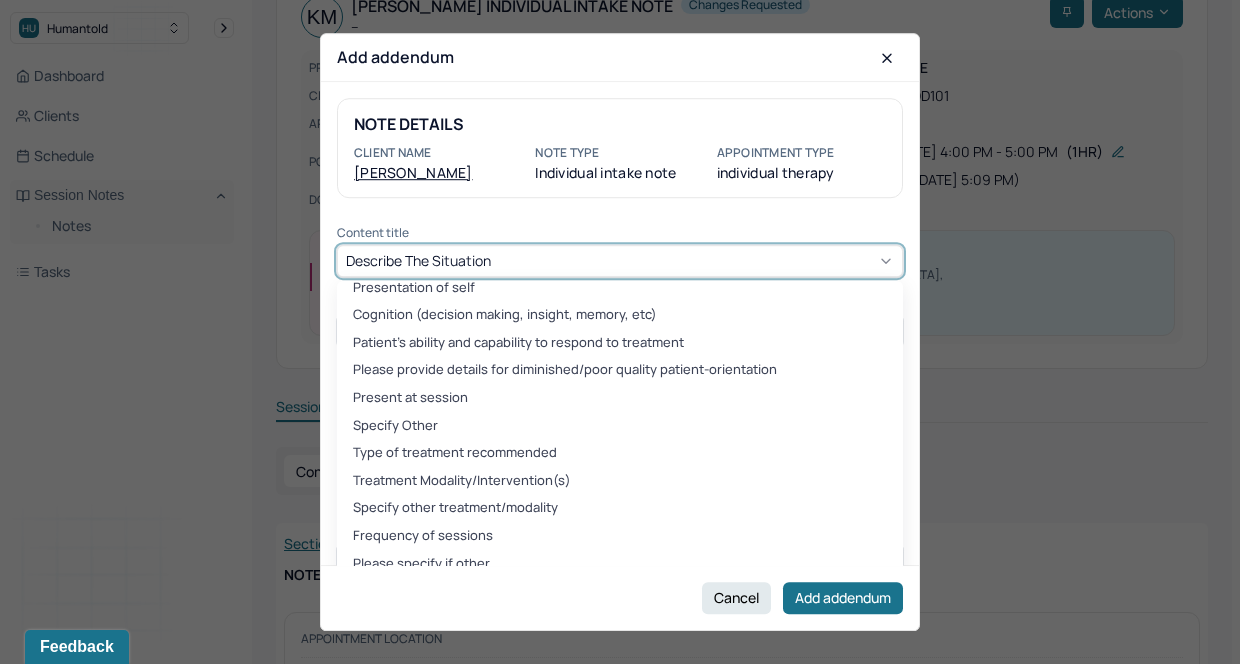 scroll, scrollTop: 2664, scrollLeft: 0, axis: vertical 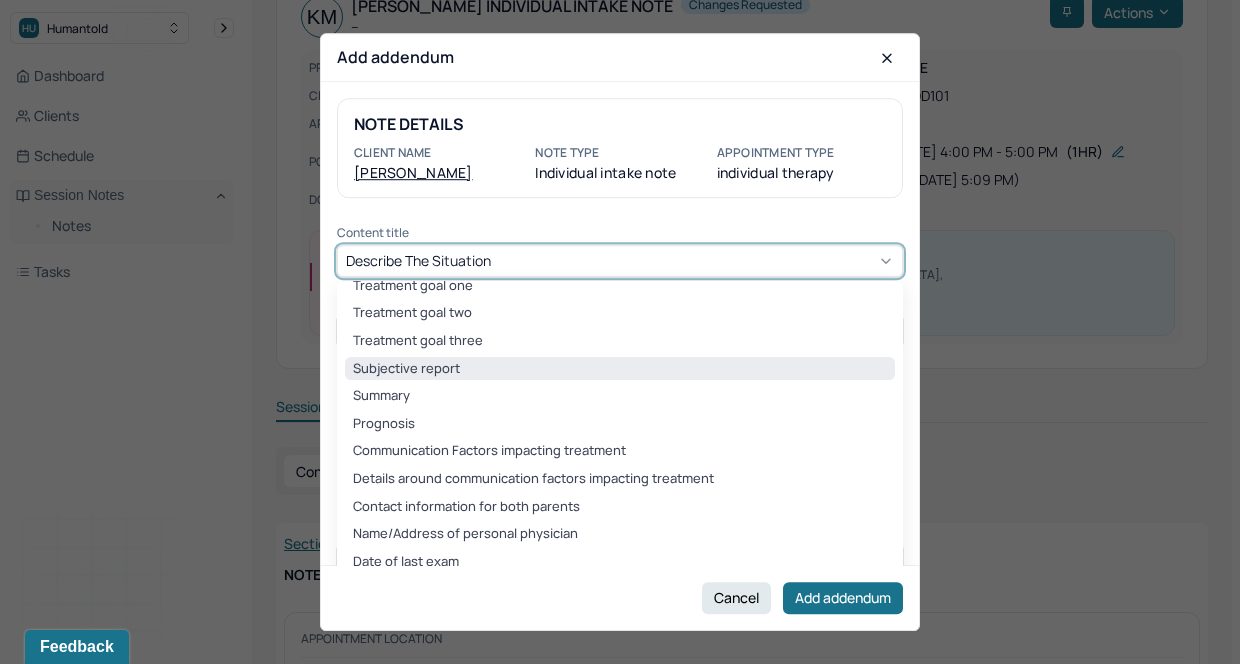 click on "Subjective report" at bounding box center (620, 369) 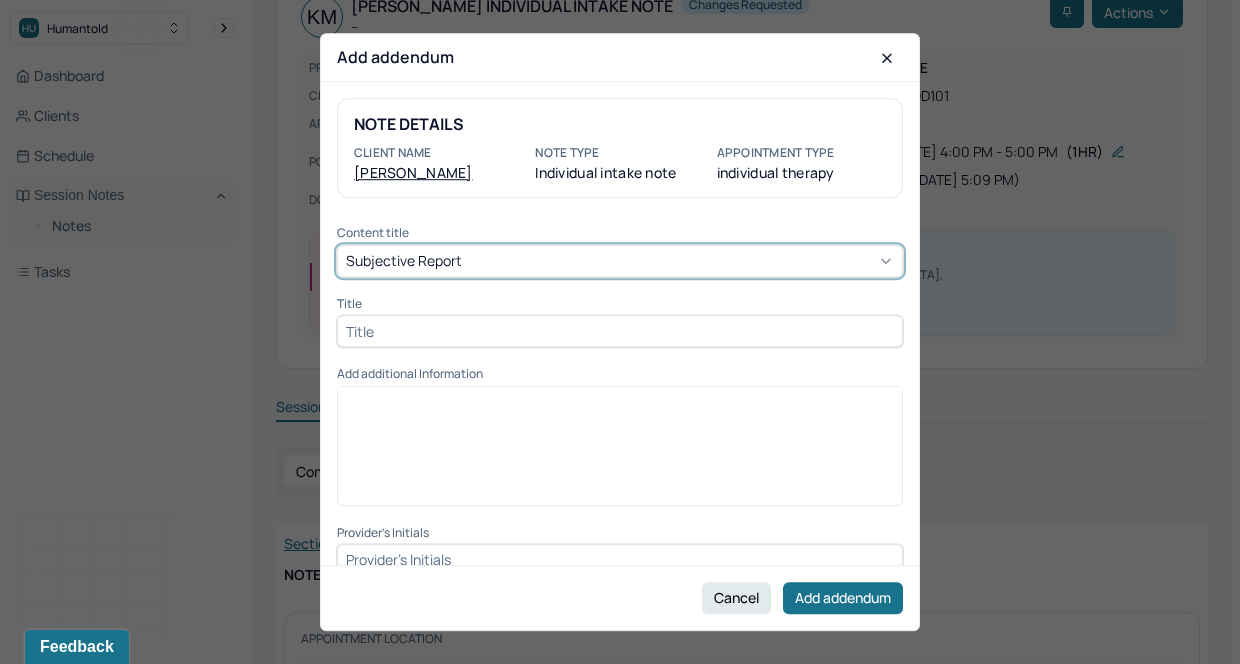 click at bounding box center (620, 453) 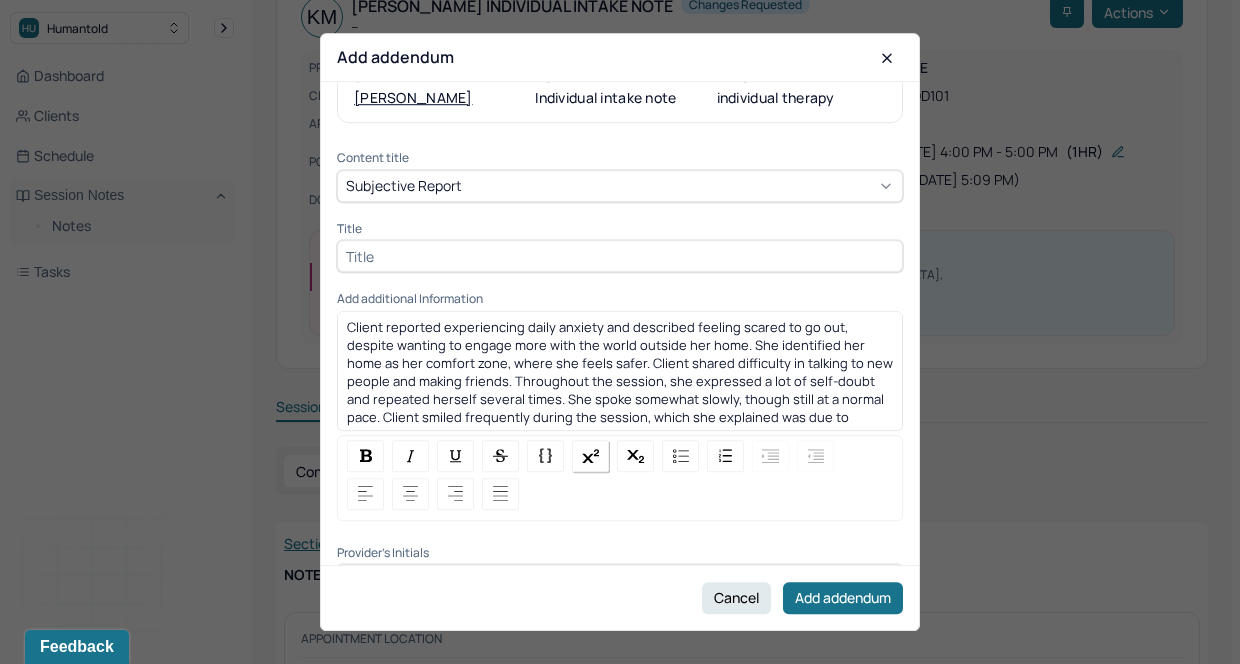 scroll, scrollTop: 120, scrollLeft: 0, axis: vertical 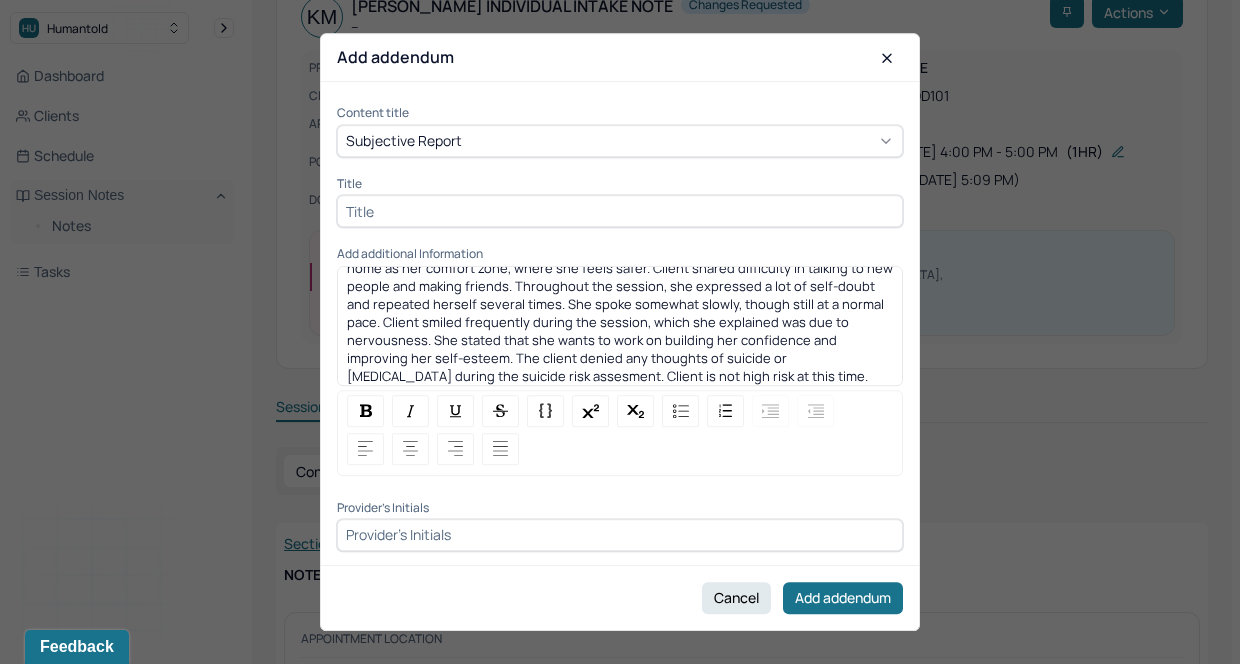 click at bounding box center [620, 211] 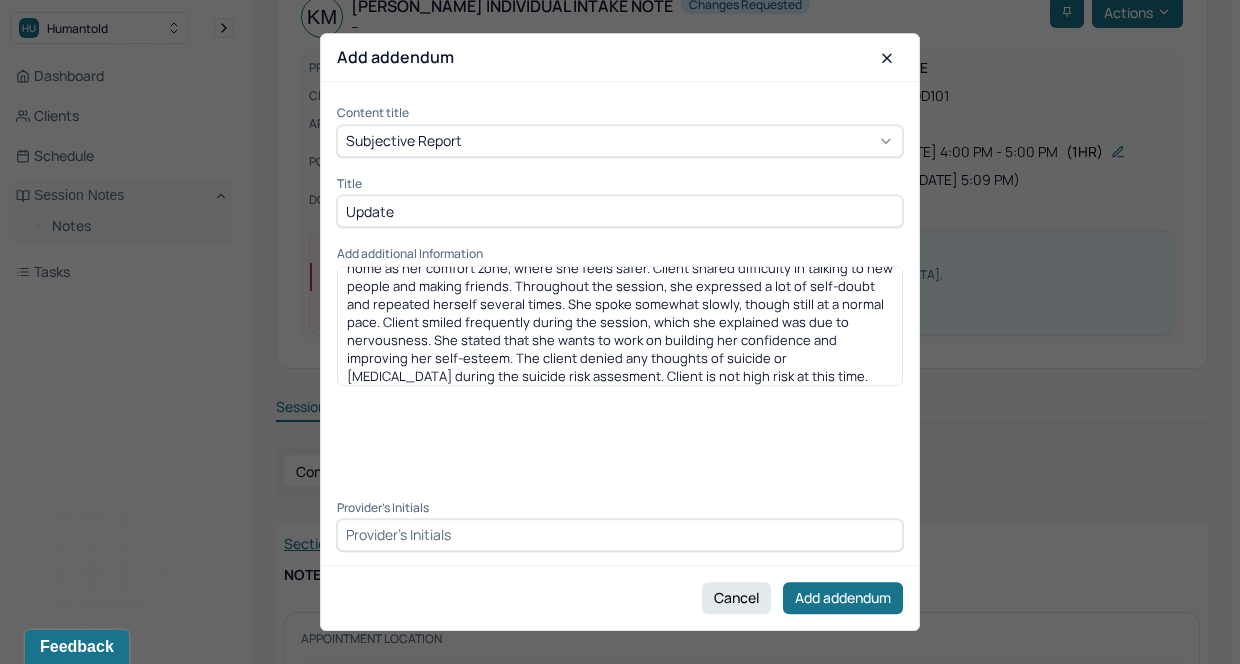 type on "Update" 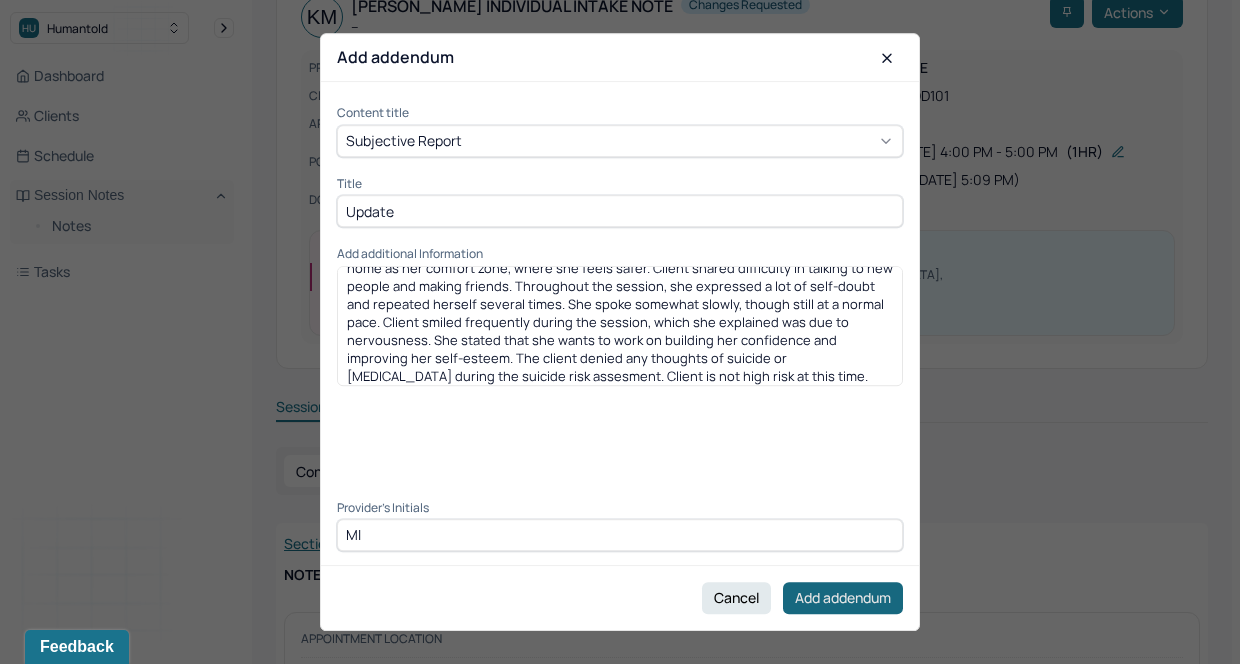 type on "MI" 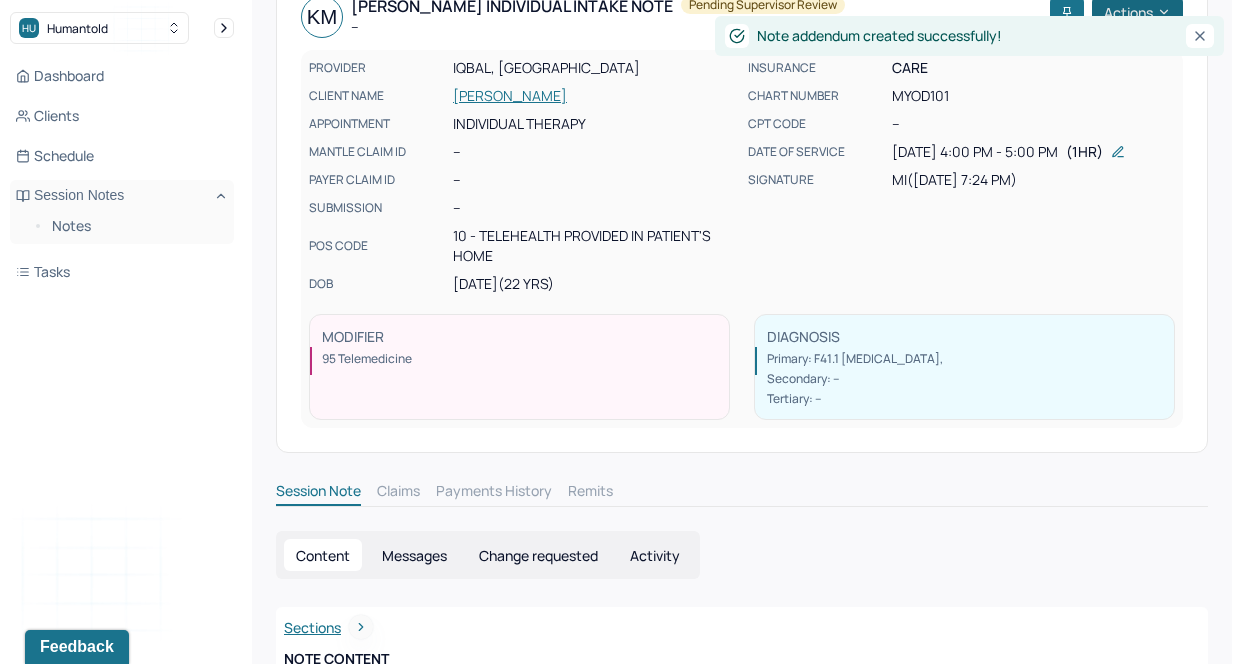 click on "Actions" at bounding box center (1137, 12) 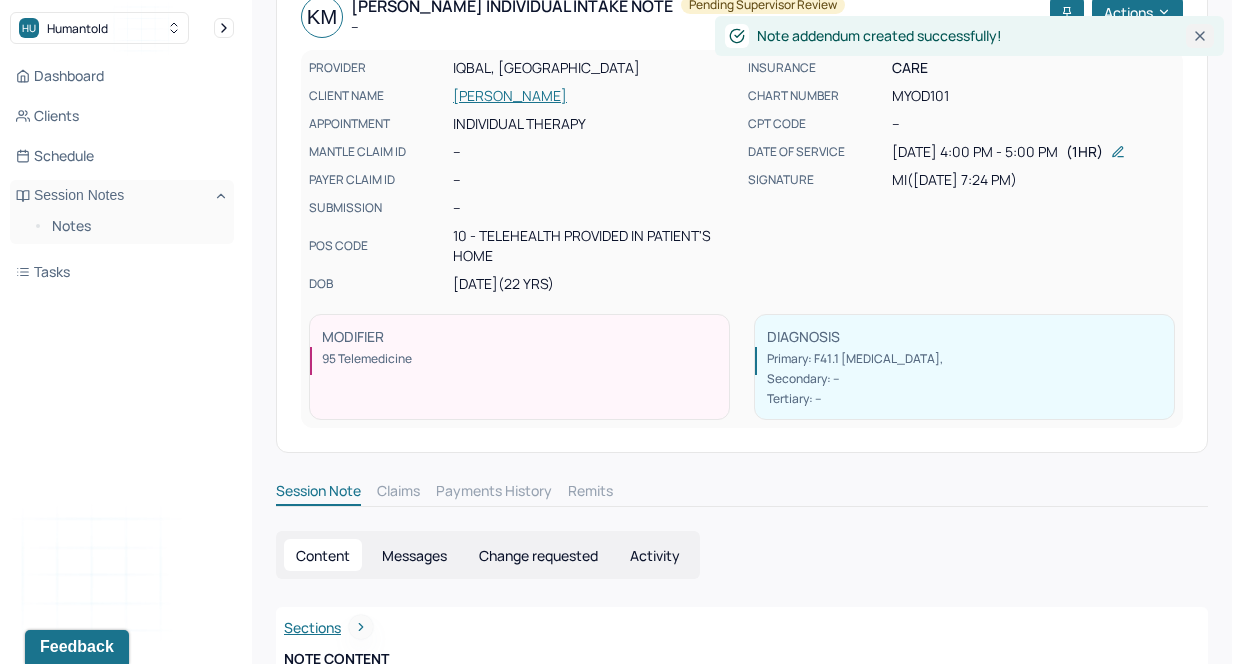 click 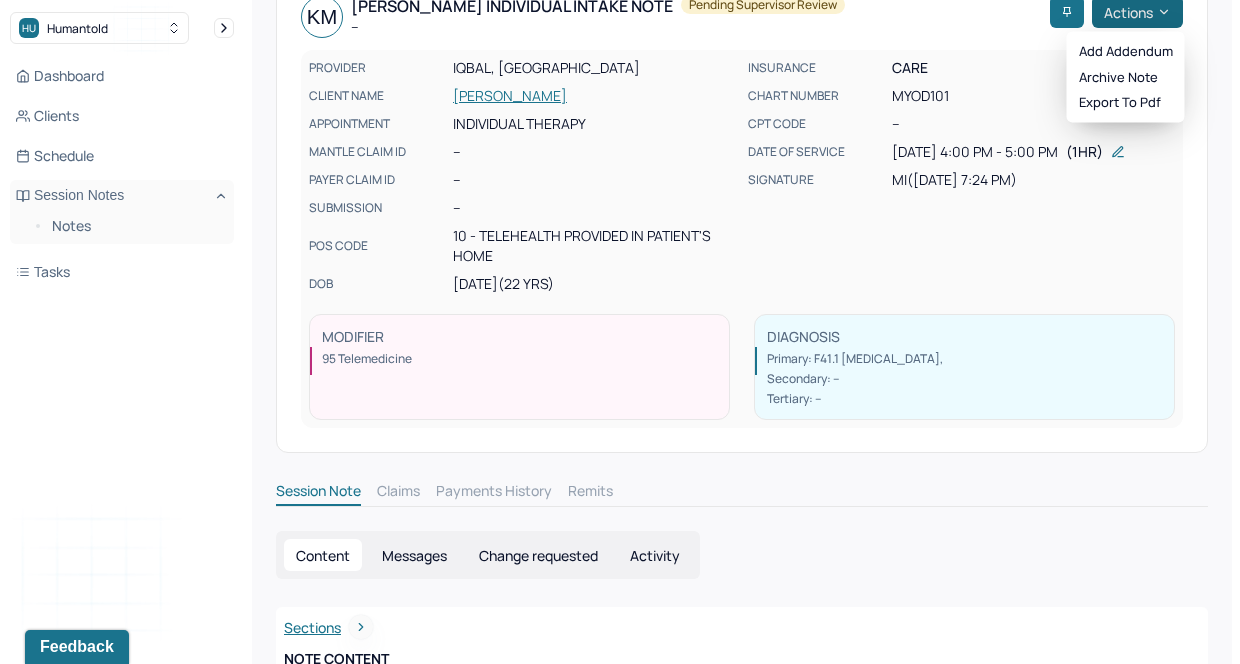 click on "Actions" at bounding box center [1137, 12] 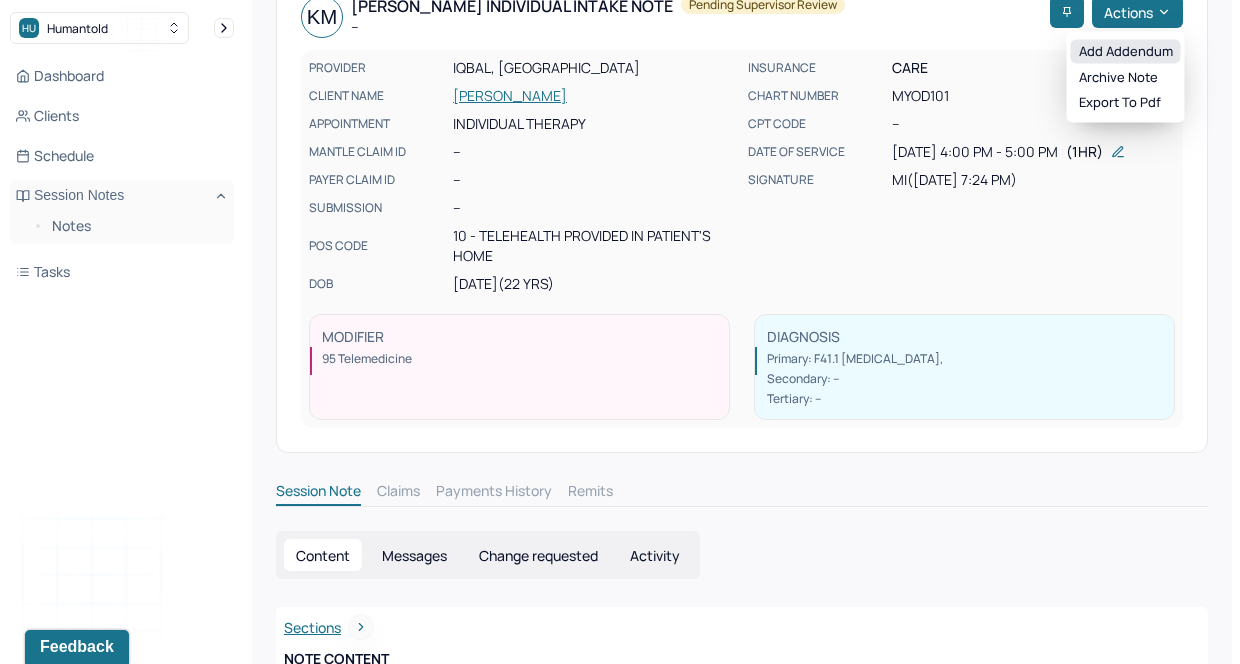 click on "Add addendum" at bounding box center (1126, 52) 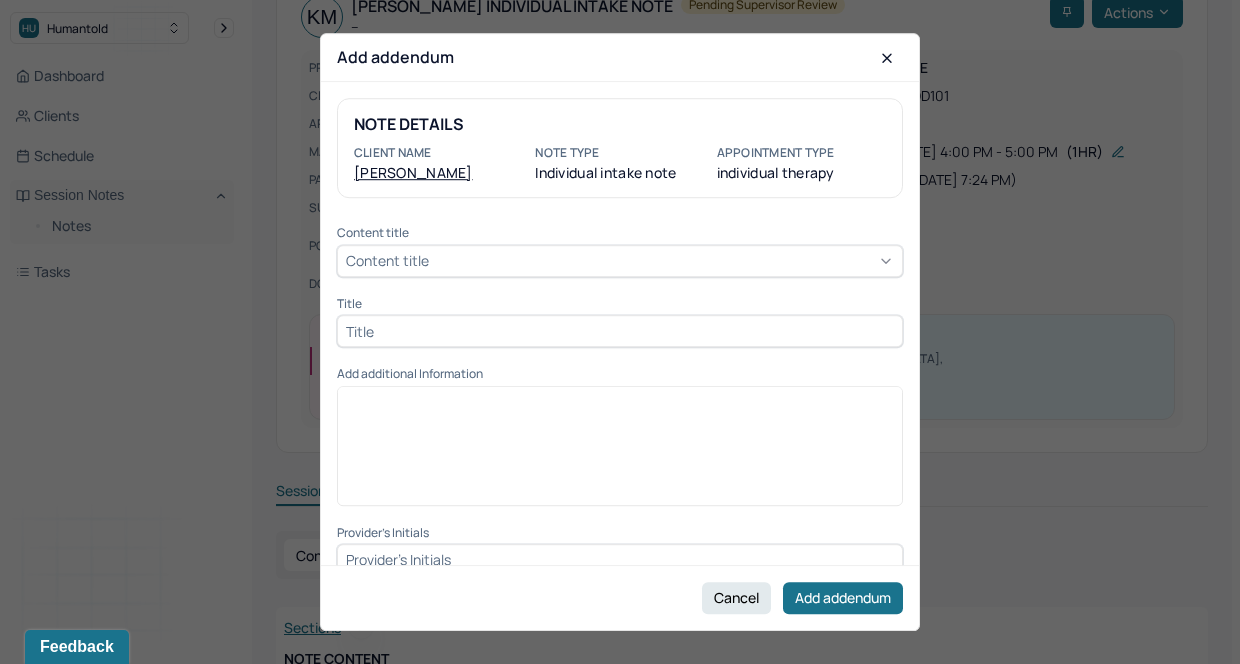 click on "Content title" at bounding box center (620, 261) 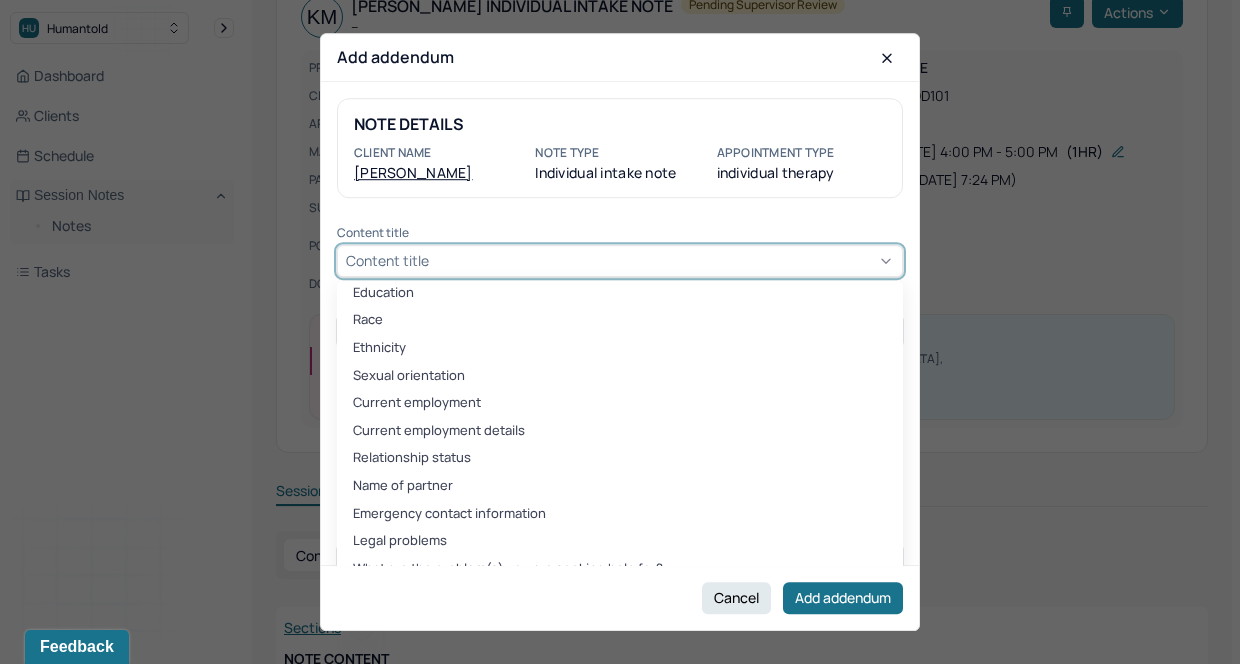scroll, scrollTop: 490, scrollLeft: 0, axis: vertical 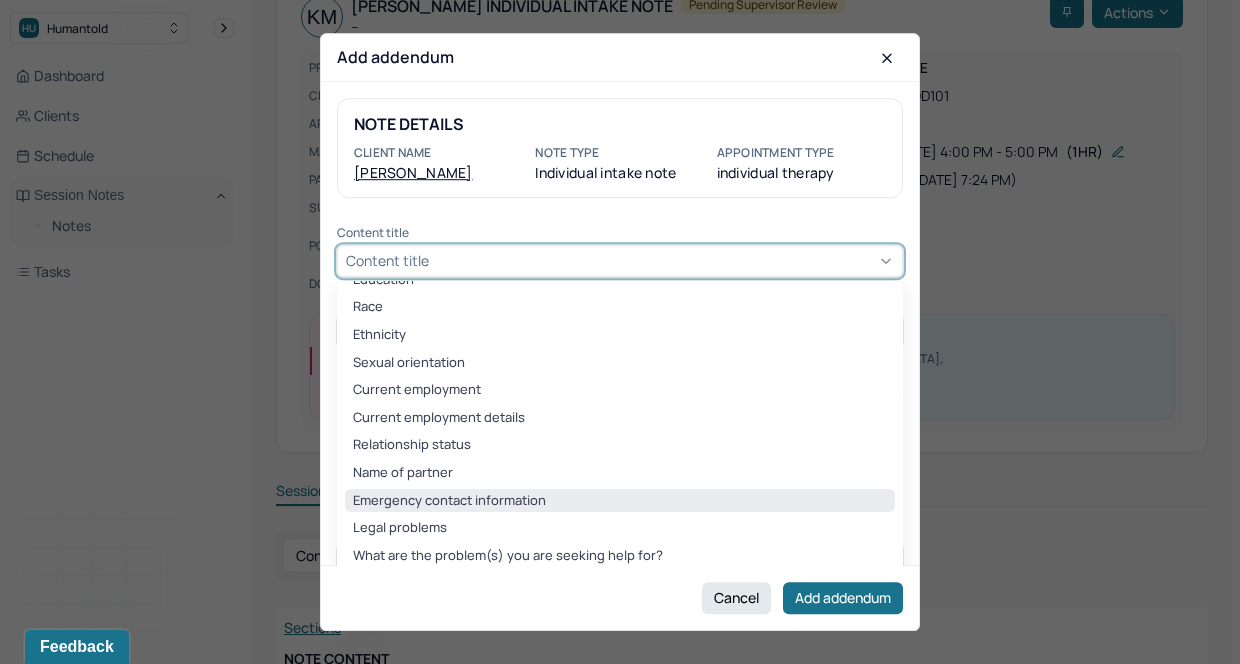 click on "Emergency contact information" at bounding box center (620, 501) 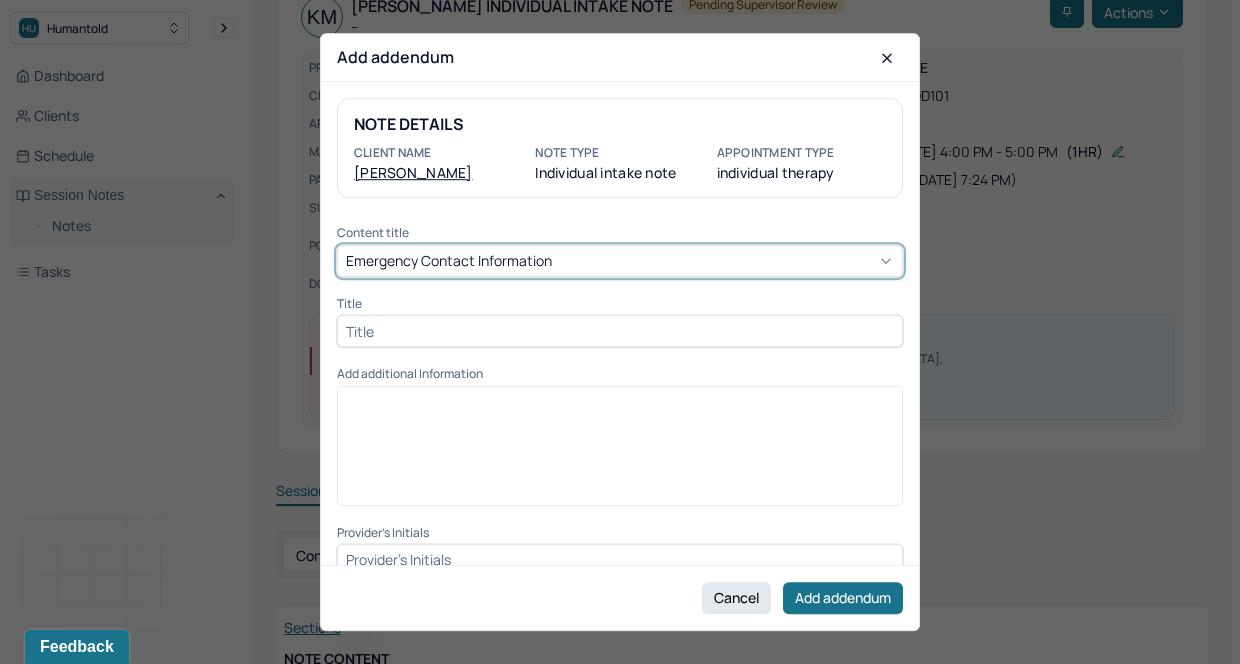 click at bounding box center (620, 331) 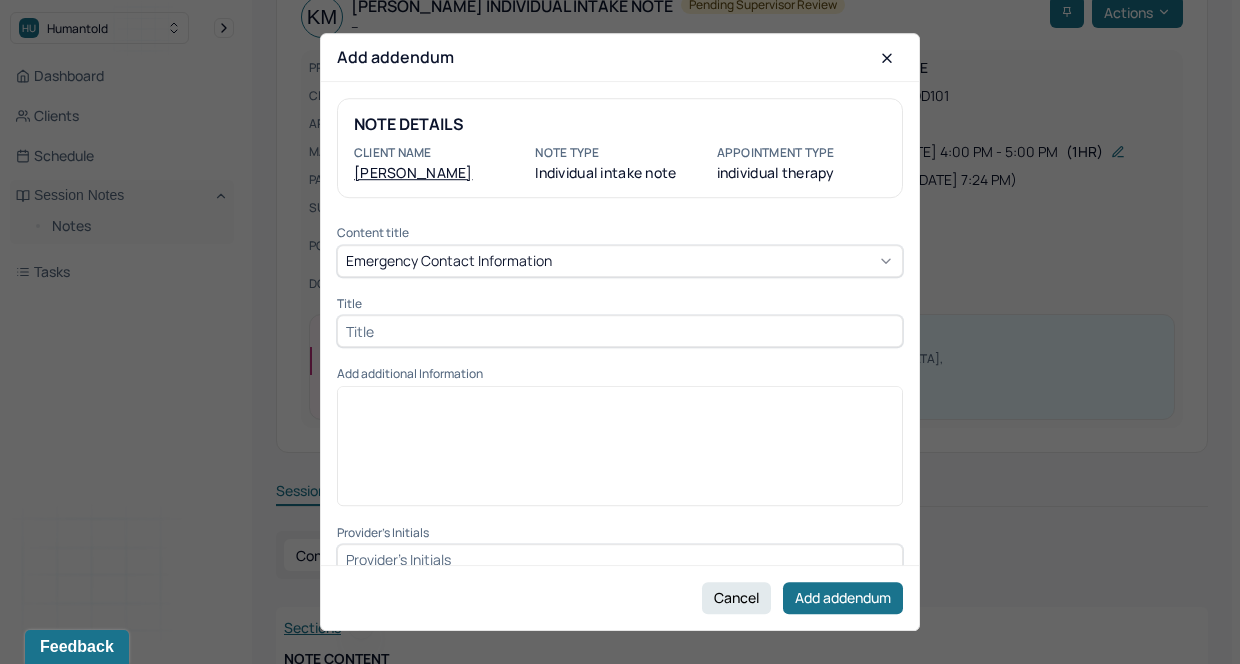 click at bounding box center (620, 331) 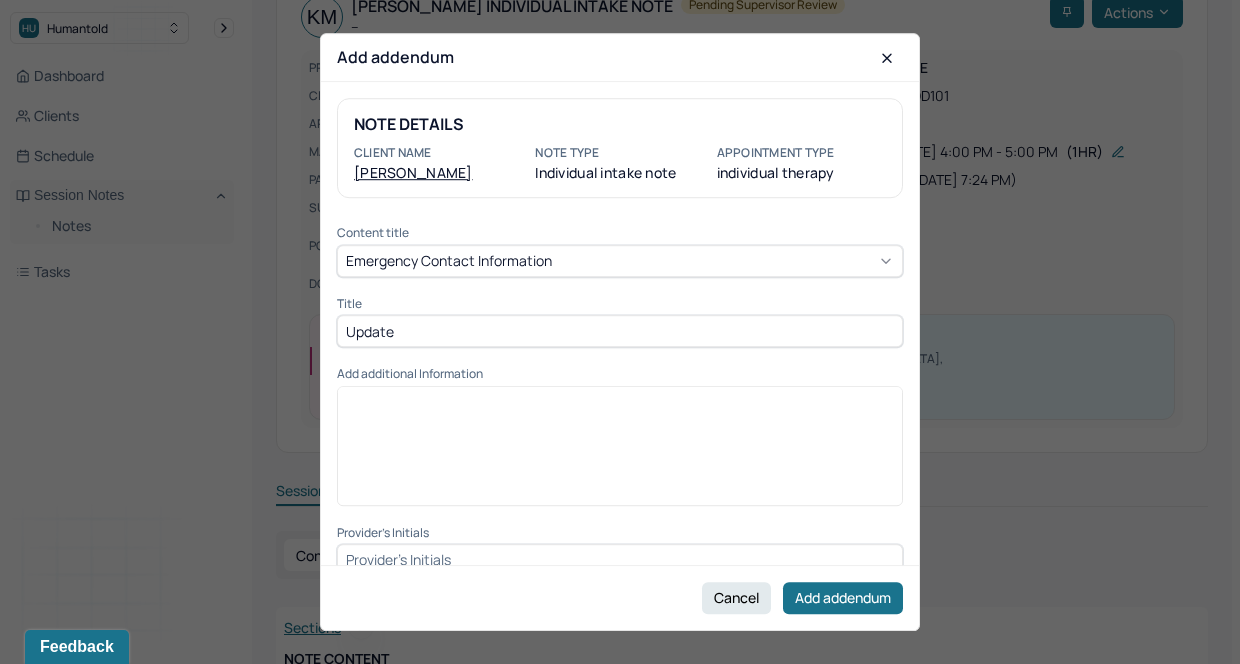 type on "Update" 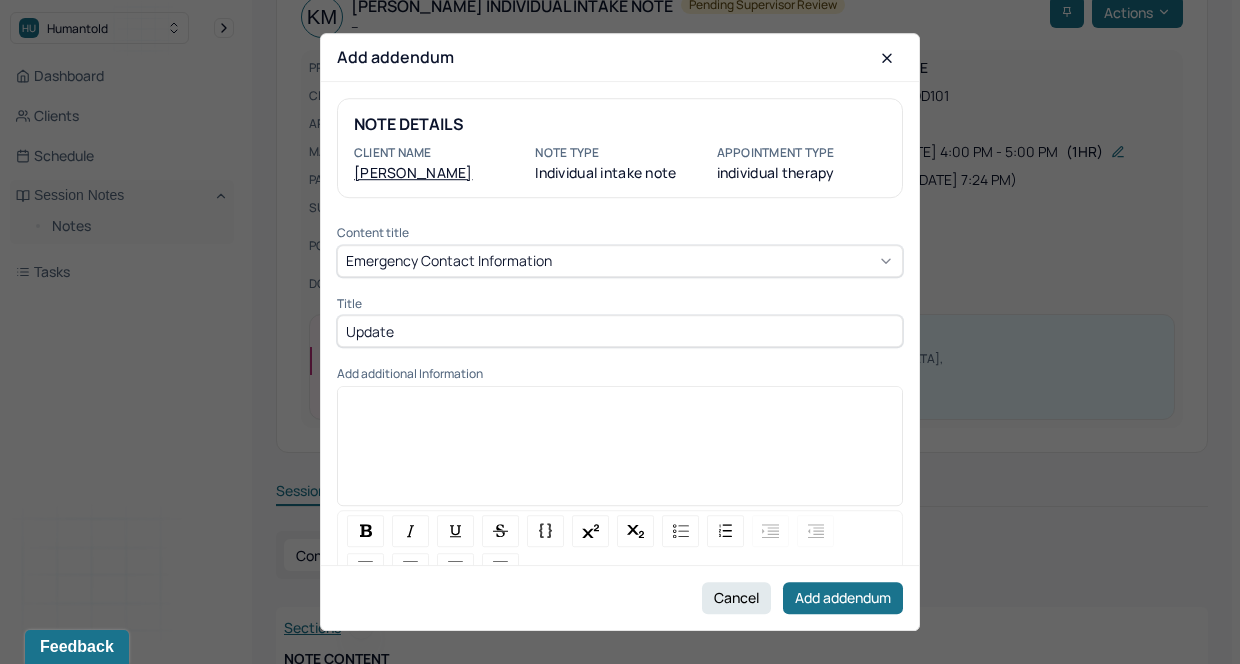paste 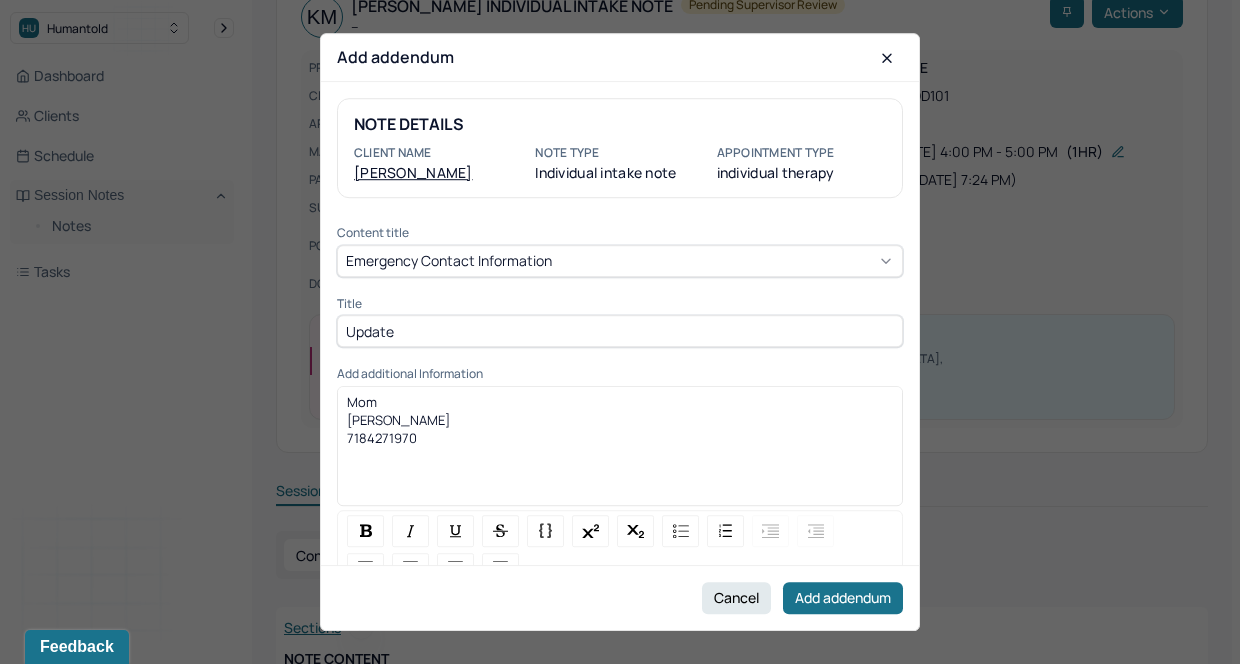 click on "[PERSON_NAME]" at bounding box center (398, 420) 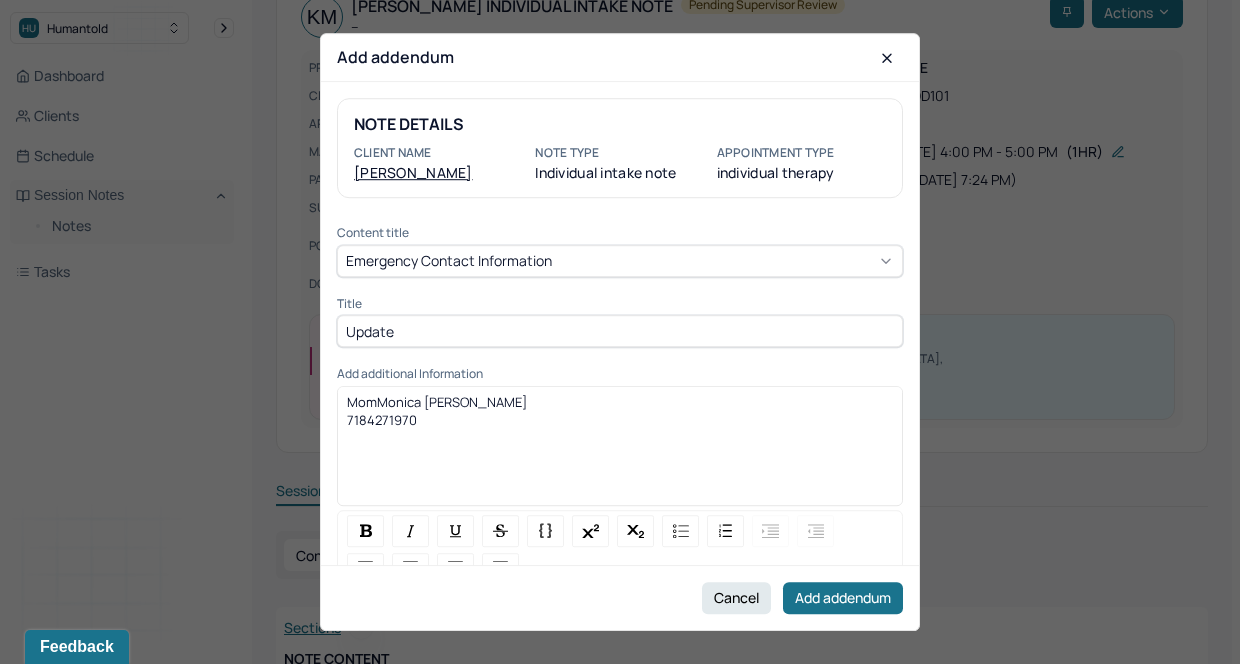 type 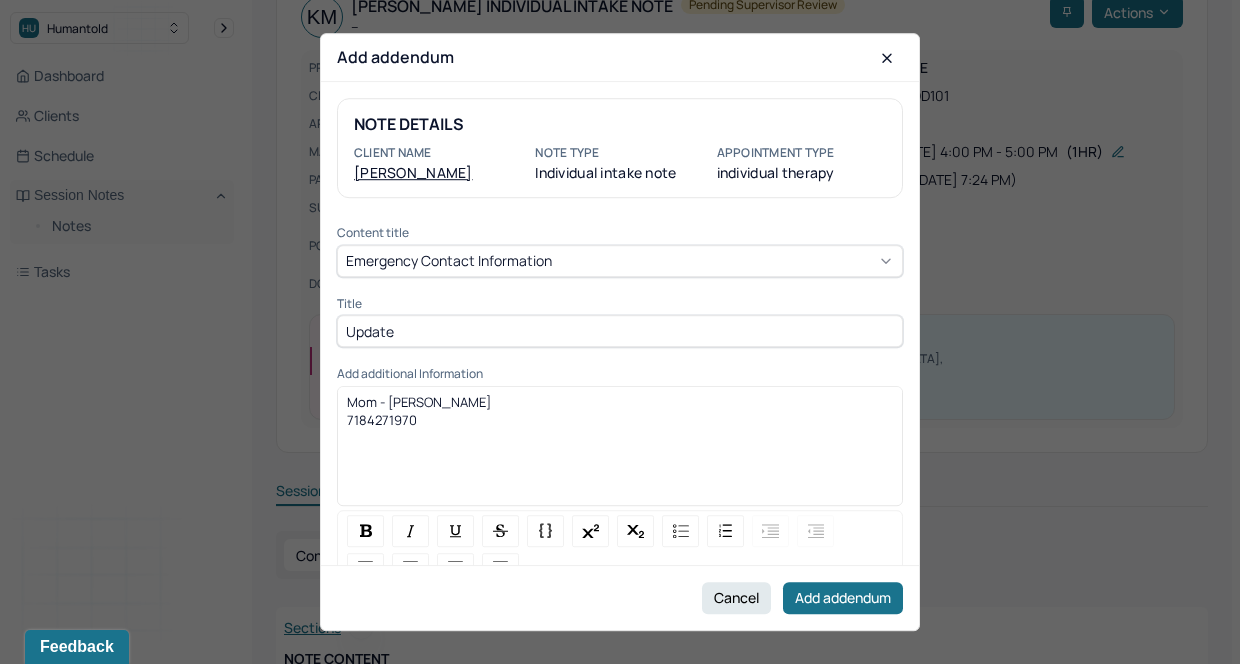click on "Mom - [PERSON_NAME] 7184271970" at bounding box center (620, 446) 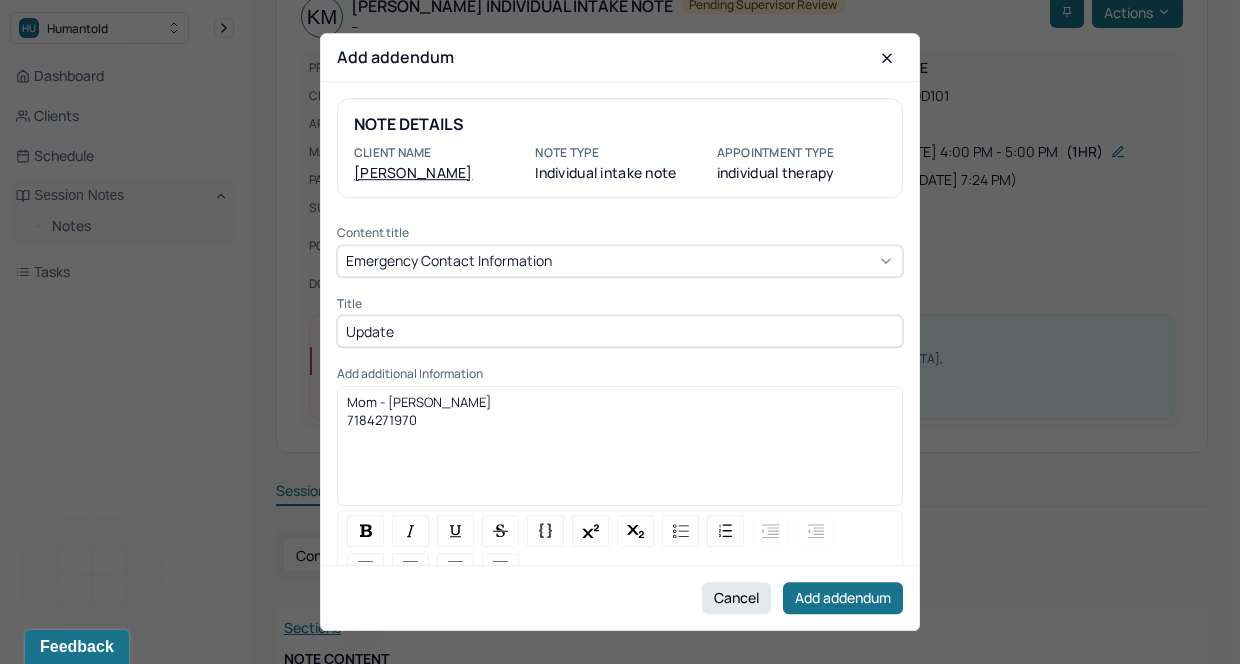 click on "7184271970" at bounding box center (382, 420) 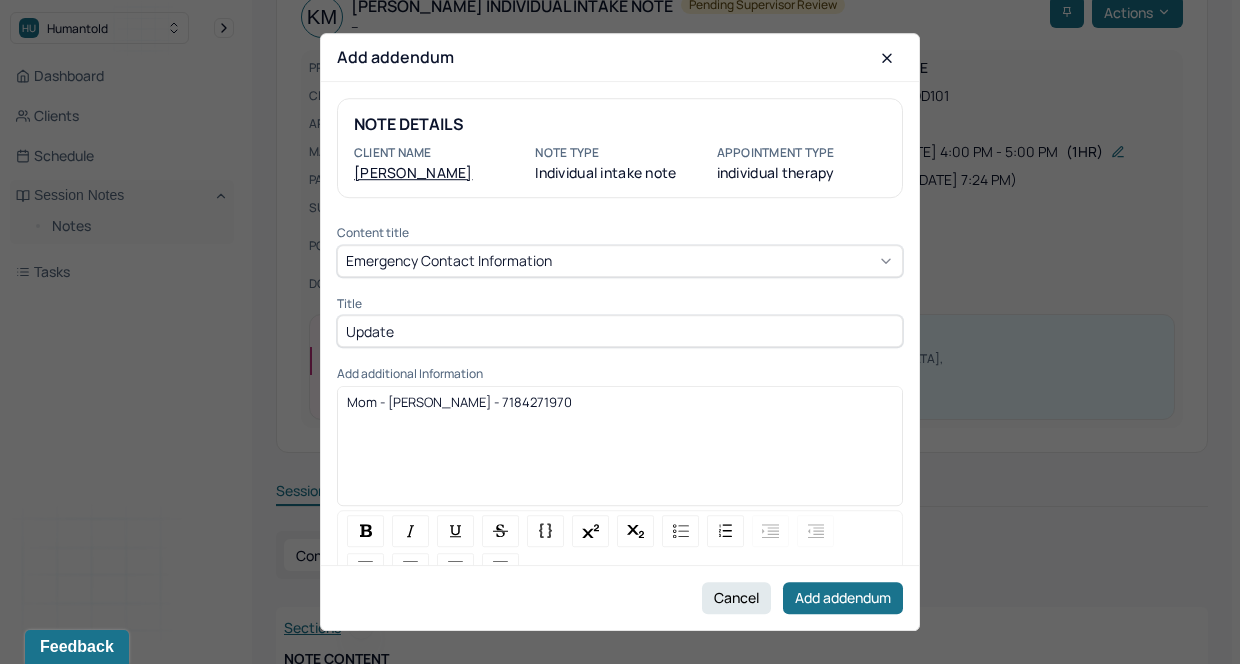 scroll, scrollTop: 14, scrollLeft: 0, axis: vertical 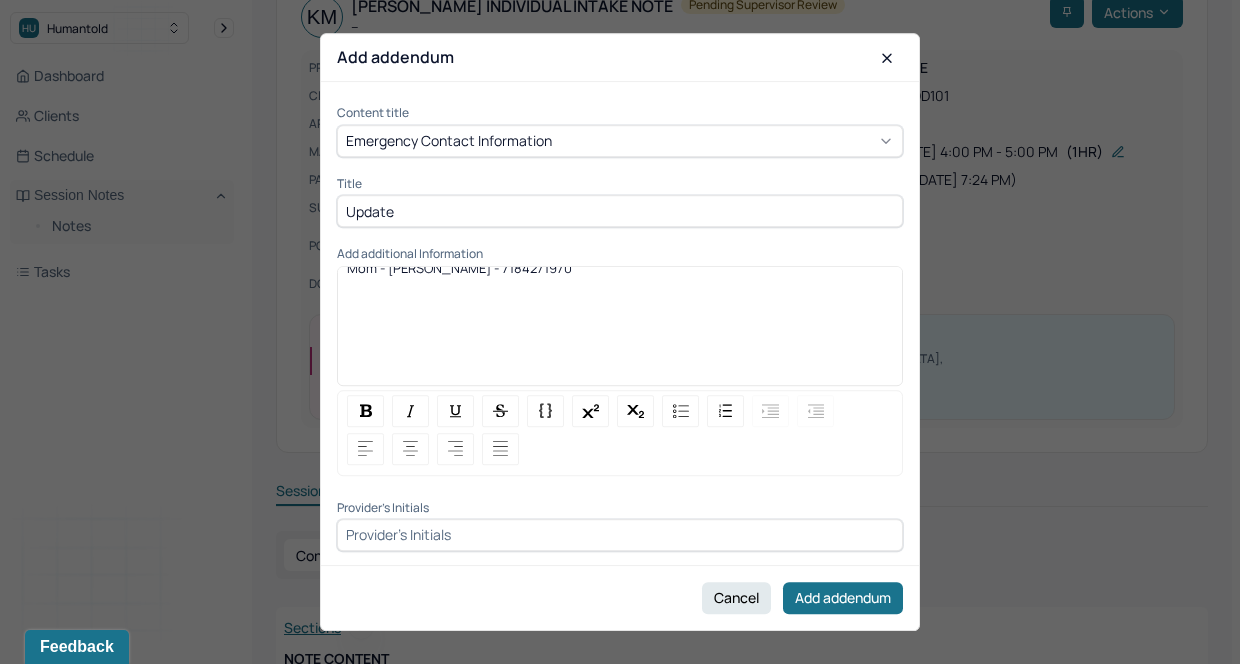 click at bounding box center [620, 535] 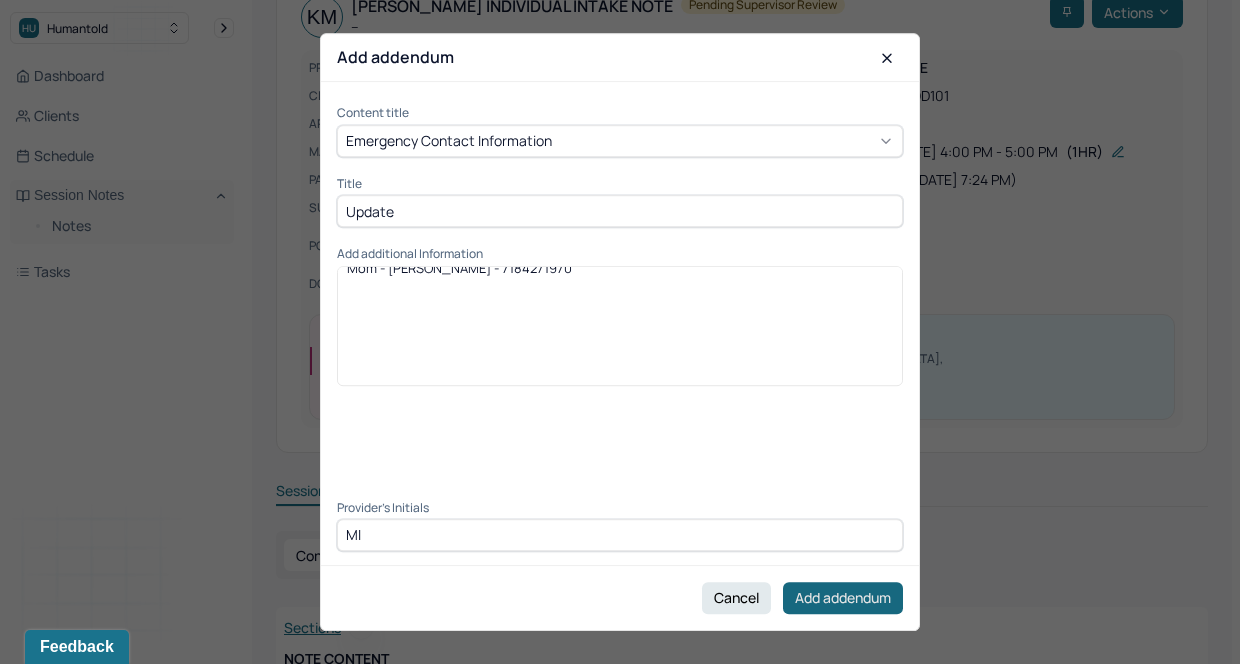 type on "MI" 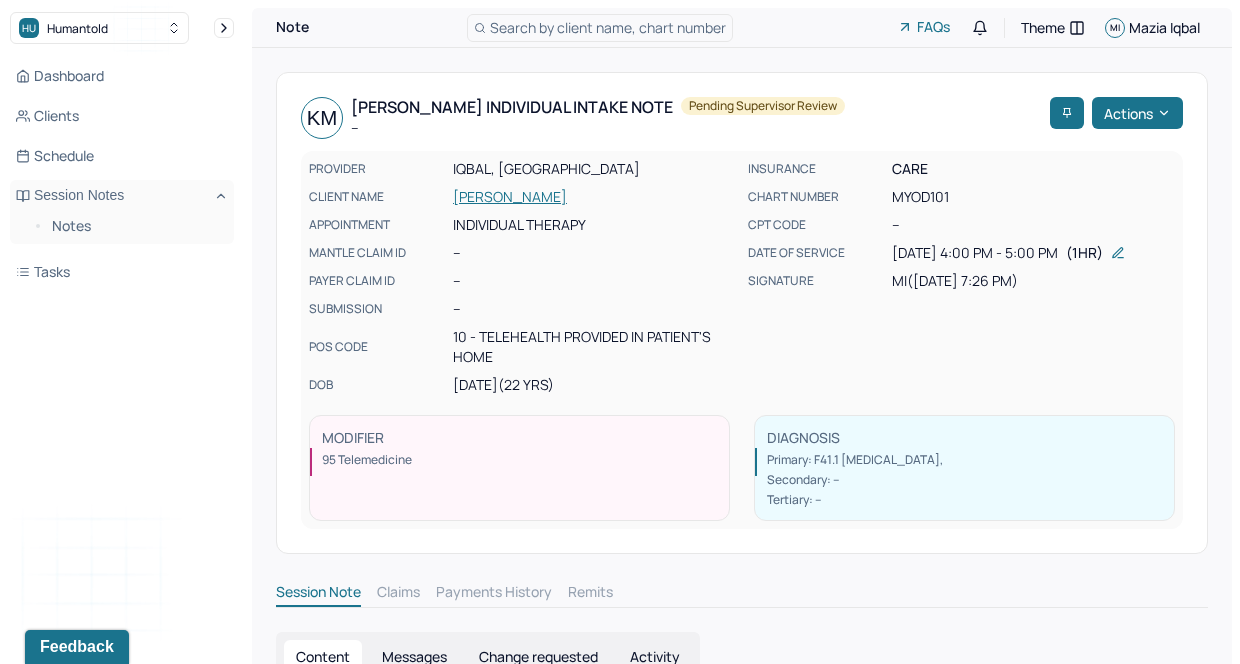 scroll, scrollTop: 111, scrollLeft: 0, axis: vertical 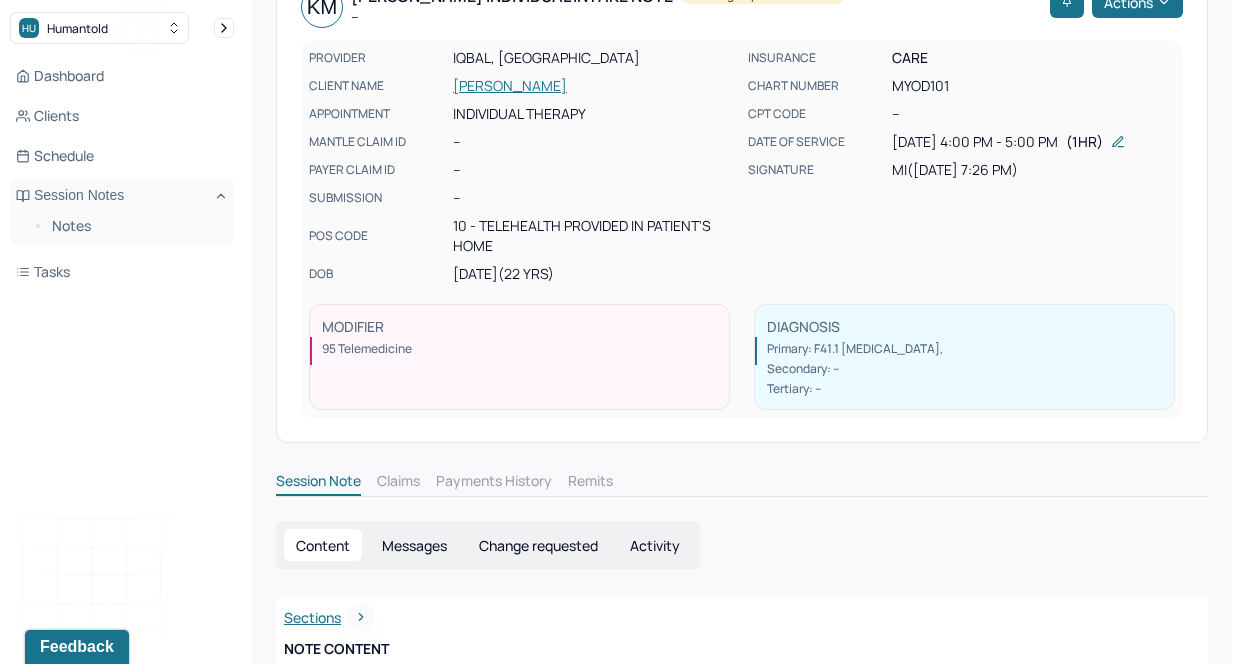 click on "Change requested" at bounding box center (538, 545) 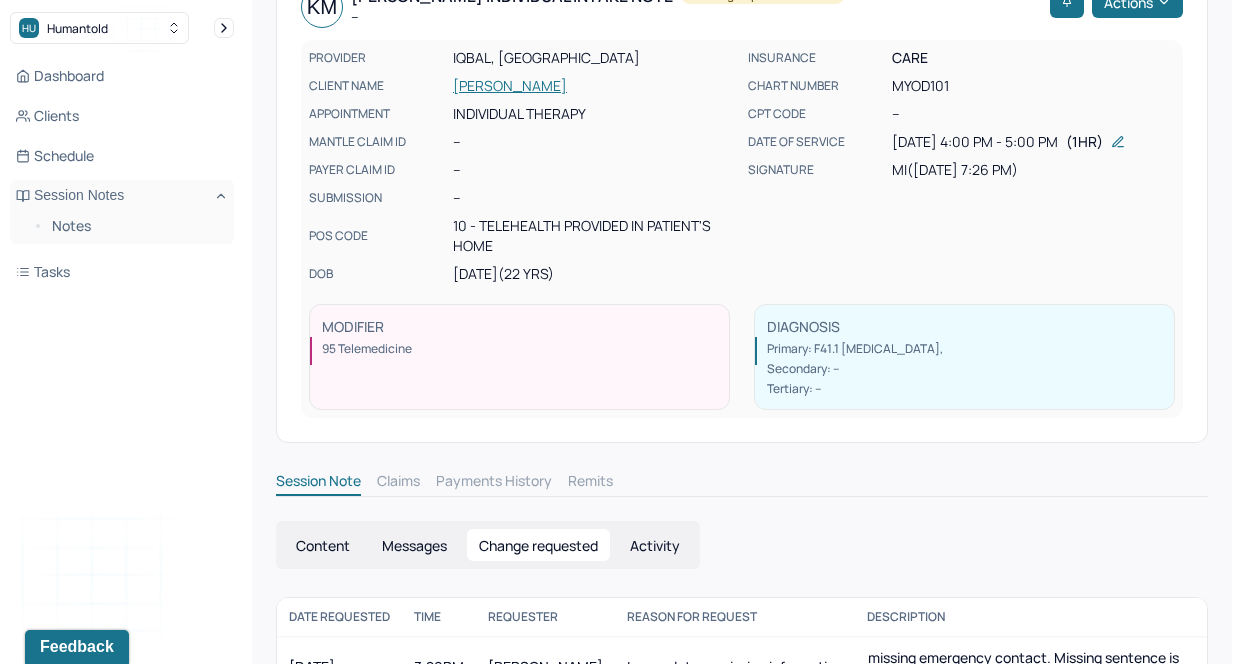 scroll, scrollTop: 195, scrollLeft: 0, axis: vertical 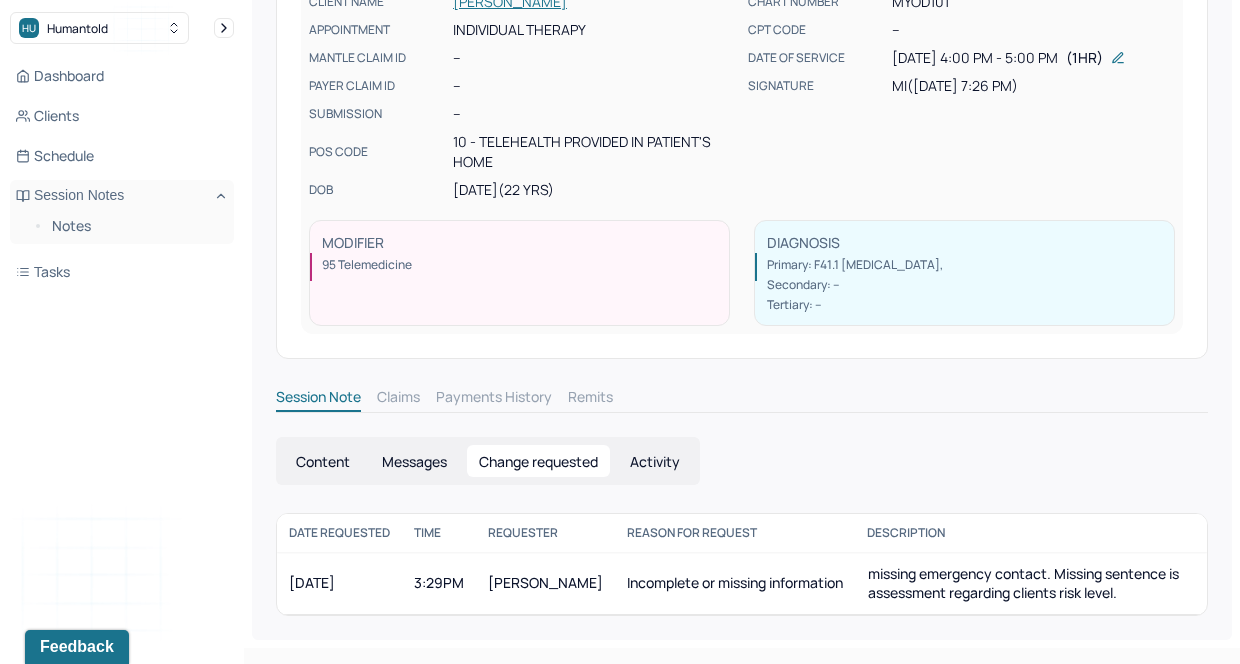 click on "Content" at bounding box center (323, 461) 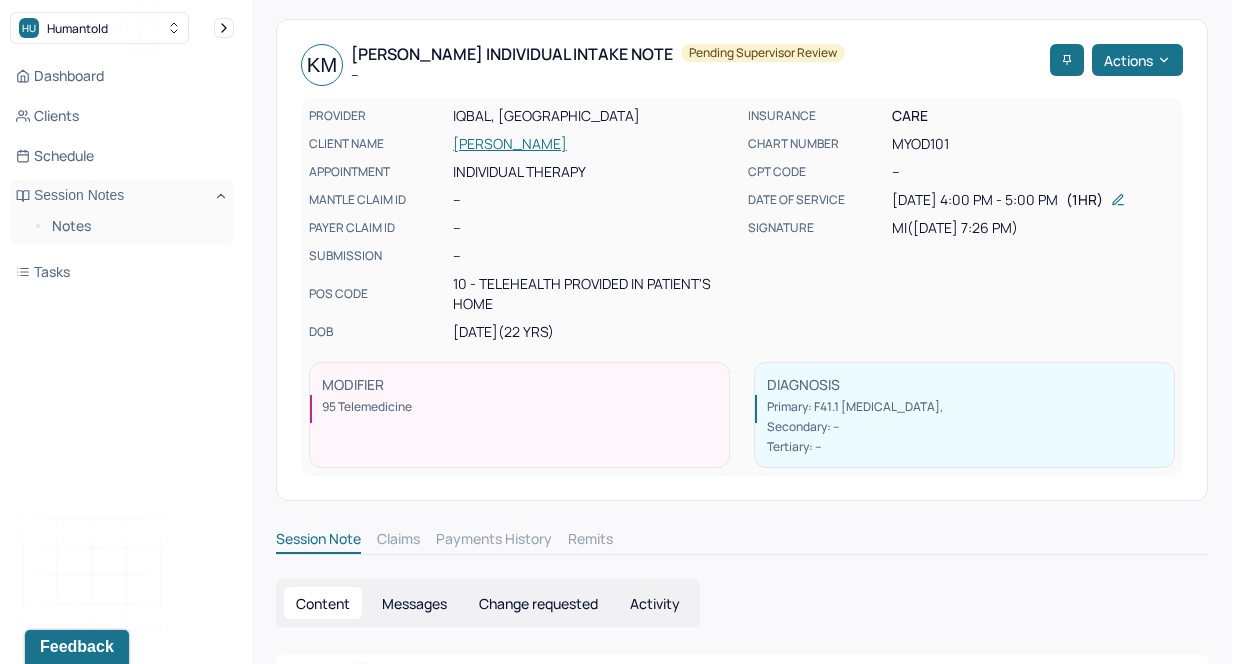 scroll, scrollTop: 0, scrollLeft: 0, axis: both 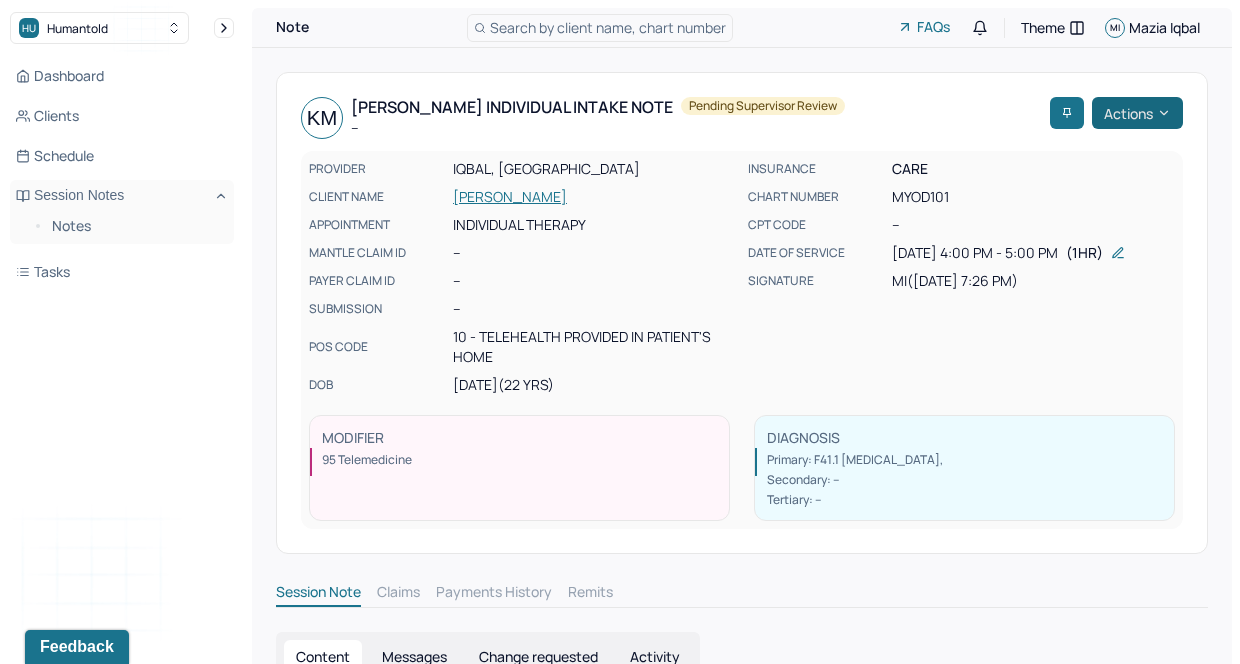 click on "Actions" at bounding box center [1137, 113] 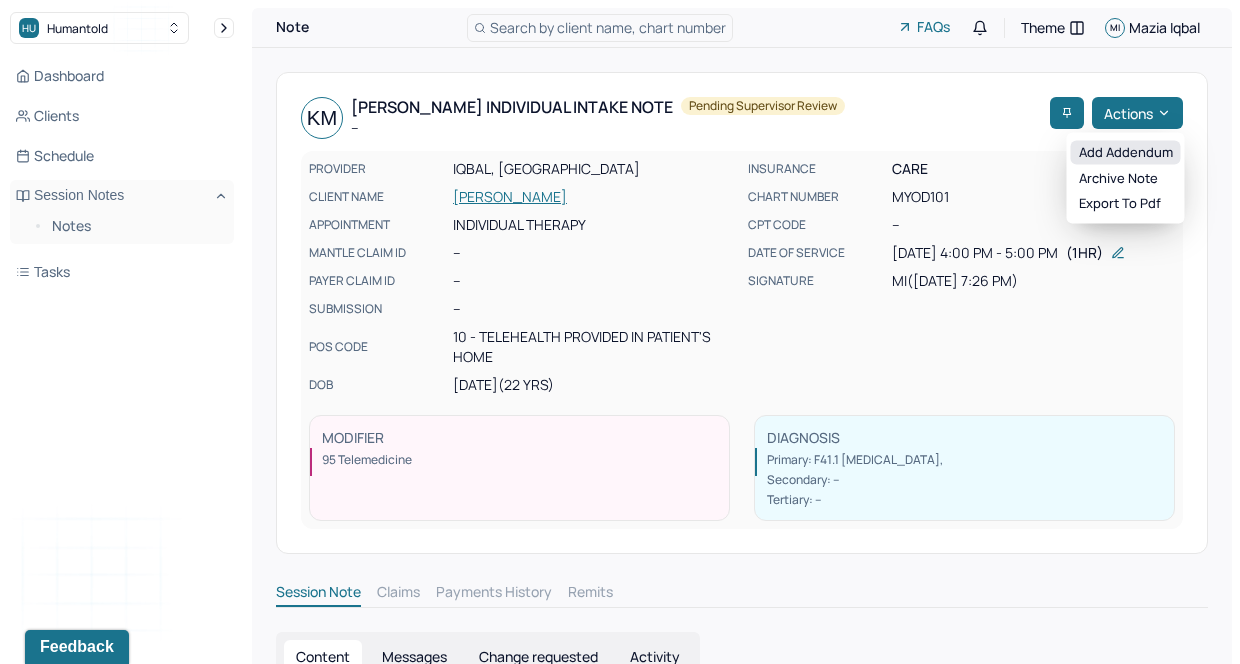 click on "Add addendum" at bounding box center [1126, 153] 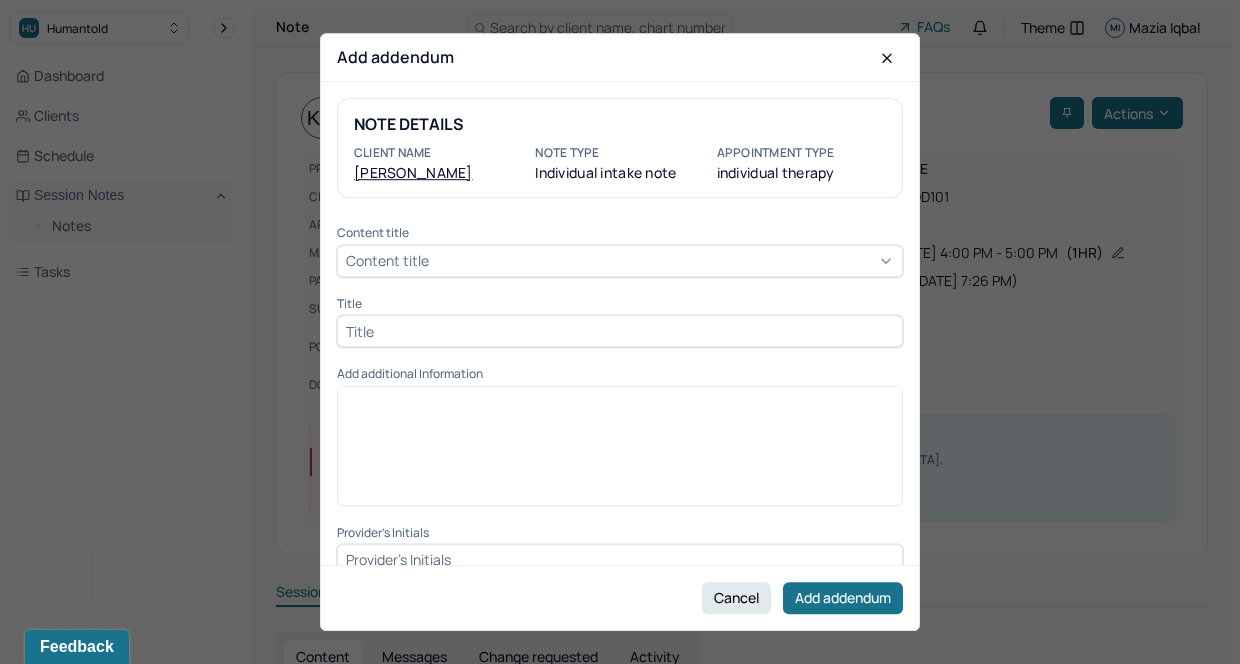click at bounding box center [620, 331] 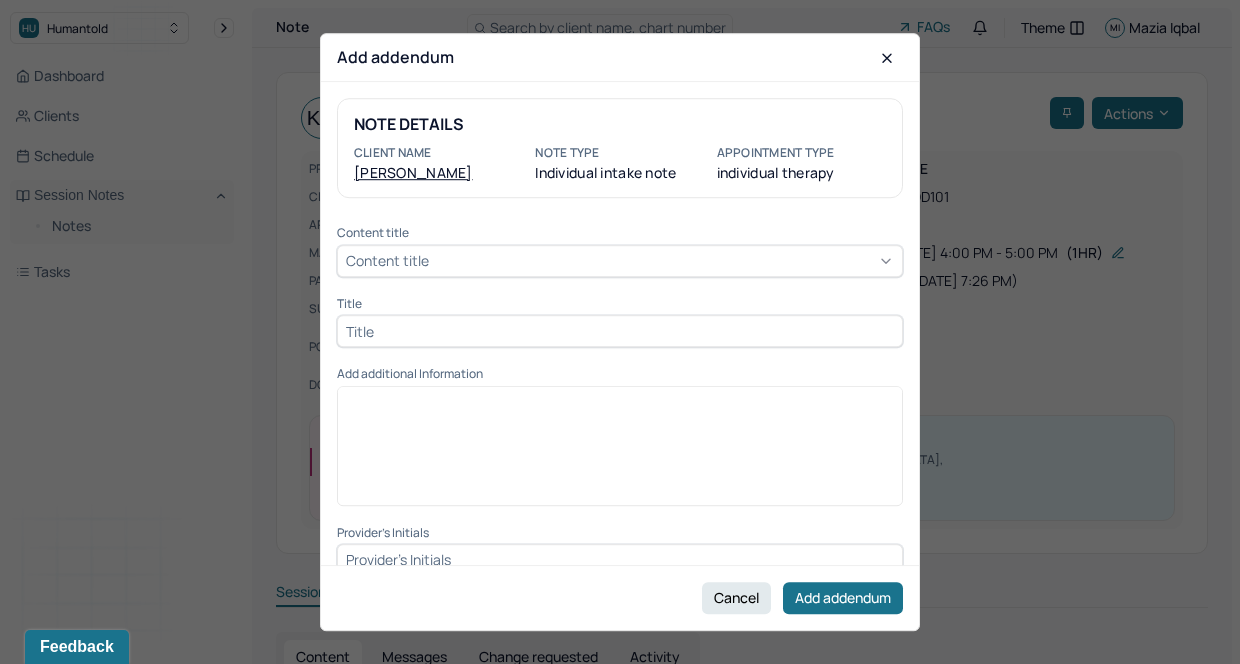 click on "Content title Content title" at bounding box center [620, 252] 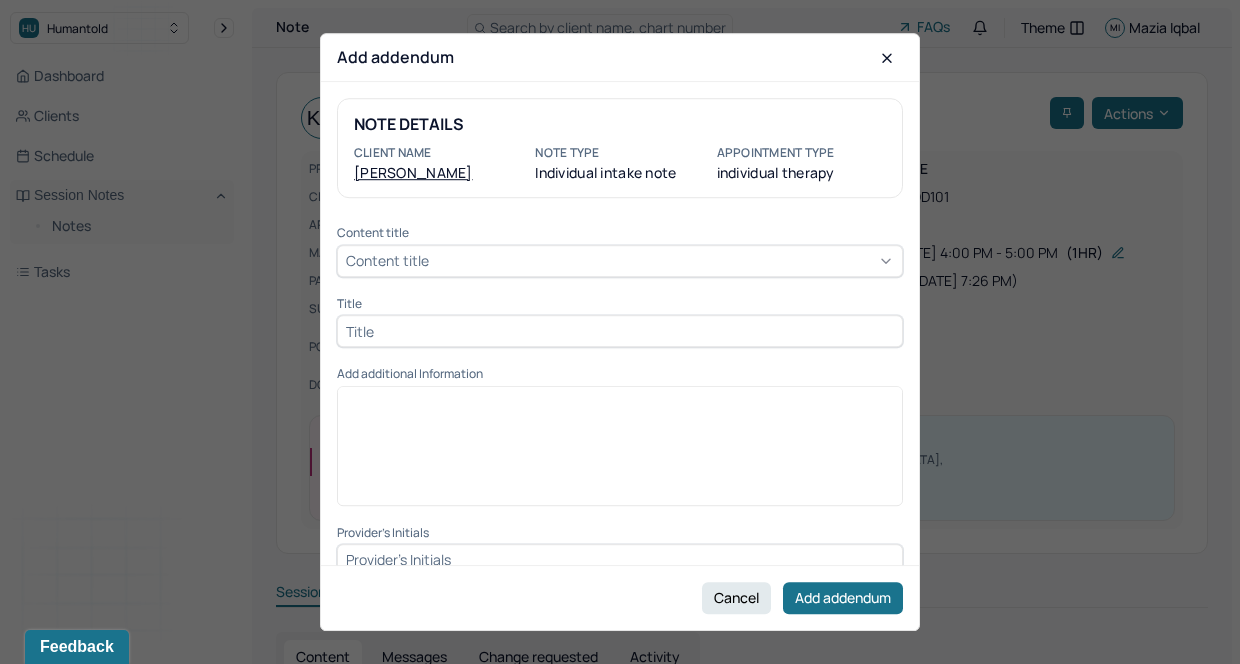 click on "Content title" at bounding box center (620, 261) 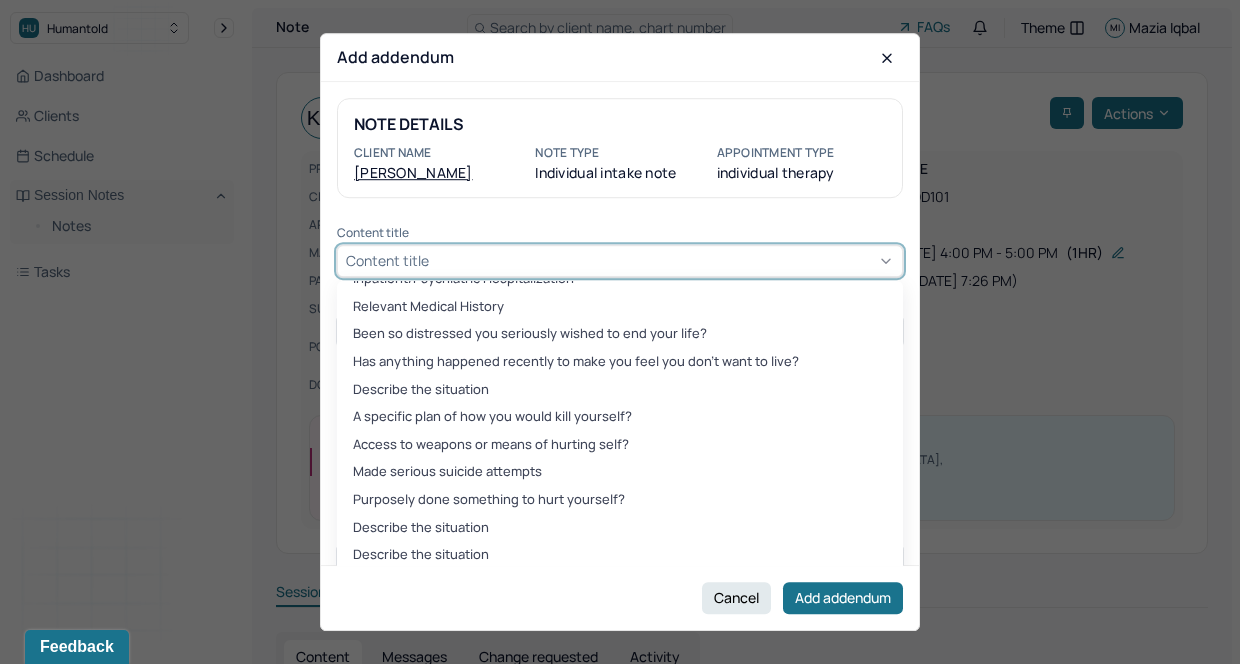 scroll, scrollTop: 1624, scrollLeft: 0, axis: vertical 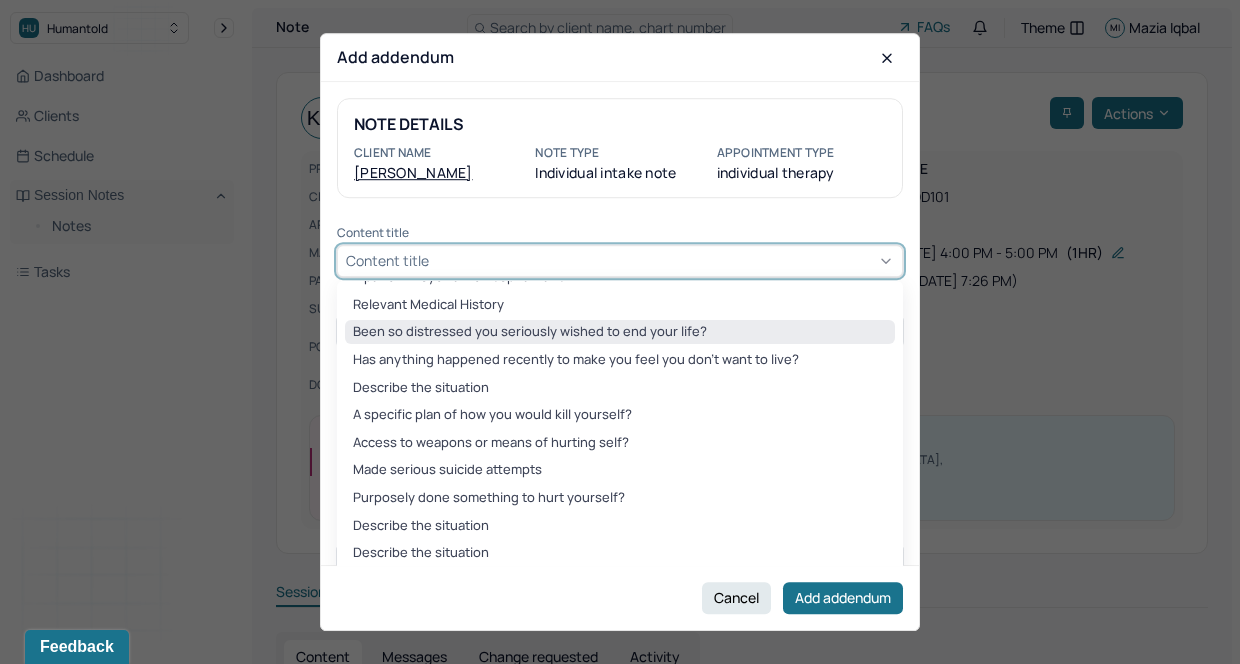 click on "Been so distressed you seriously wished to end your life?" at bounding box center [620, 333] 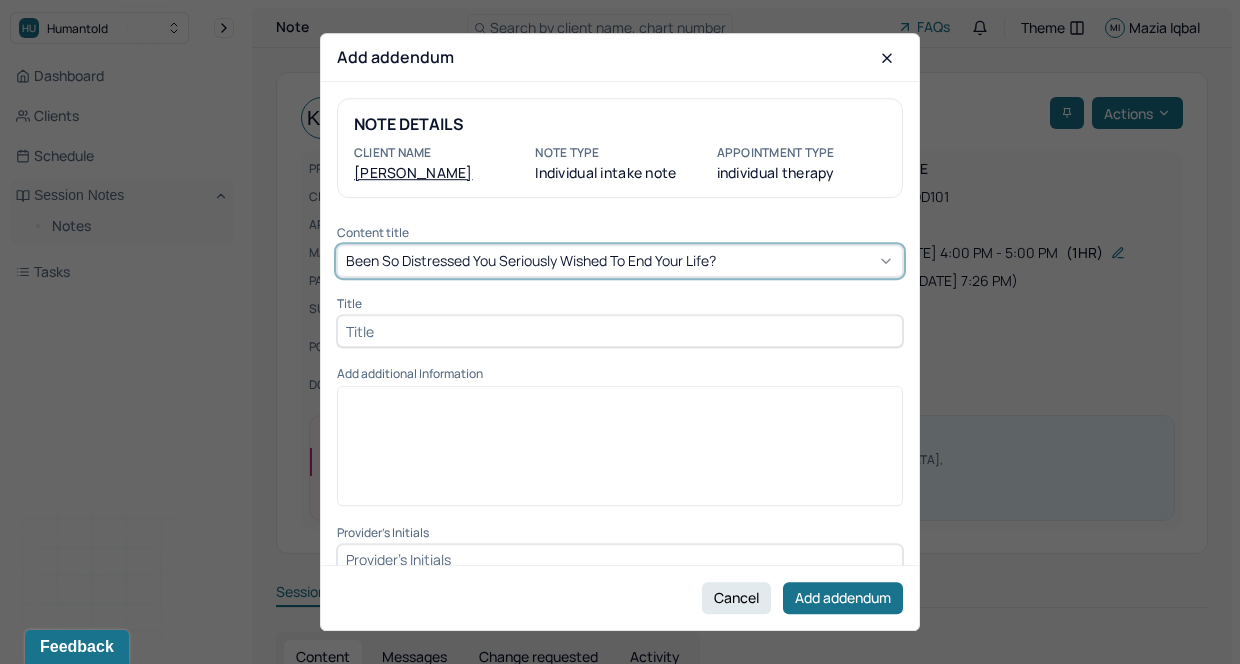 click on "Been so distressed you seriously wished to end your life?" at bounding box center (531, 260) 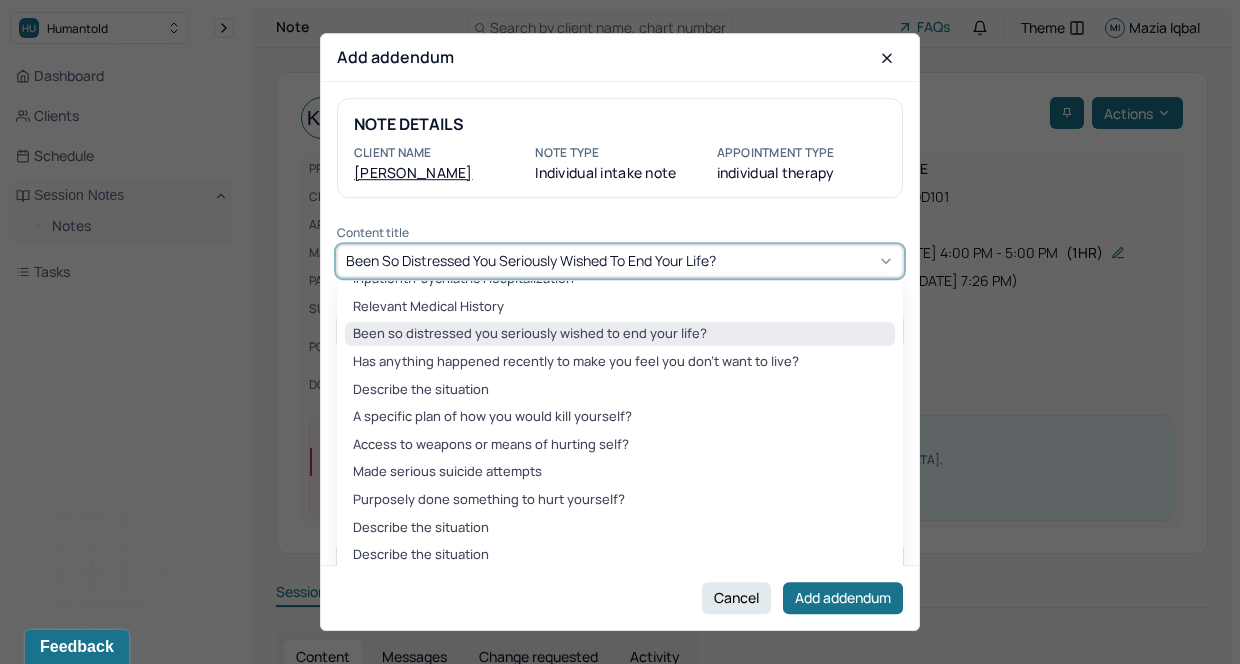 scroll, scrollTop: 1620, scrollLeft: 0, axis: vertical 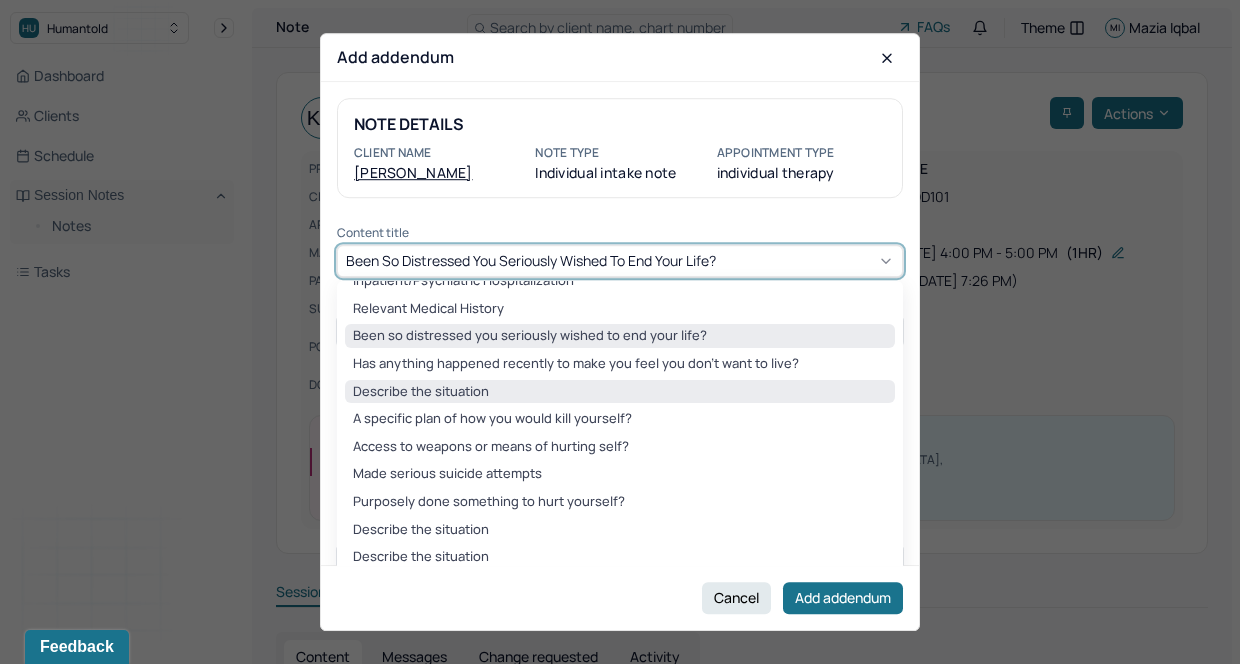 click on "Describe the situation" at bounding box center (620, 392) 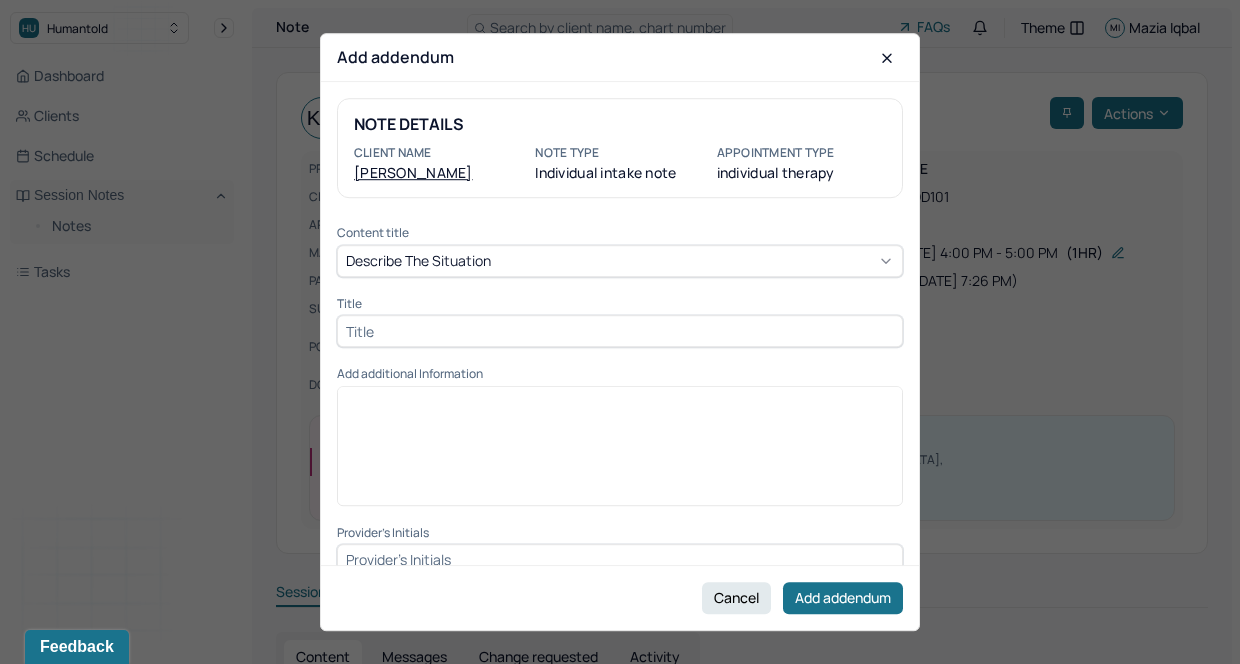 click at bounding box center (620, 331) 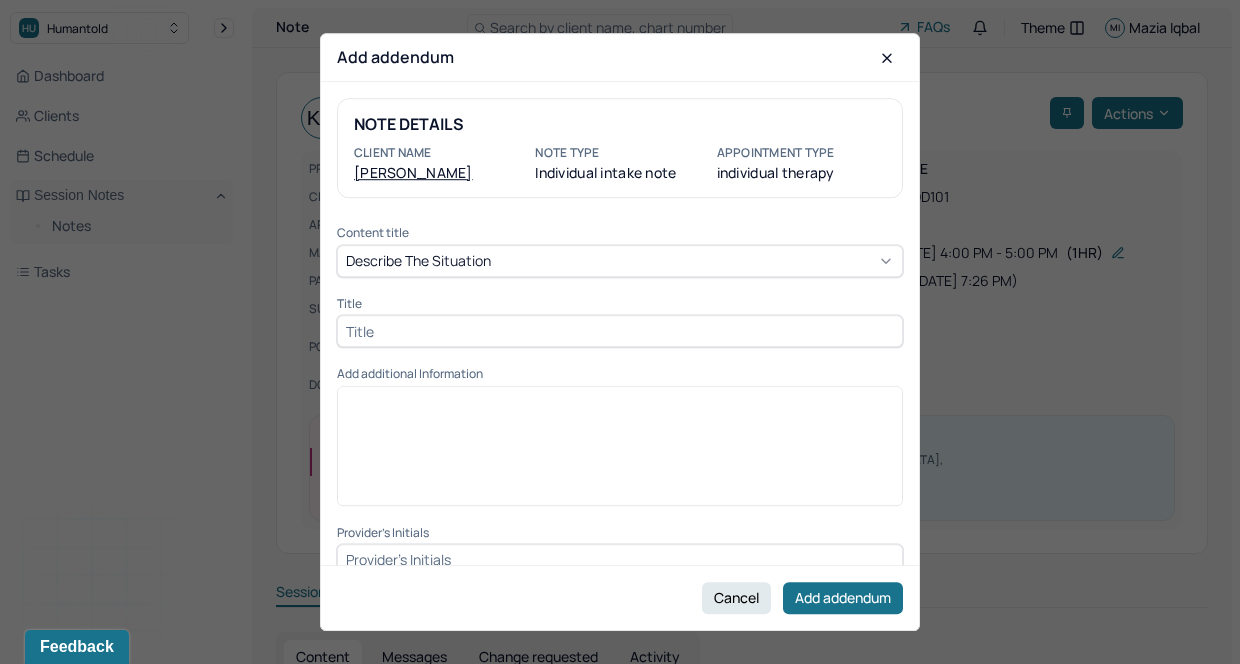 click at bounding box center (620, 331) 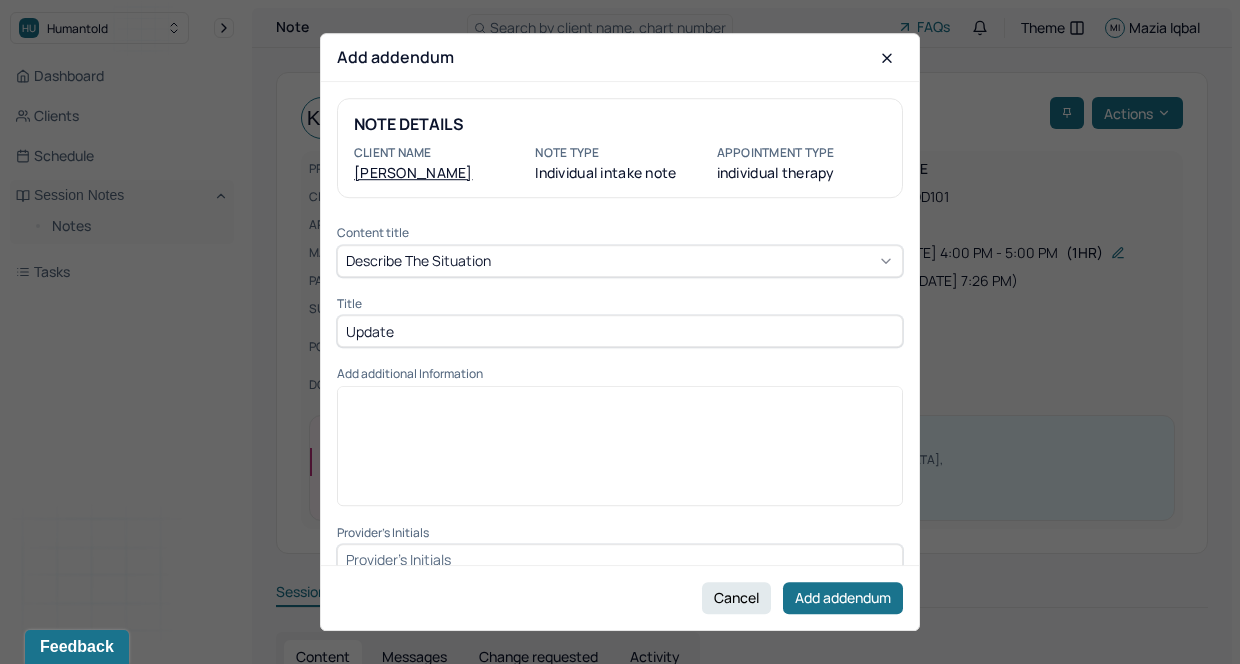 type on "Update" 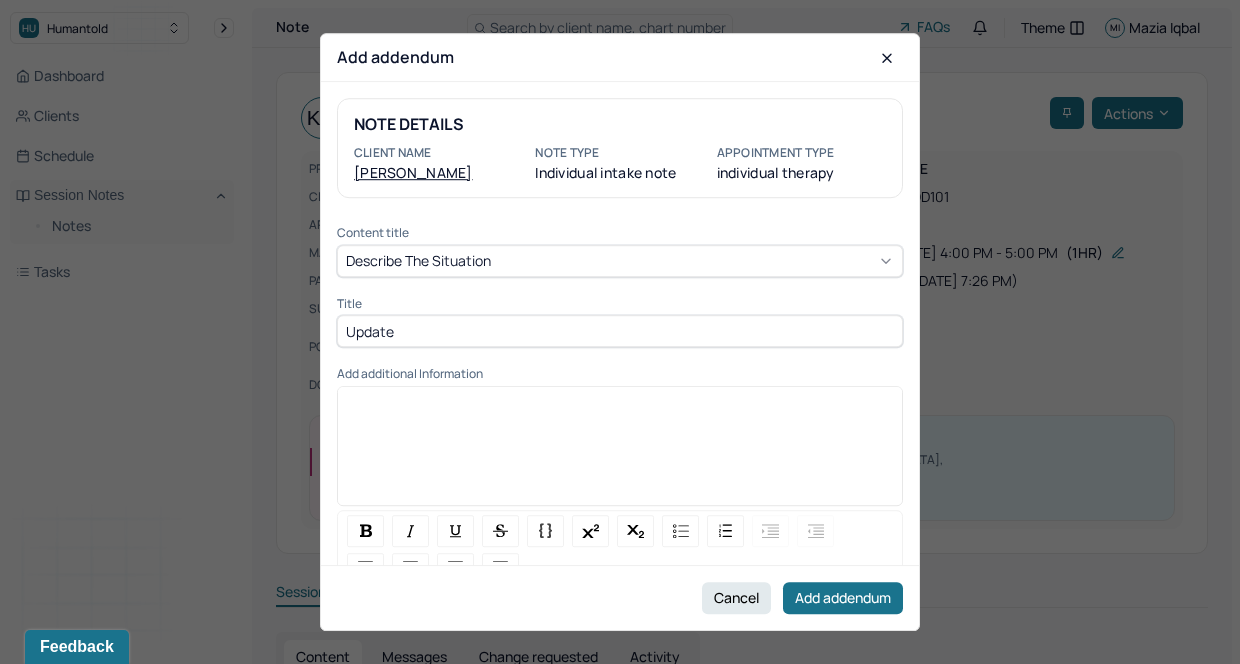 click at bounding box center (620, 453) 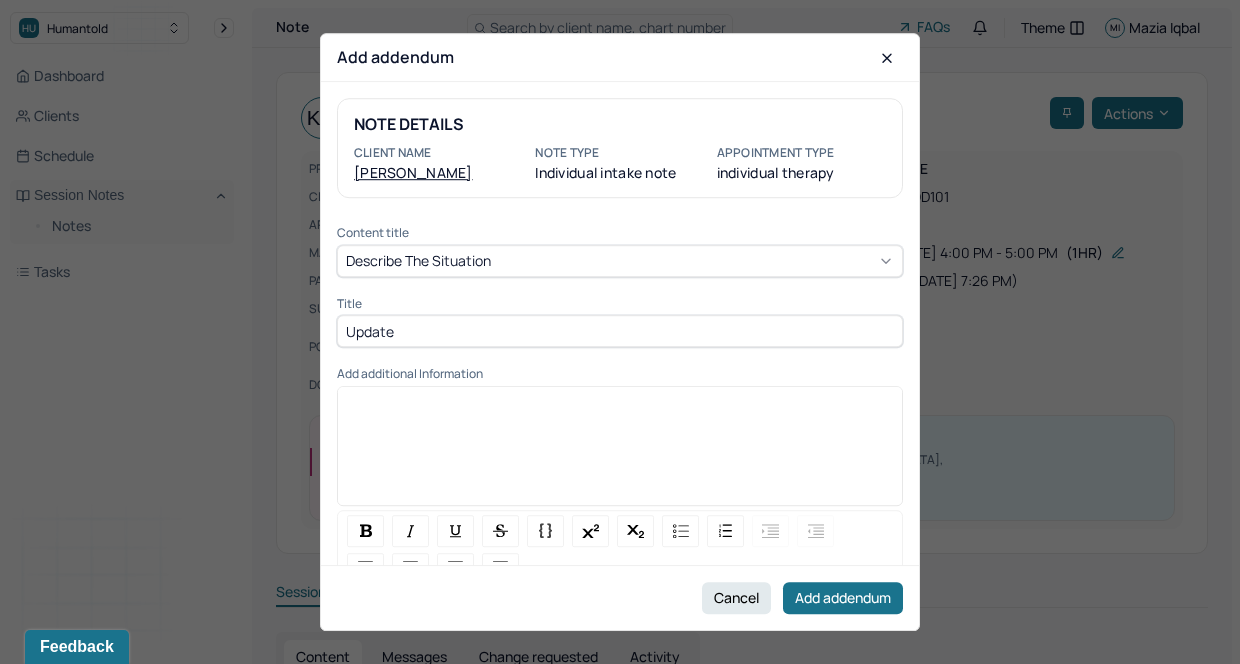 paste 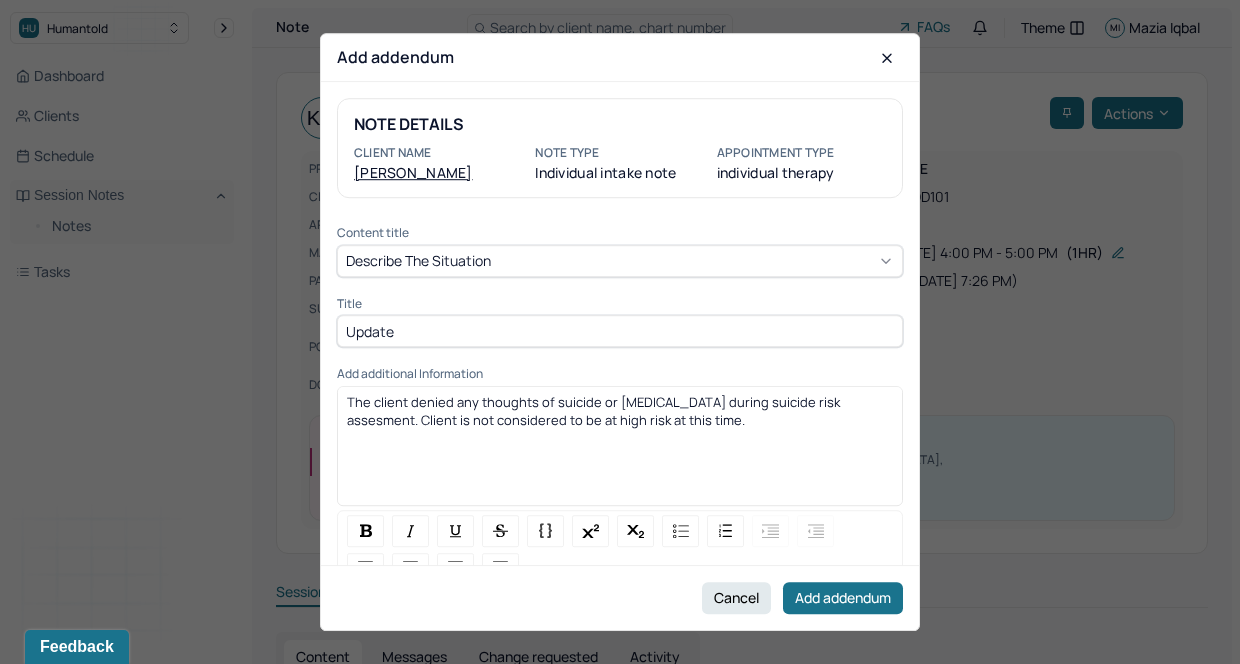 type 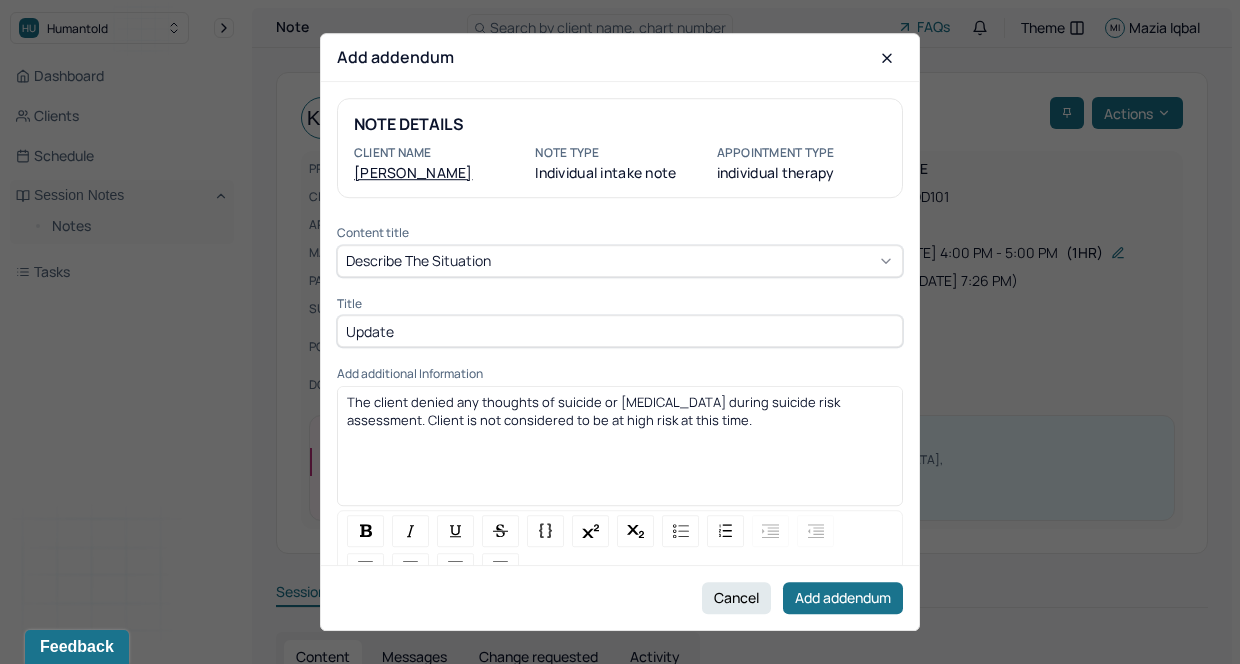 click on "The client denied any thoughts of suicide or [MEDICAL_DATA] during suicide risk assessment. Client is not considered to be at high risk at this time." at bounding box center (620, 453) 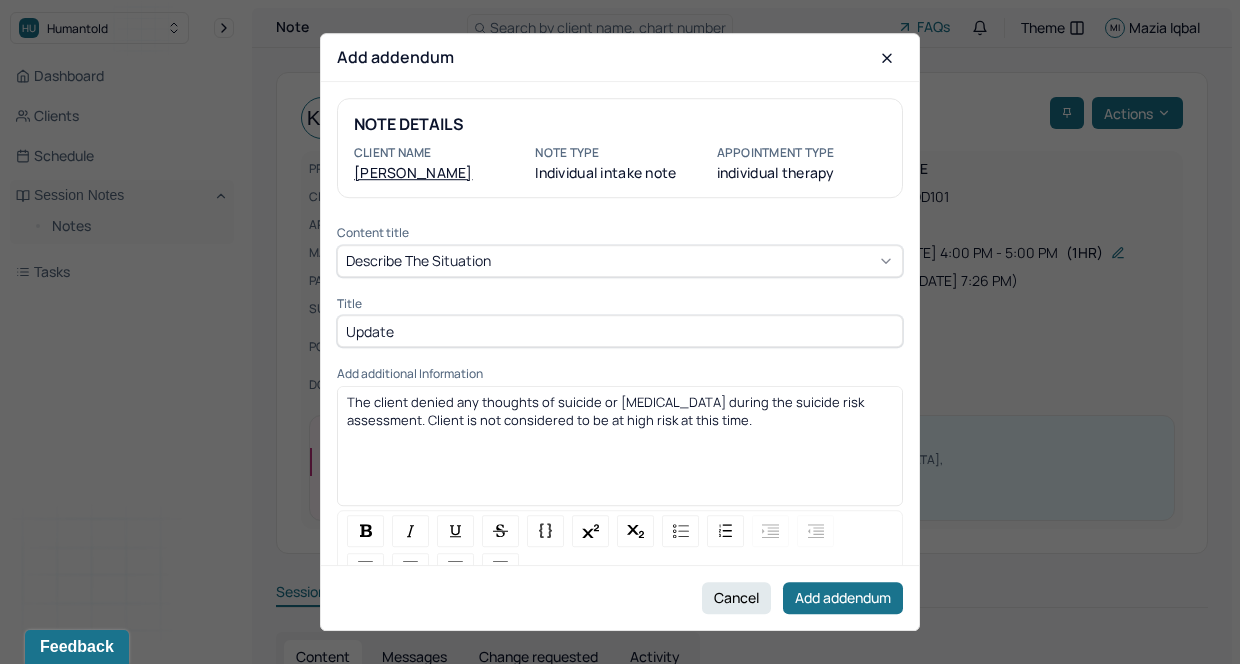 click on "The client denied any thoughts of suicide or [MEDICAL_DATA] during the suicide risk assessment. Client is not considered to be at high risk at this time." at bounding box center [620, 411] 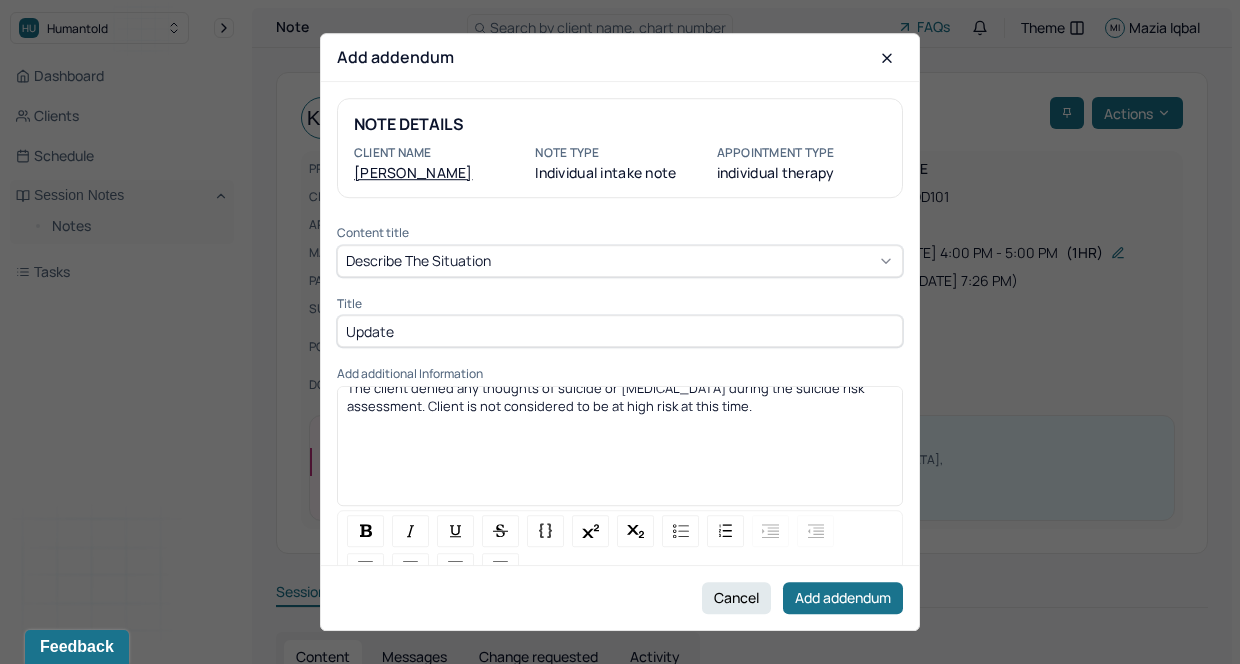 scroll, scrollTop: 120, scrollLeft: 0, axis: vertical 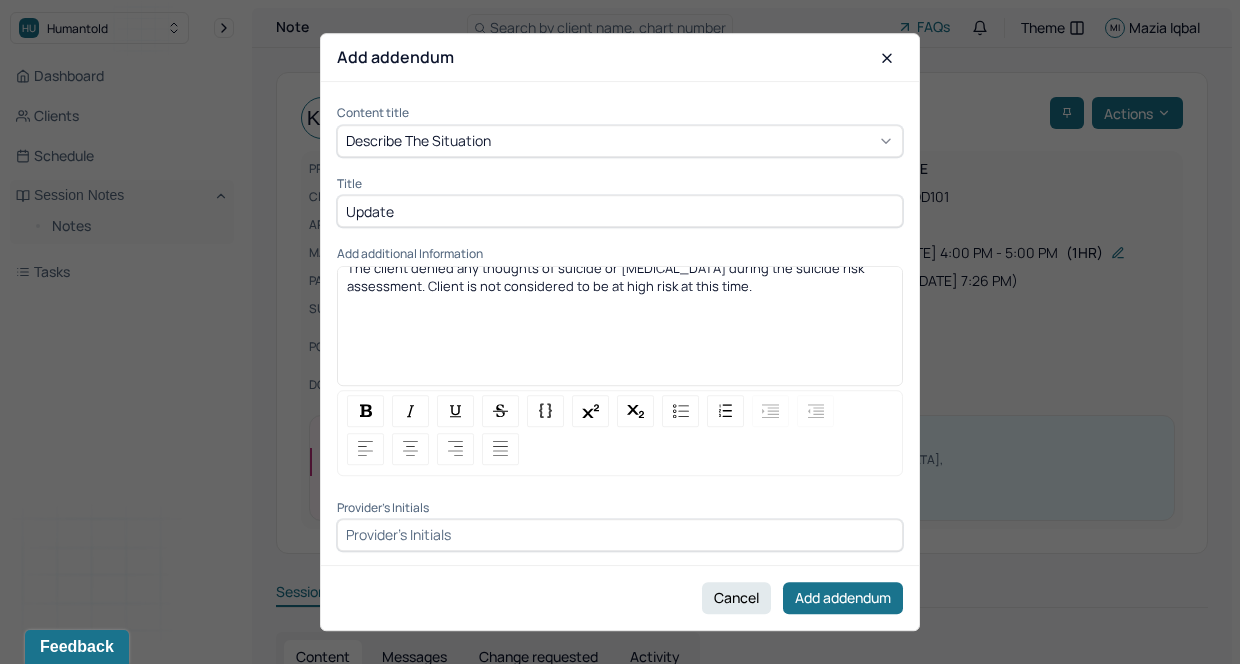 click on "NOTE DETAILS Client name [PERSON_NAME] Note type Individual intake note Appointment Type individual therapy Content title Describe the situation Title Update Add additional Information The client denied any thoughts of suicide or [MEDICAL_DATA] during the suicide risk assessment. Client is not considered to be at high risk at this time. Provider's Initials" at bounding box center [620, 323] 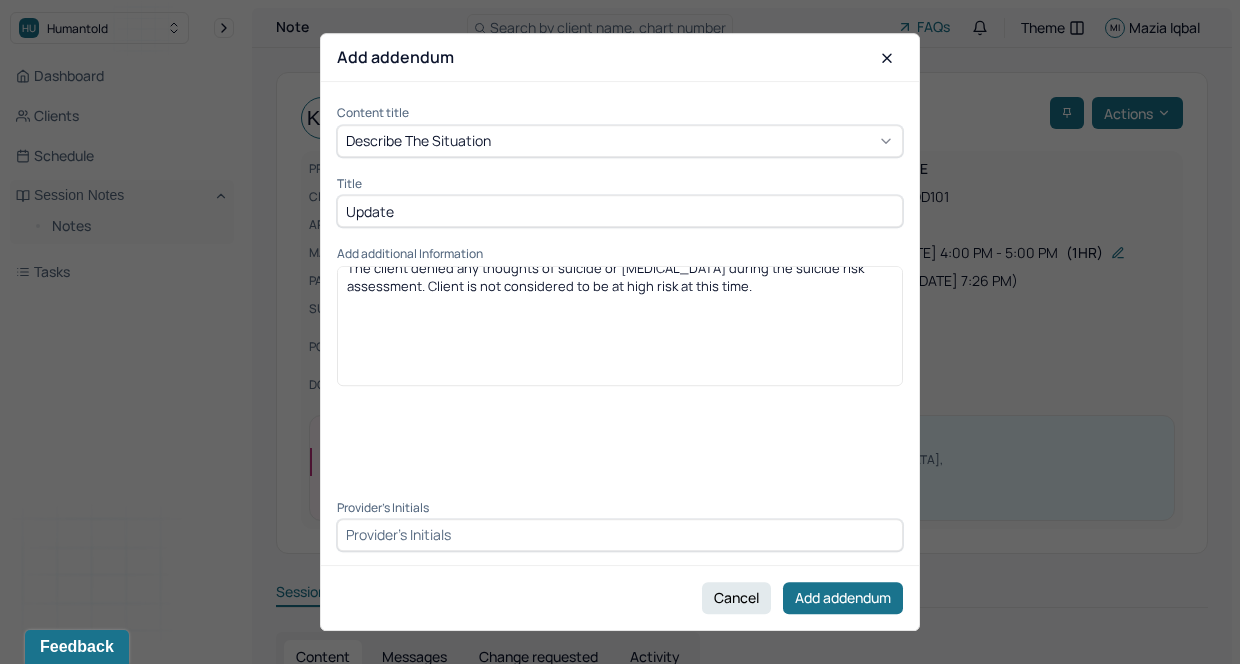click at bounding box center [620, 535] 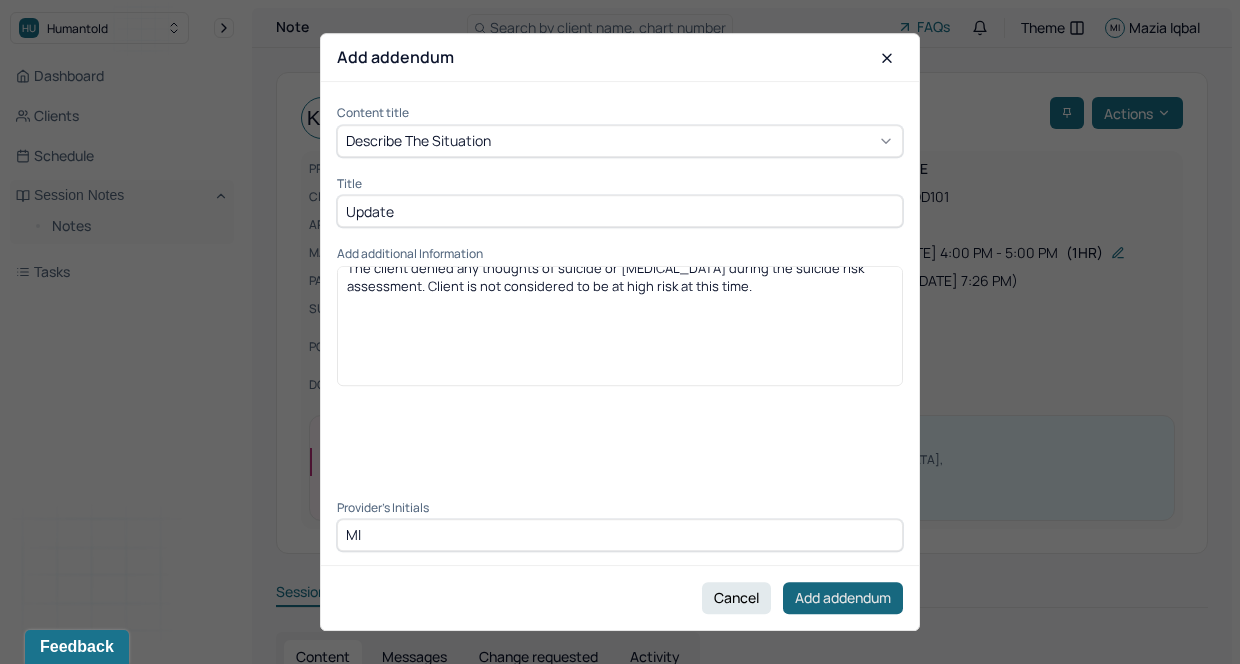 type on "MI" 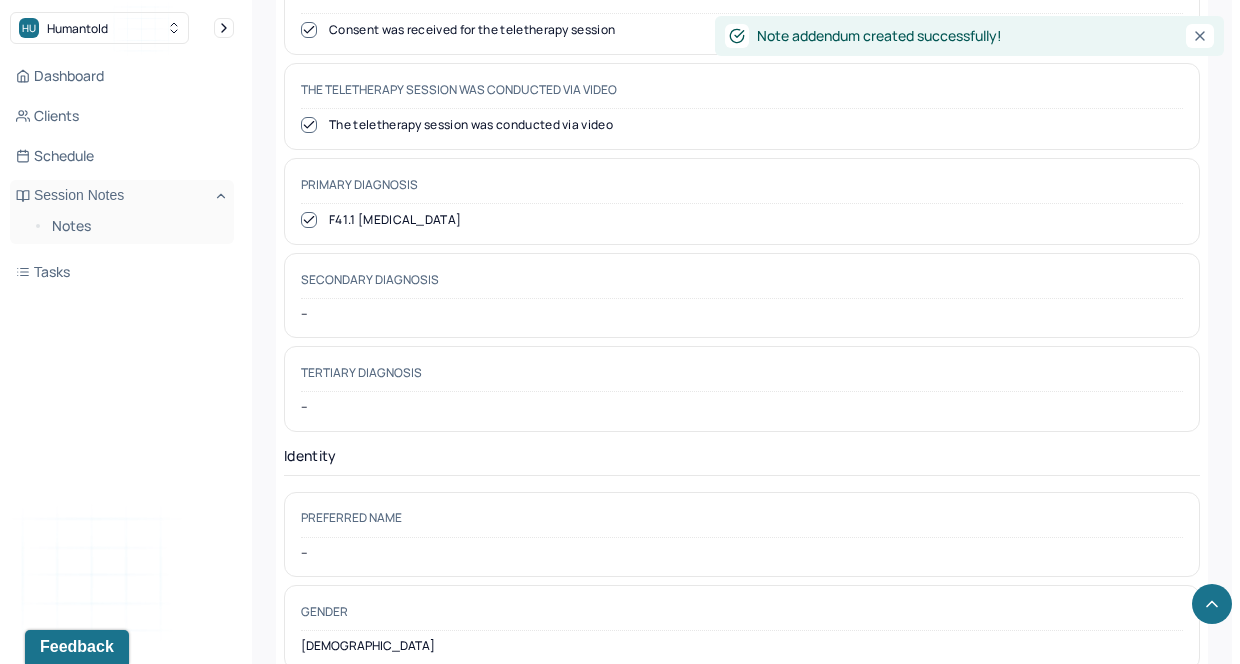 scroll, scrollTop: 0, scrollLeft: 0, axis: both 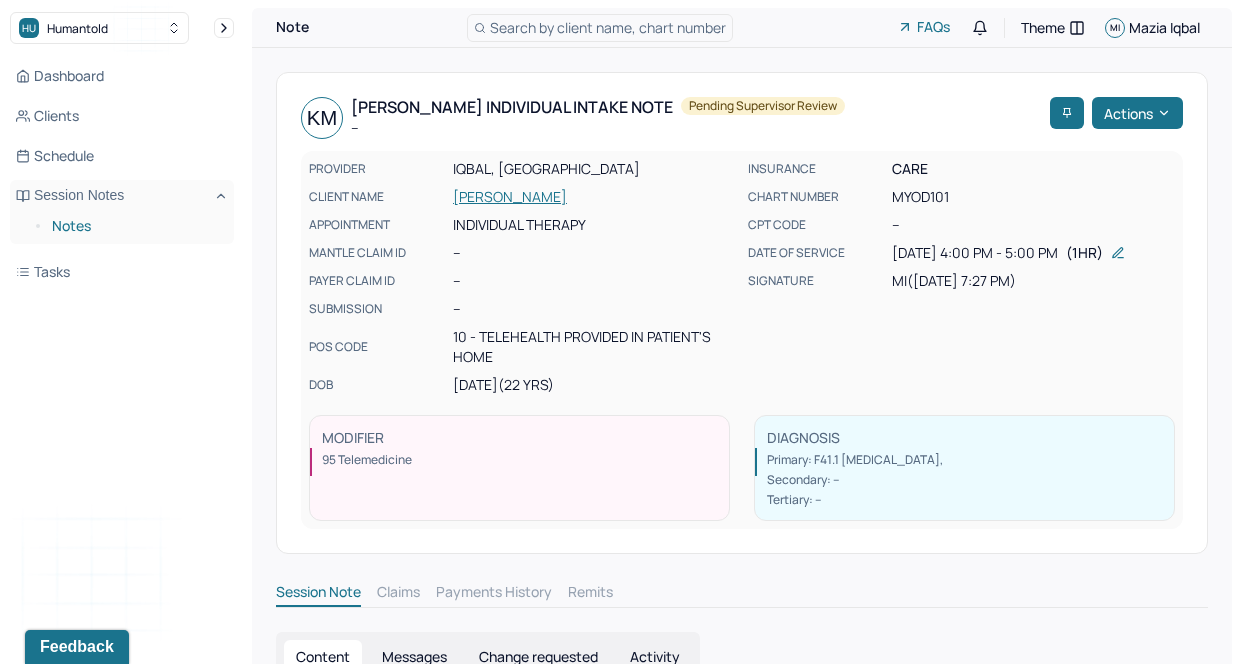 click on "Notes" at bounding box center [135, 226] 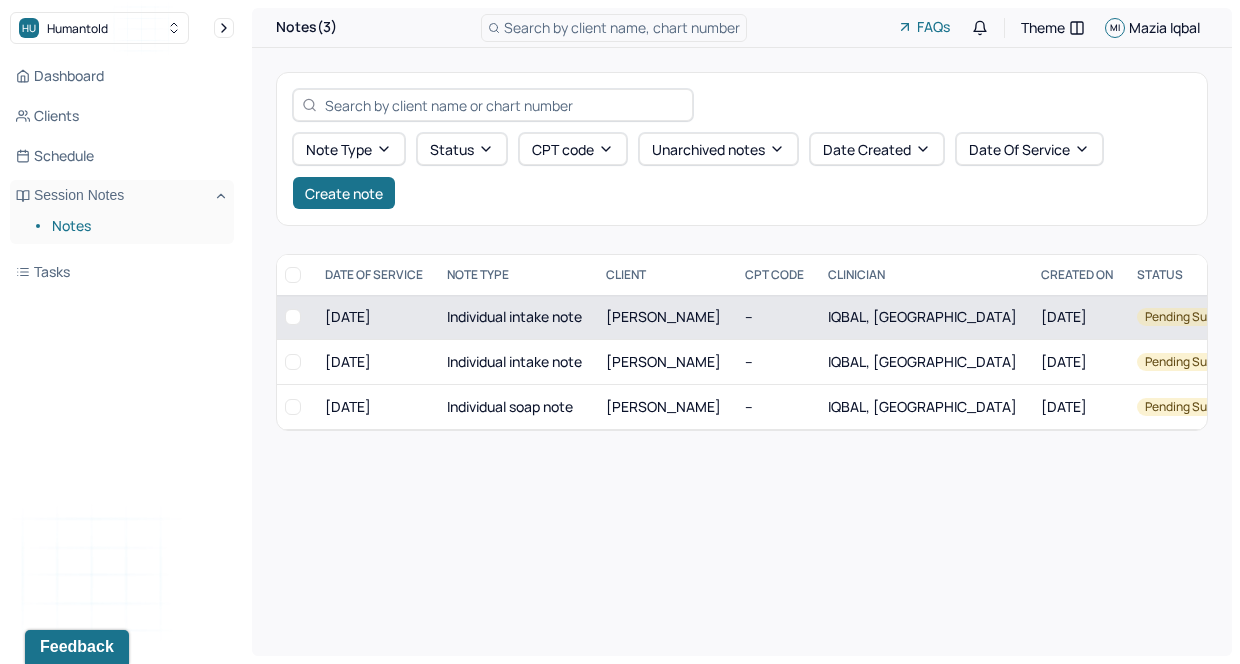 scroll, scrollTop: 0, scrollLeft: 0, axis: both 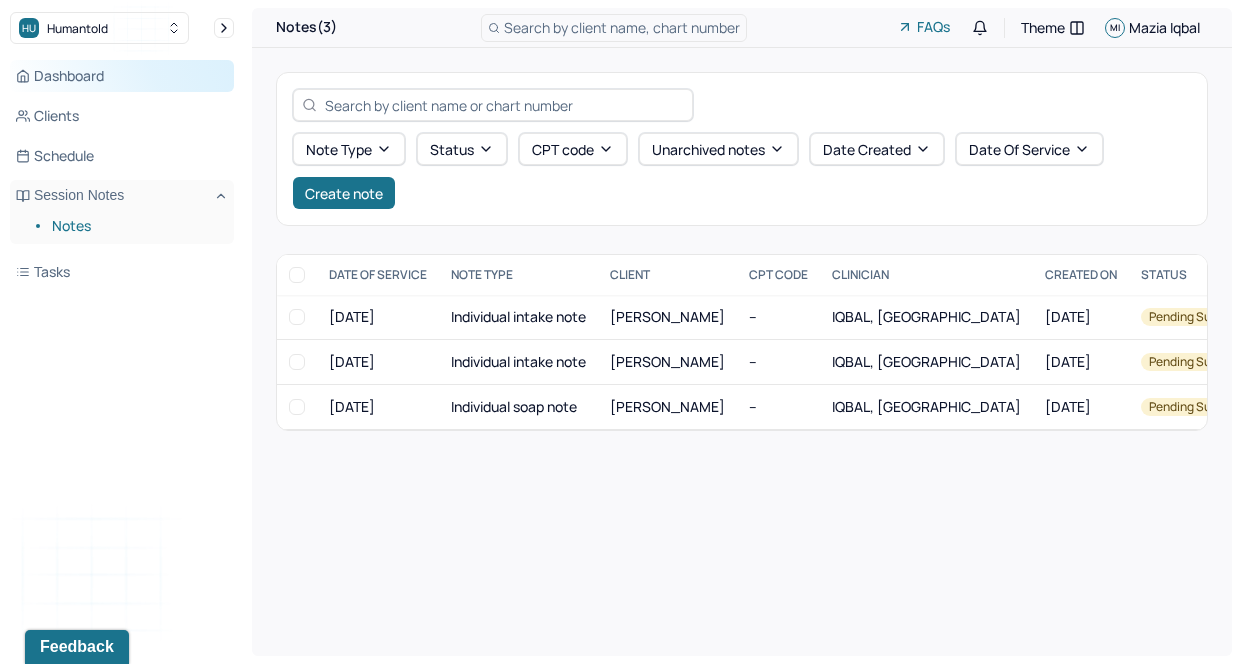 click on "Dashboard" at bounding box center [122, 76] 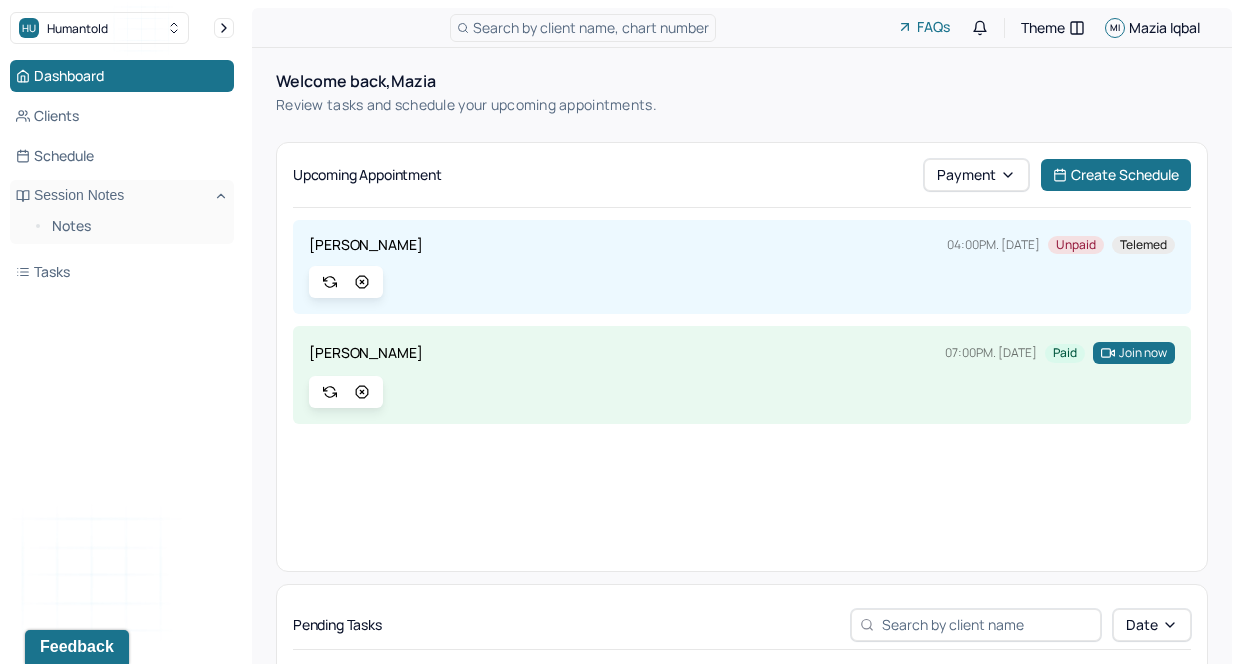 click at bounding box center (742, 392) 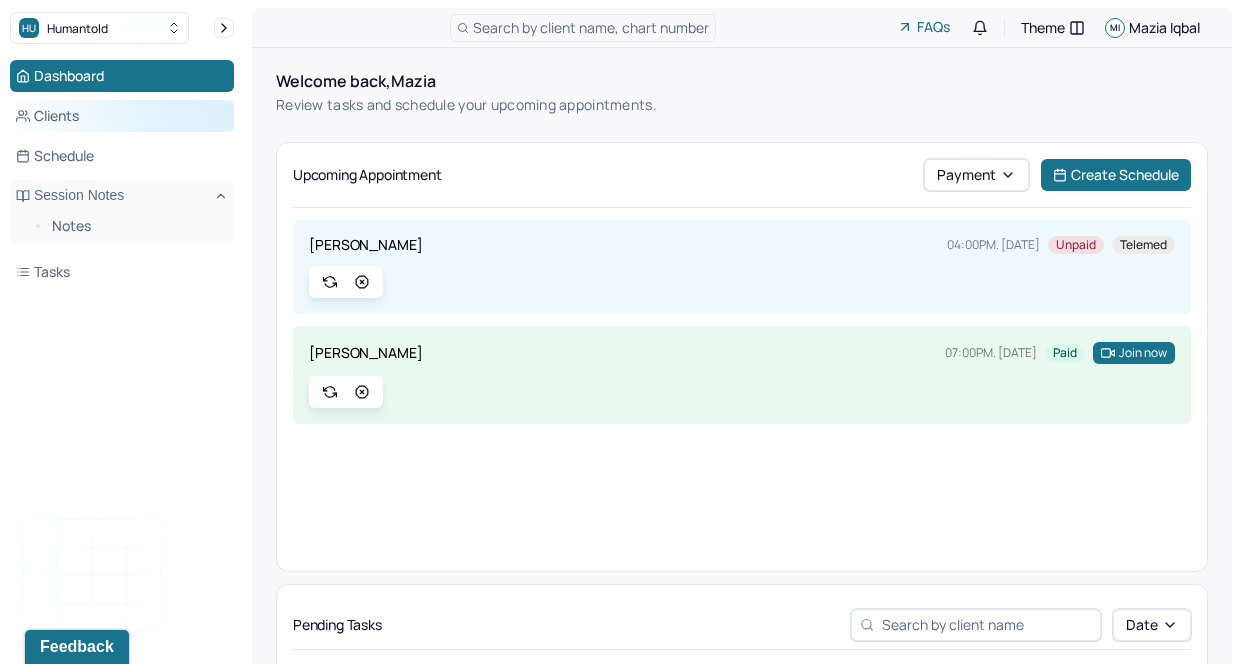 click on "Clients" at bounding box center (122, 116) 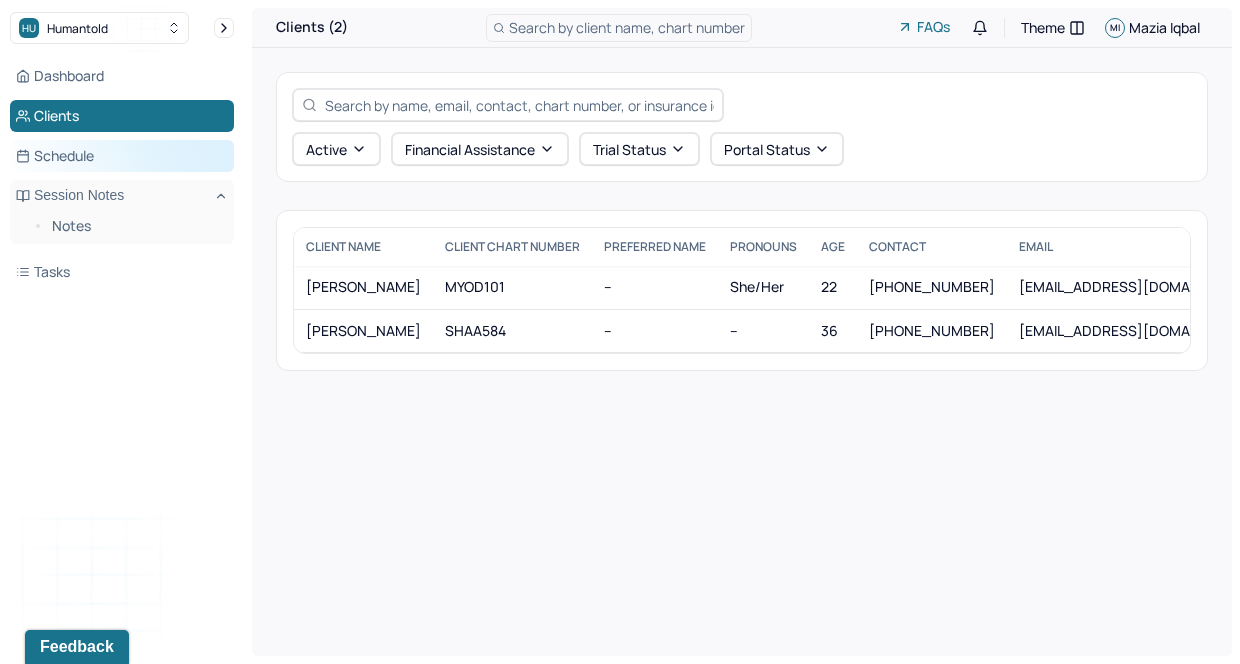 click on "Schedule" at bounding box center (122, 156) 